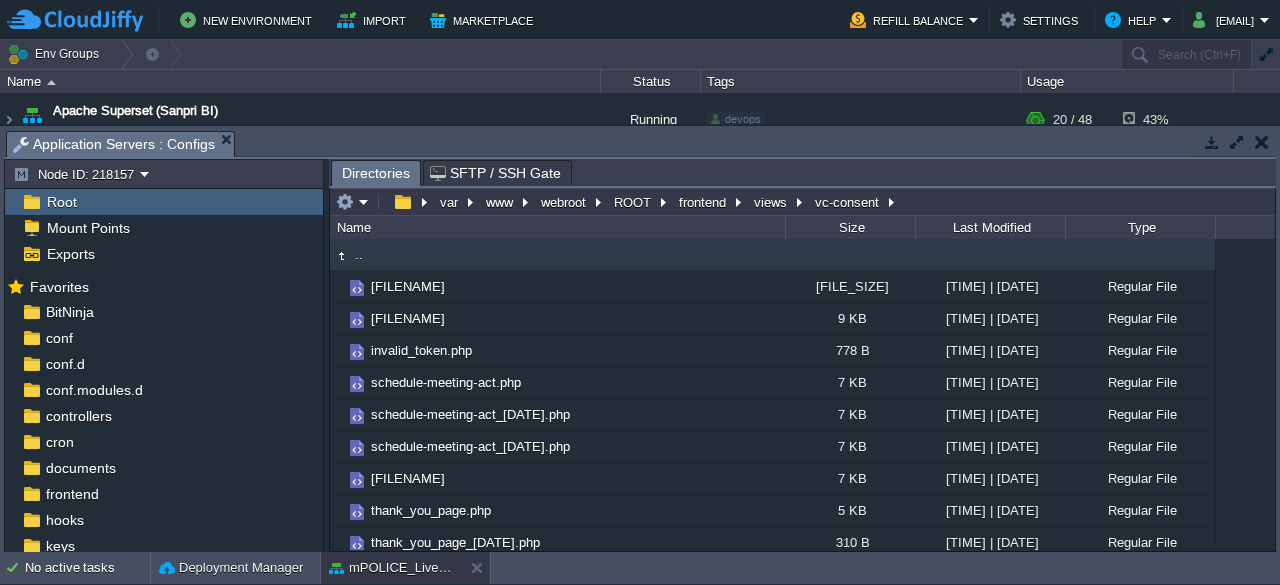 scroll, scrollTop: 0, scrollLeft: 0, axis: both 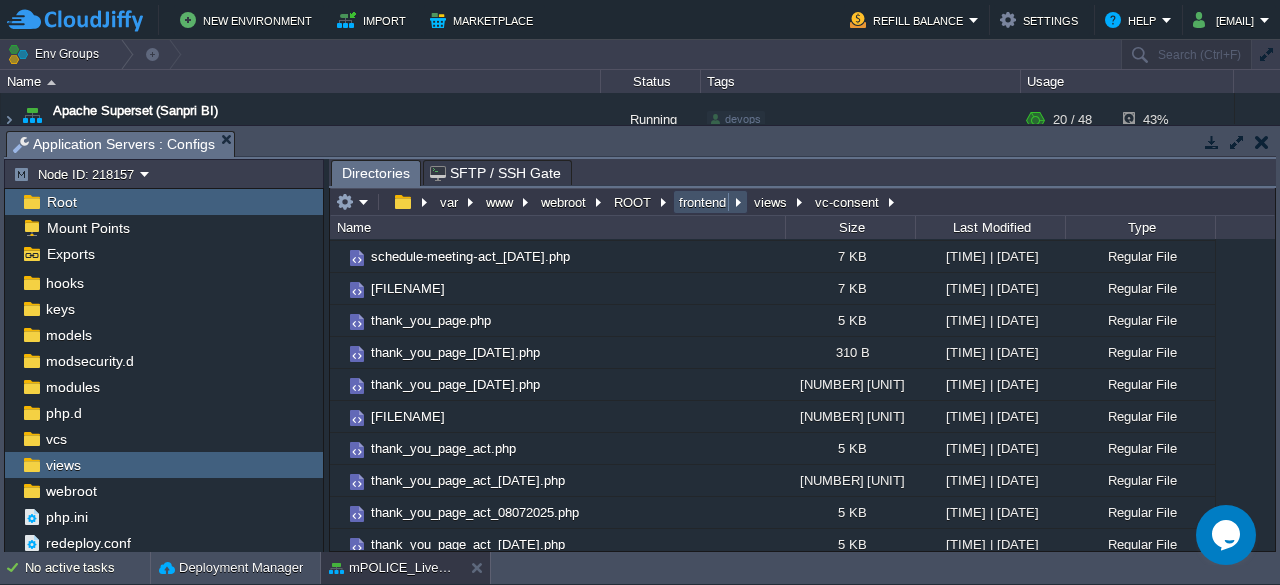 click on "frontend" at bounding box center (703, 202) 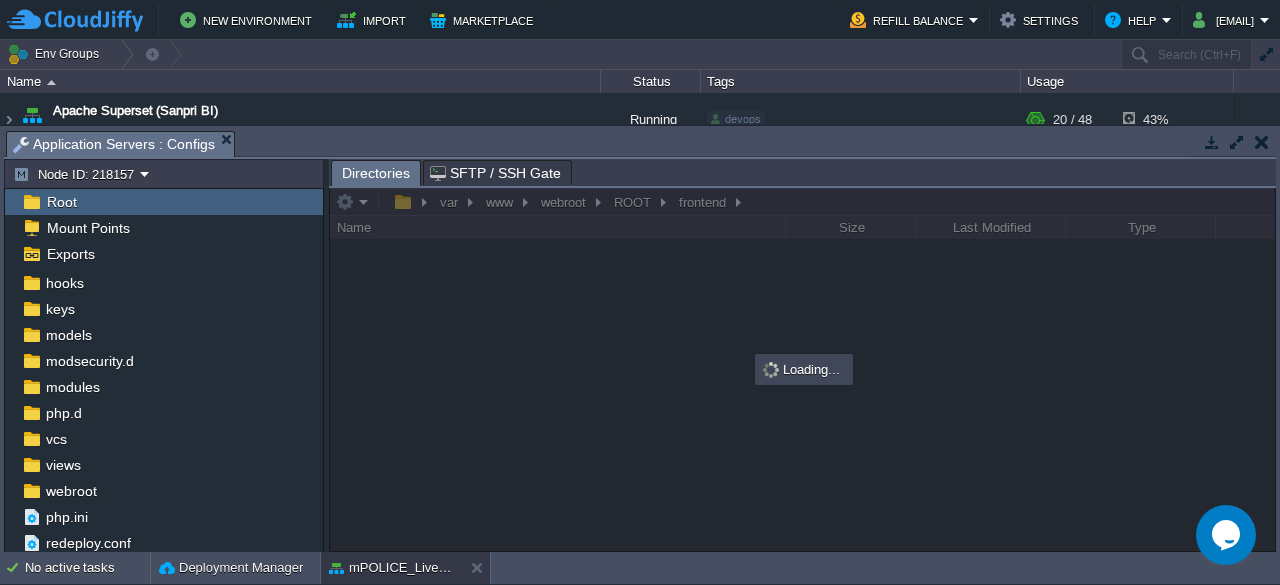 scroll, scrollTop: 79, scrollLeft: 0, axis: vertical 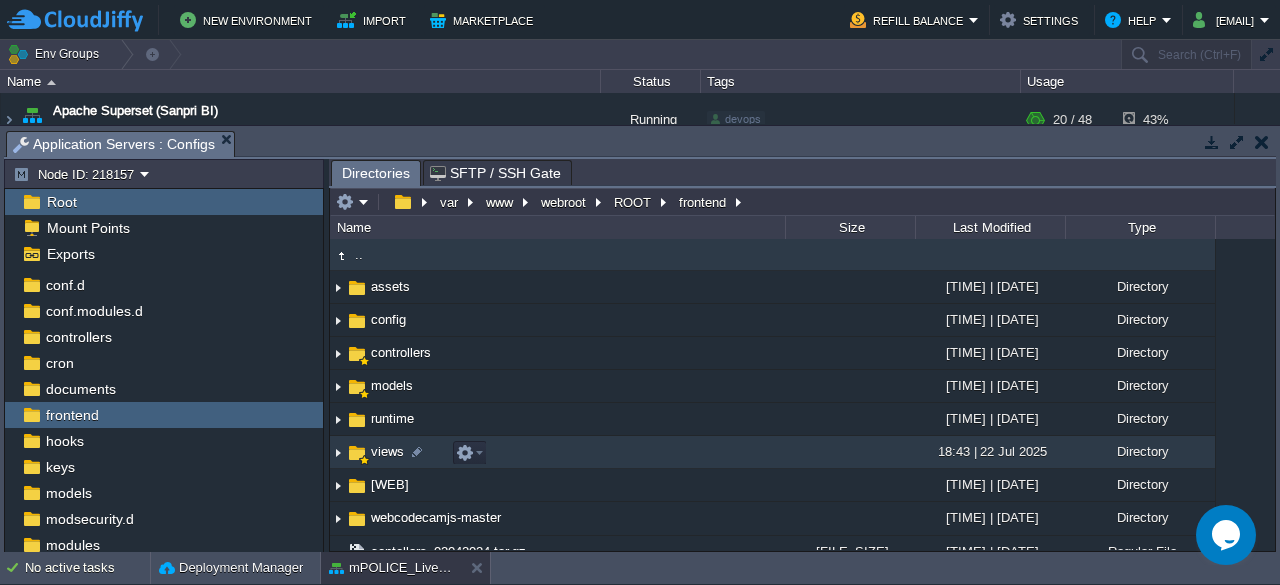 click on "views" at bounding box center [387, 451] 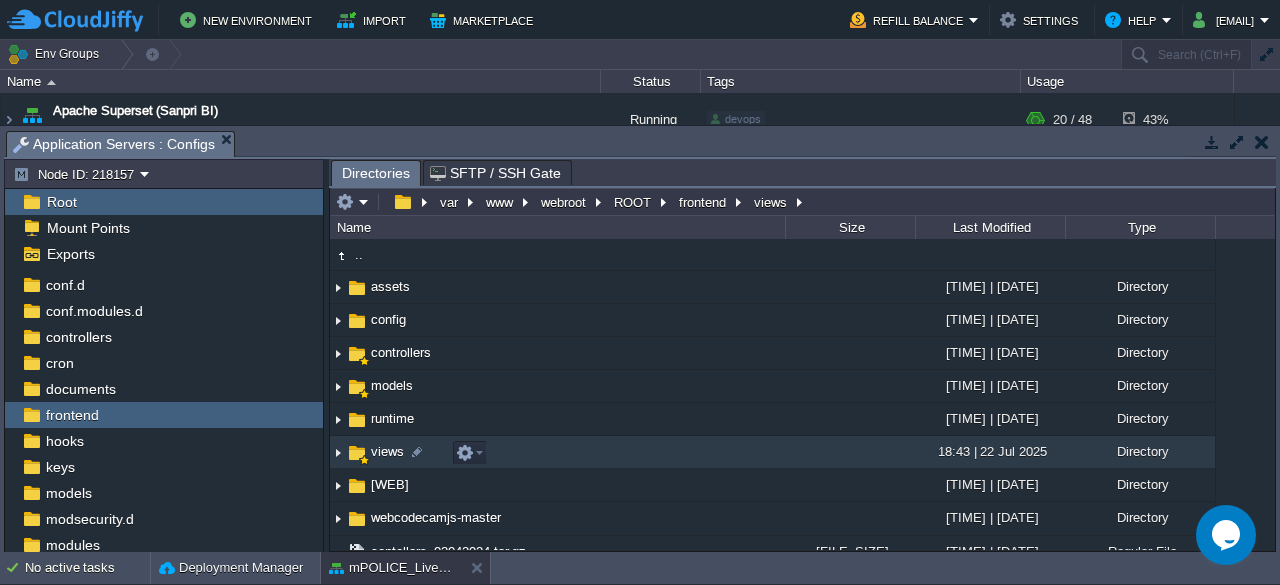 click on "views" at bounding box center (387, 451) 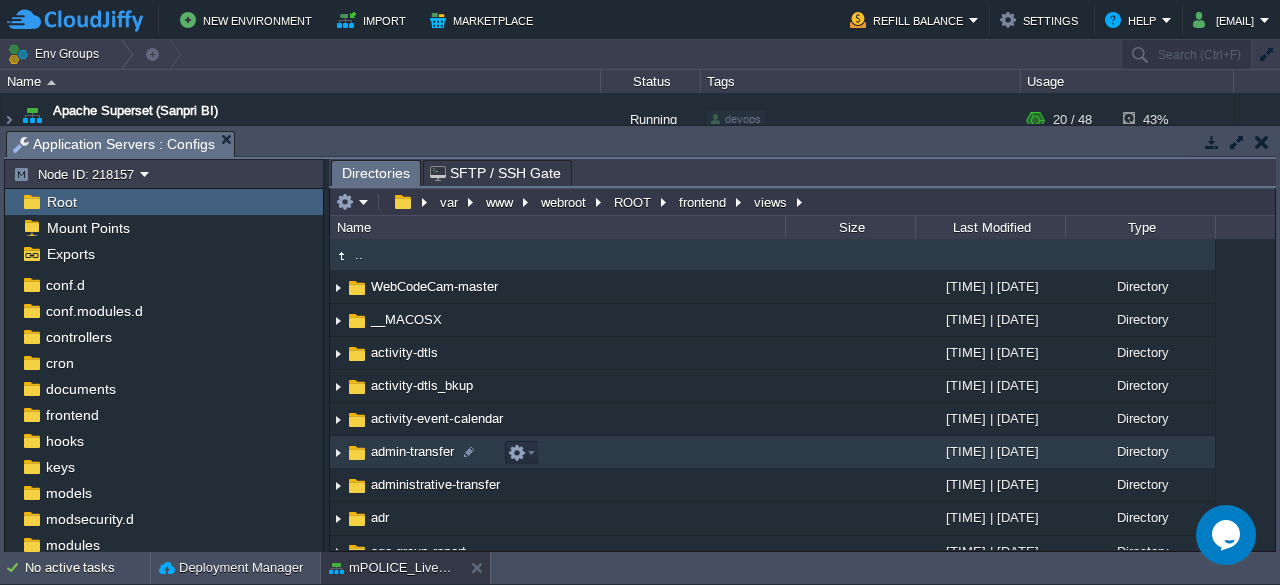 scroll, scrollTop: 237, scrollLeft: 0, axis: vertical 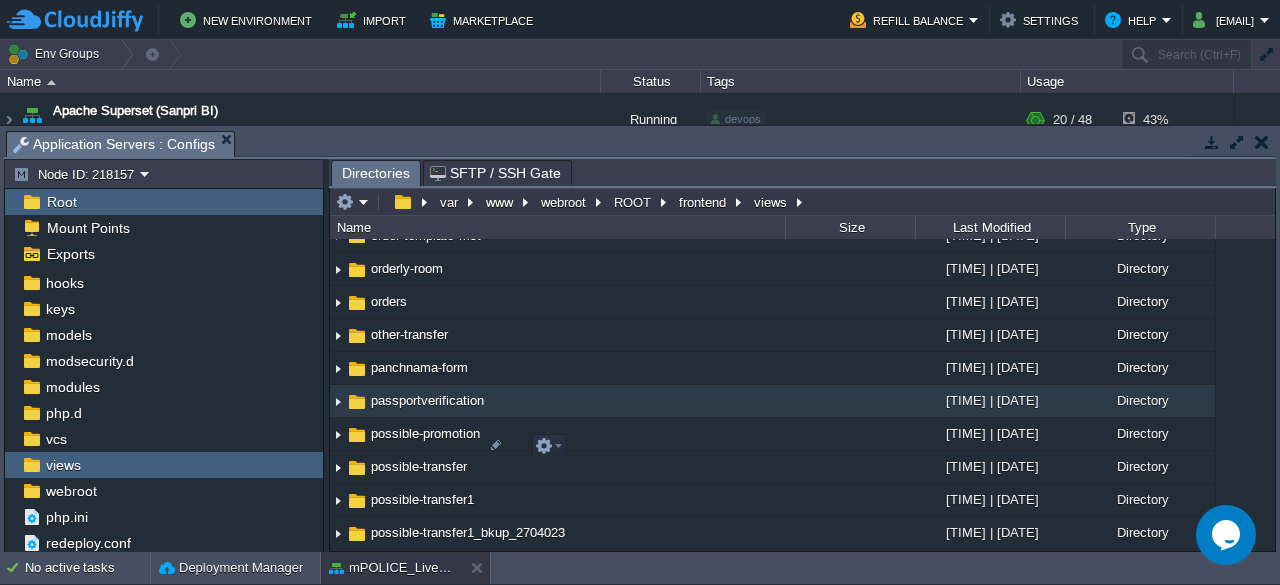 click on "passportverification" at bounding box center (427, 400) 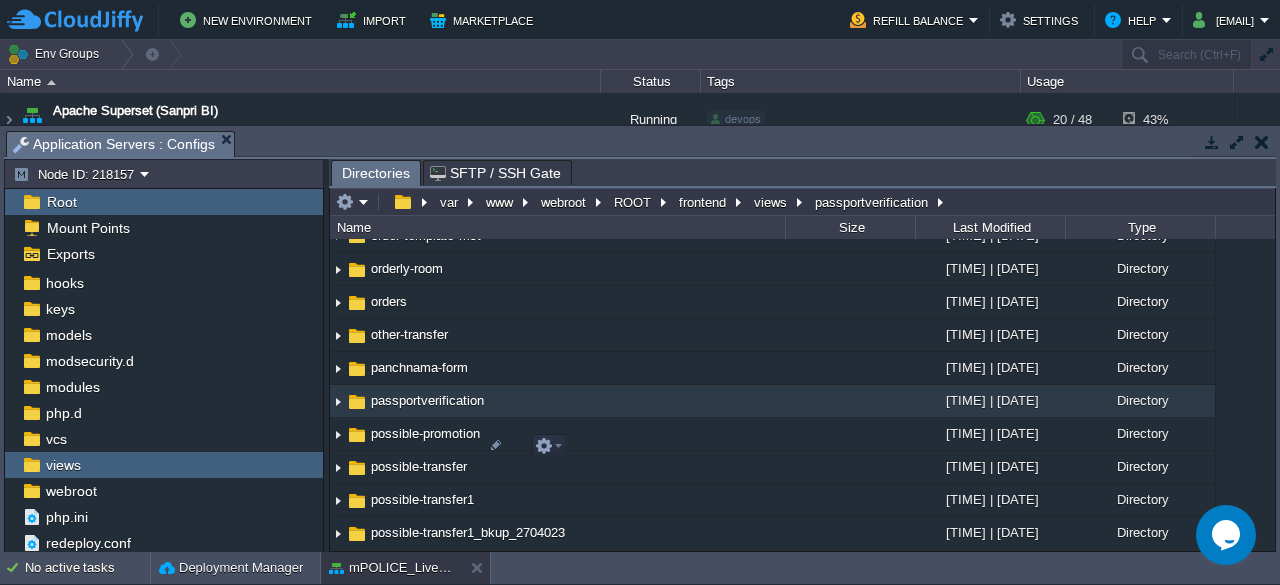 click on "passportverification" at bounding box center (427, 400) 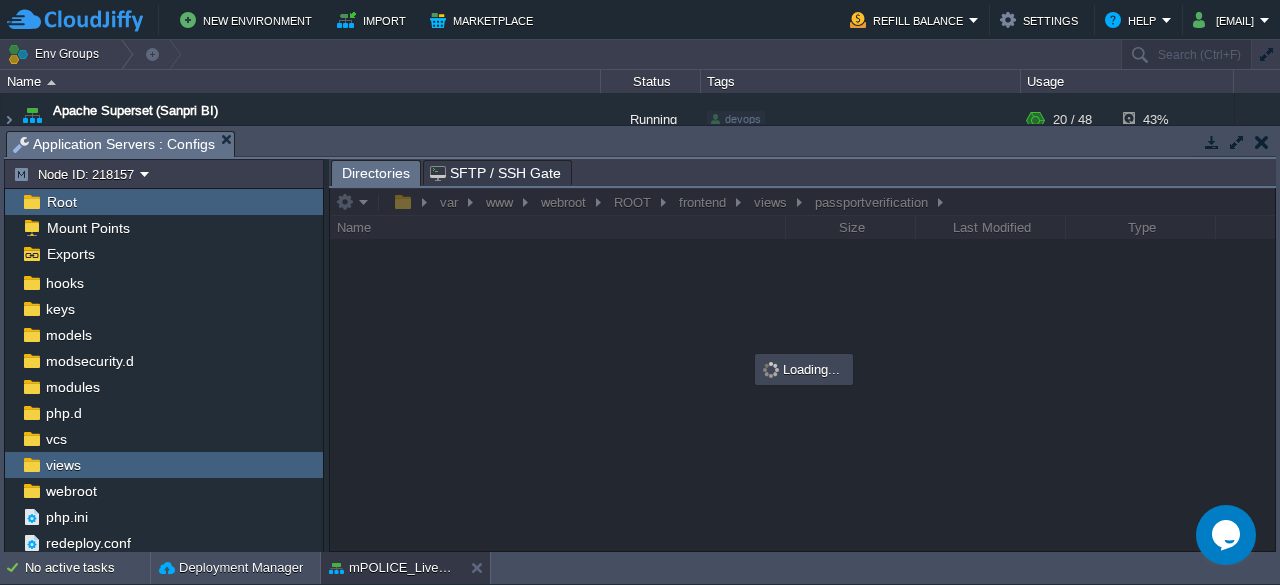 scroll, scrollTop: 0, scrollLeft: 0, axis: both 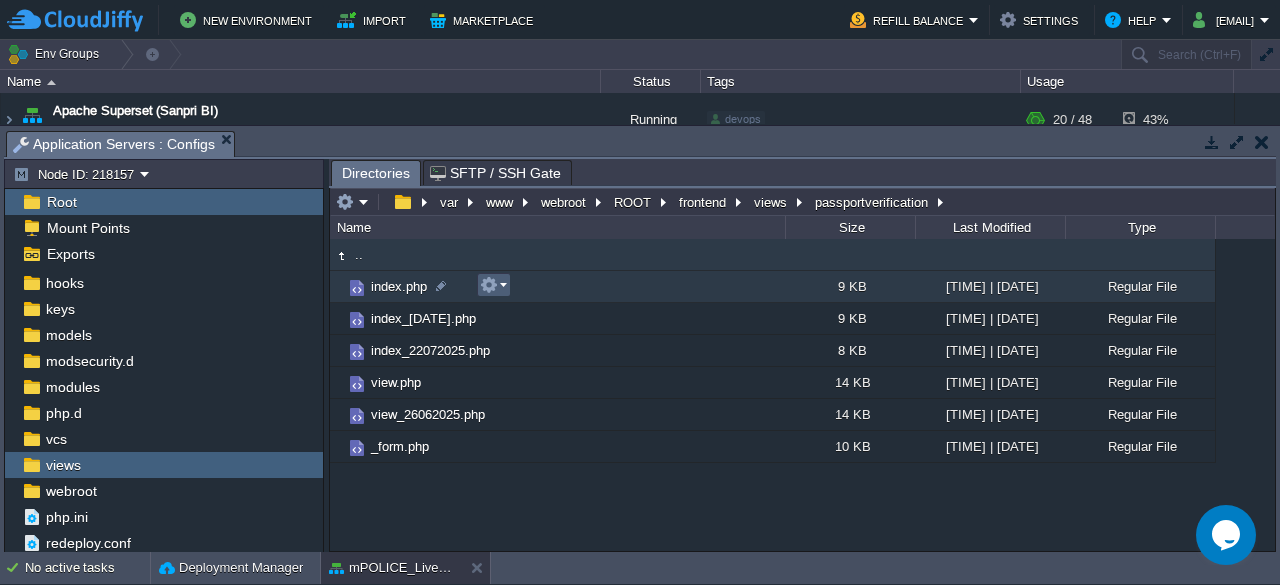 click at bounding box center [493, 285] 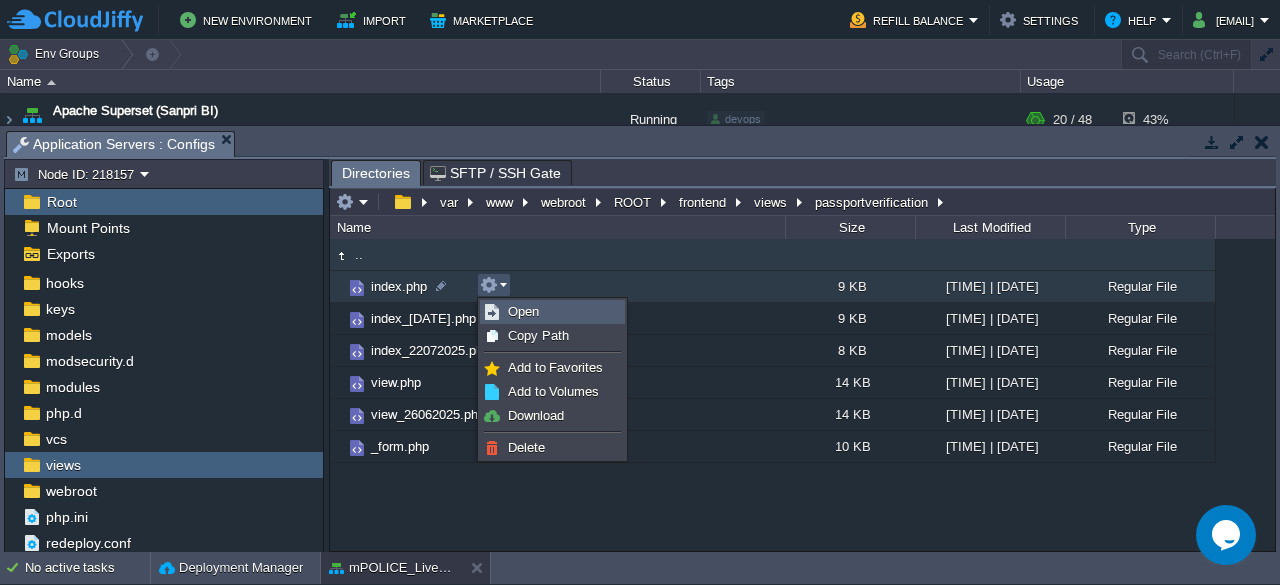 click on "Open" at bounding box center (523, 311) 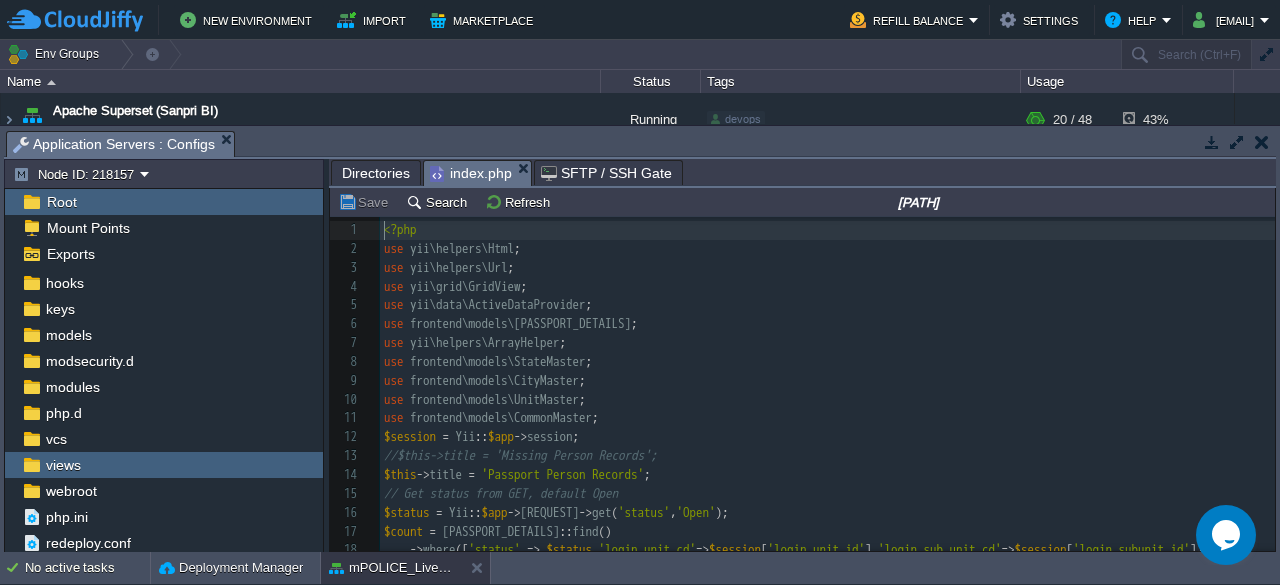 scroll, scrollTop: 6, scrollLeft: 0, axis: vertical 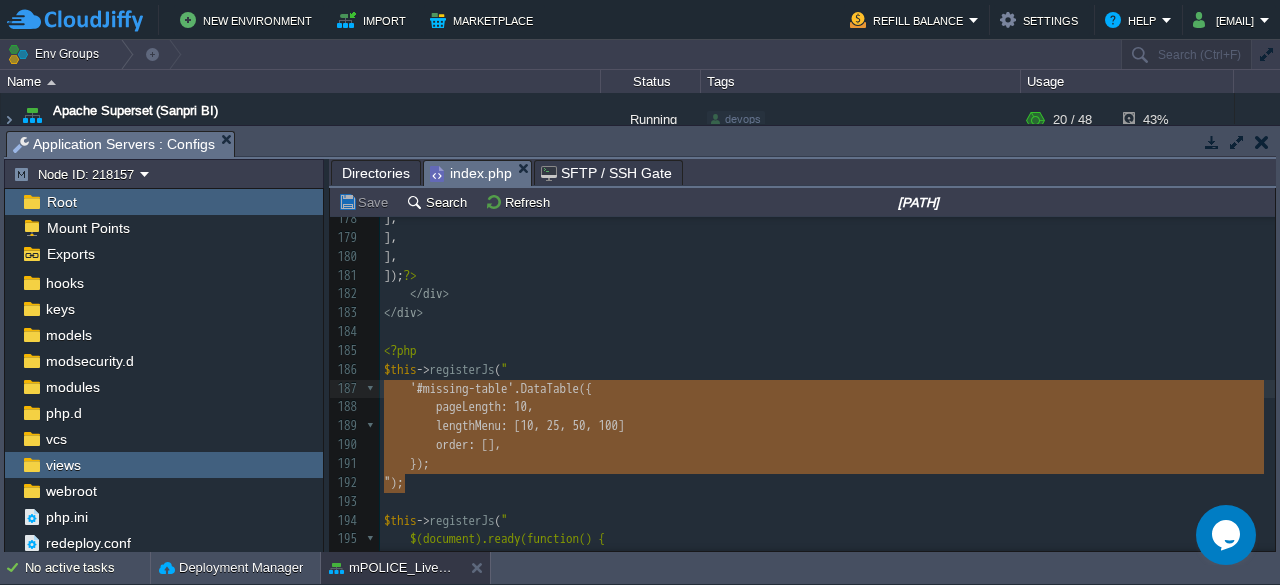 type on "$this->registerJs("
$('#missing-table').DataTable({
pageLength: 10,
lengthMenu: [10, 25, 50, 100],
order: [],
});
?" 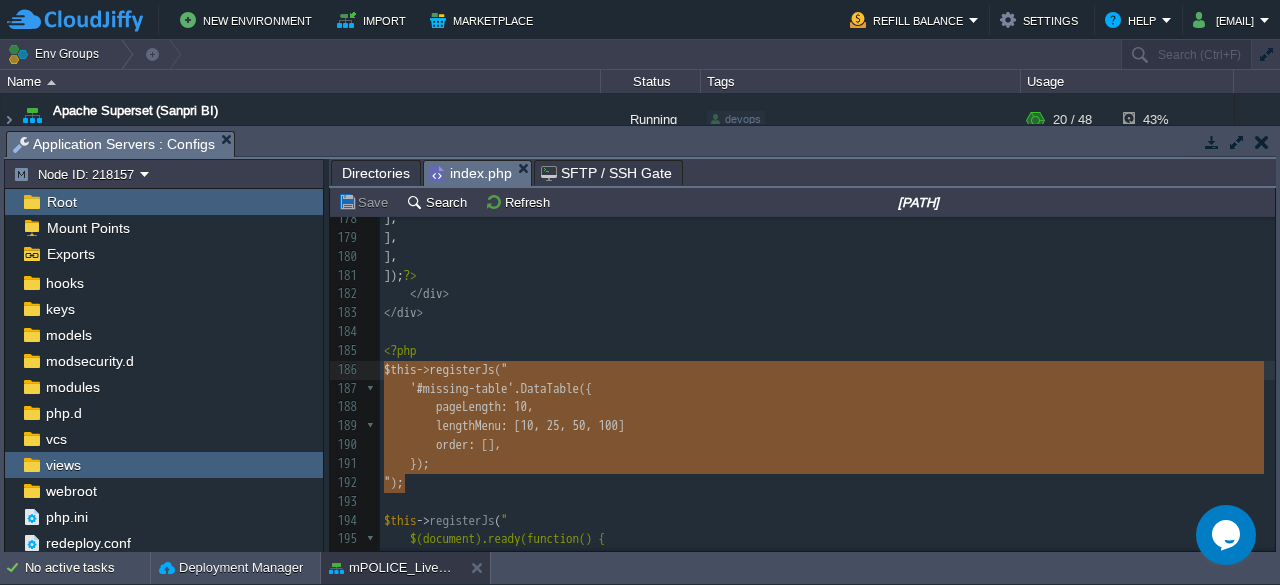 drag, startPoint x: 412, startPoint y: 487, endPoint x: 375, endPoint y: 371, distance: 121.75796 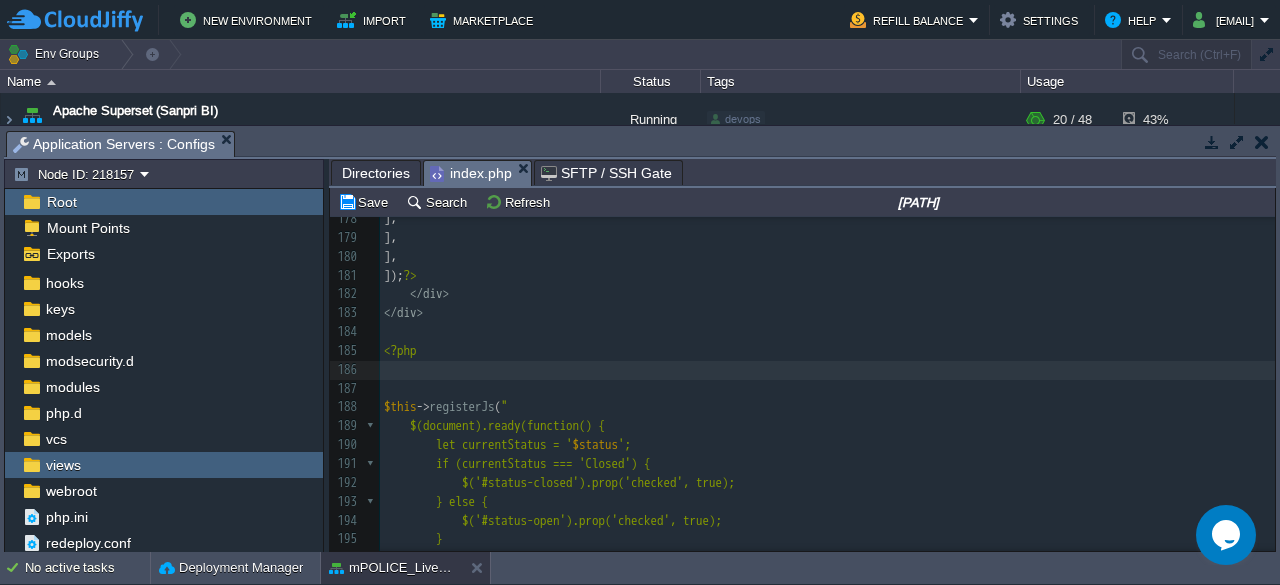 click on "xxxxxxxxxx <?php   167                             ]); 168                          'edit'   =>   function  ( $url ,  $model ) { 170                              if  ( $model -> status   !==   'Closed' ) { 171                                  return   Html :: a ( '<i class="fas fa-edit"></i>' , [ 'default/edit' ,  'id'   =>   $model -> id ,  'type'   =>   'passportverification' ], [ 172                                      'title'   =>   'Edit' , 173                                      'style'   =>   'font-size: 14px; color: #000000; text-decoration: none; border: none; background: none;' , 174                                 ]); 175                             } 176                              return   '' ; 177                         }, 178                     ], 179                 ], 180             ], ?>" at bounding box center [827, 360] 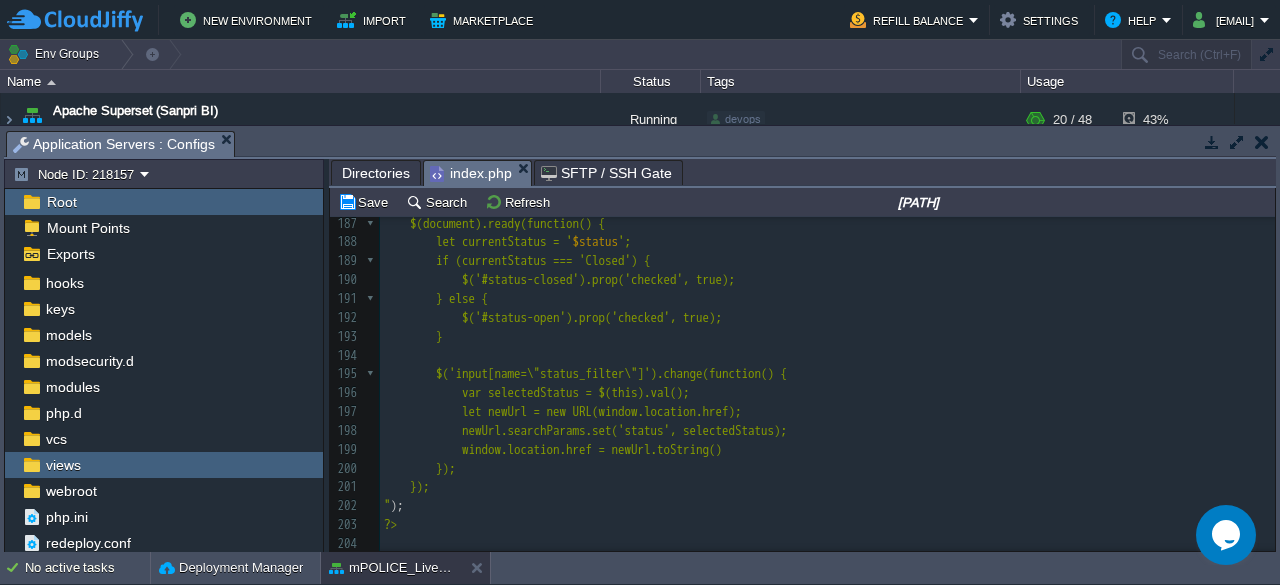 click on "" );" at bounding box center [827, 506] 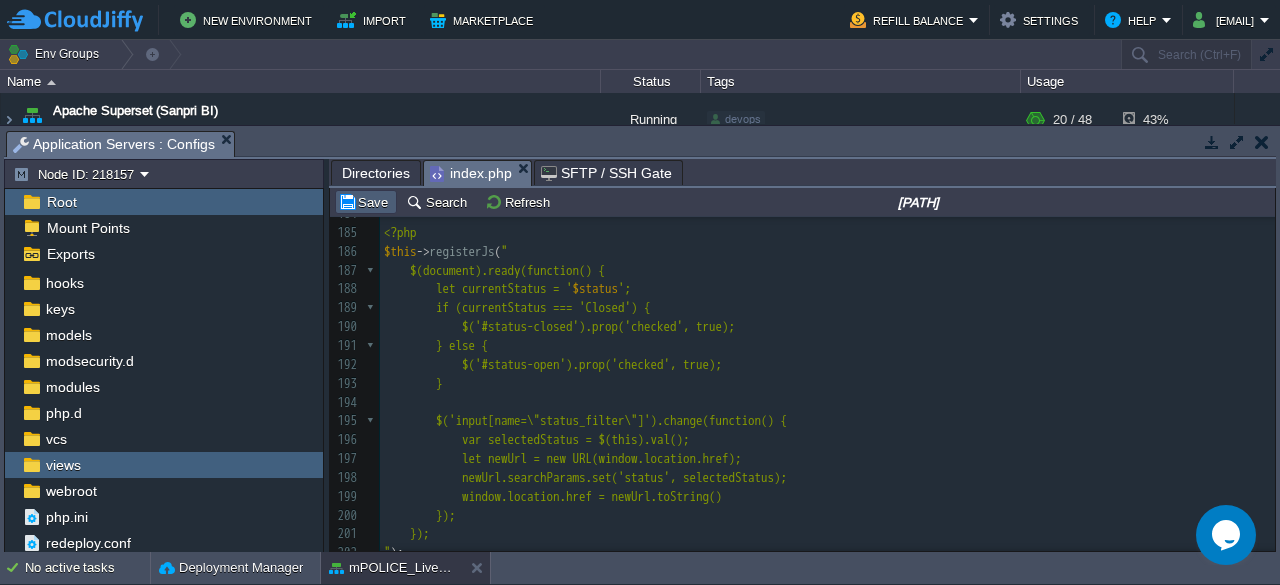 type 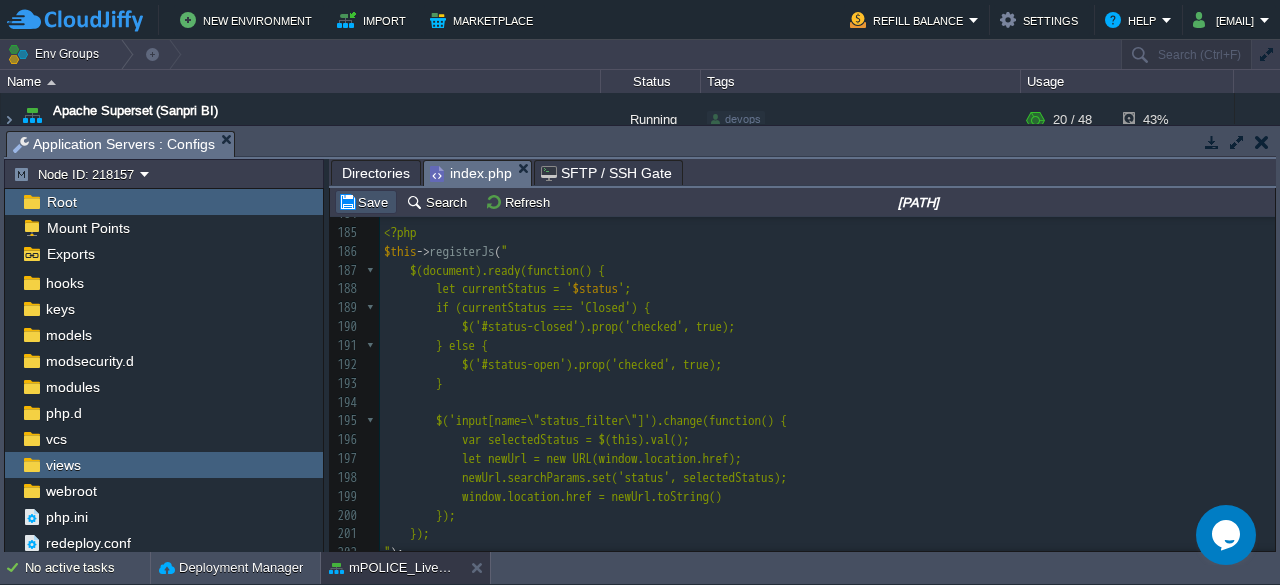 click on "Save" at bounding box center (366, 202) 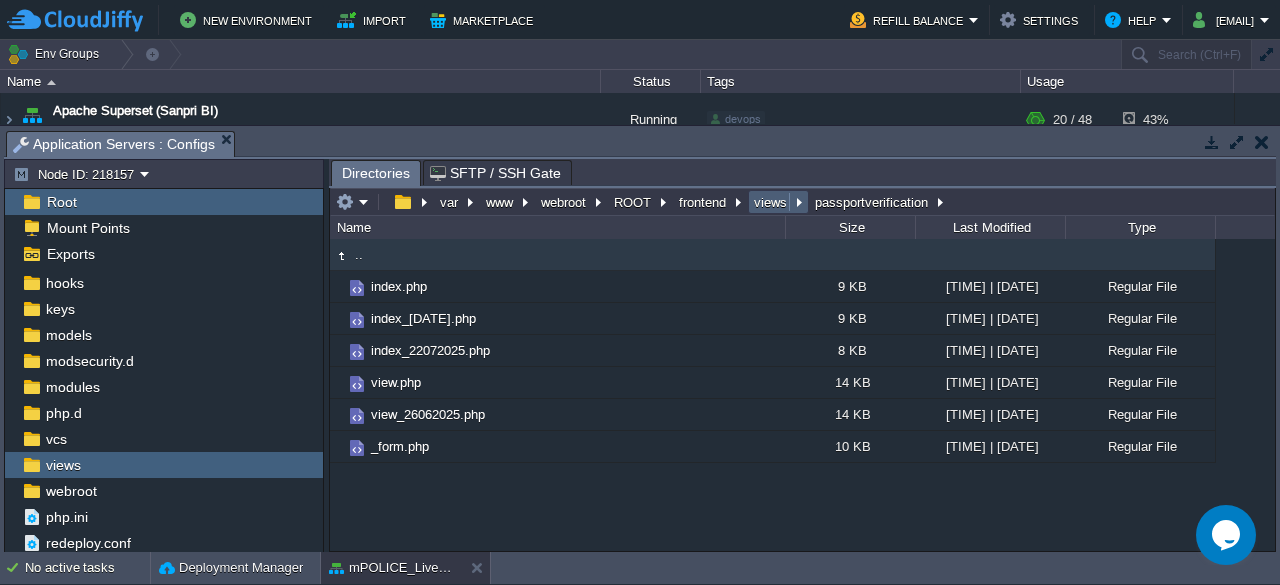 click on "views" at bounding box center [771, 202] 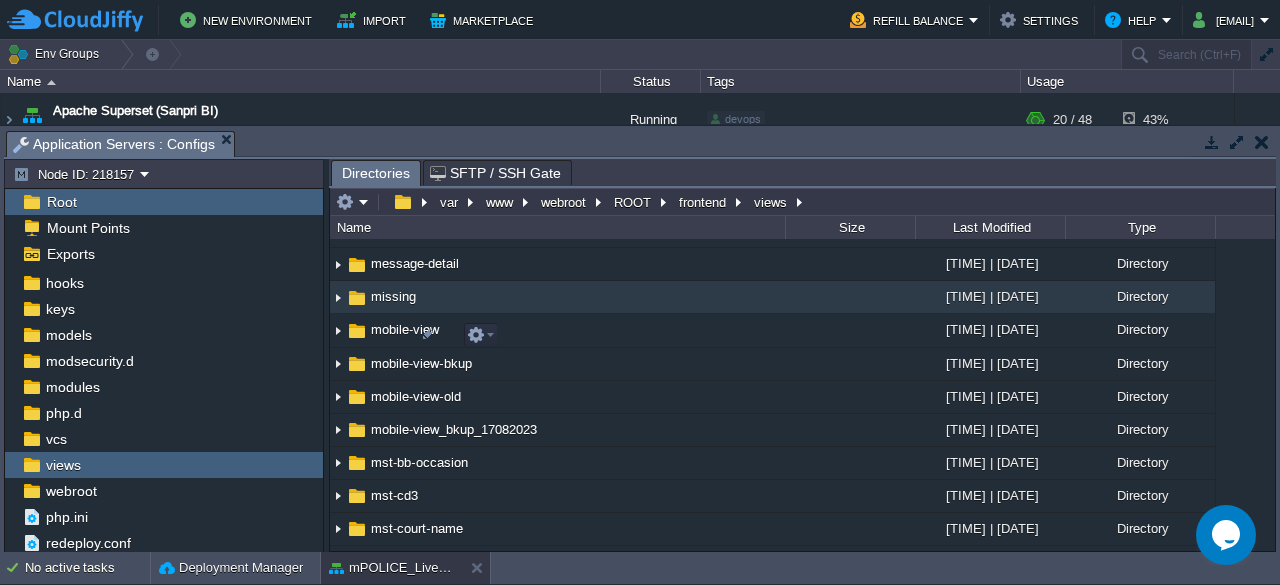 click on "missing" at bounding box center (393, 296) 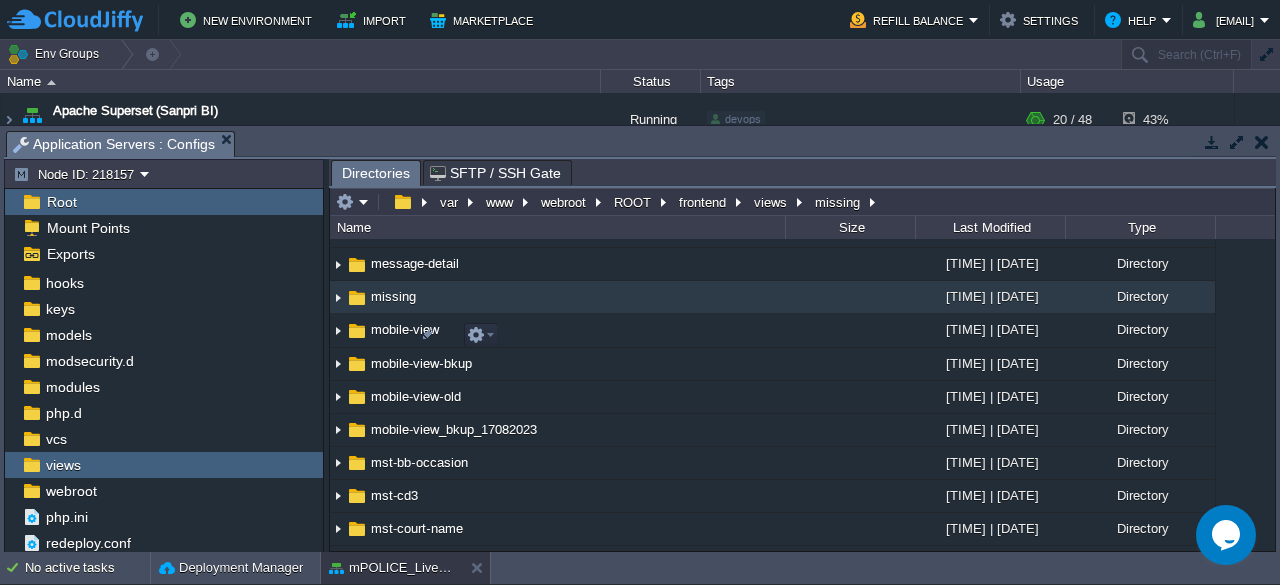 click on "missing" at bounding box center (393, 296) 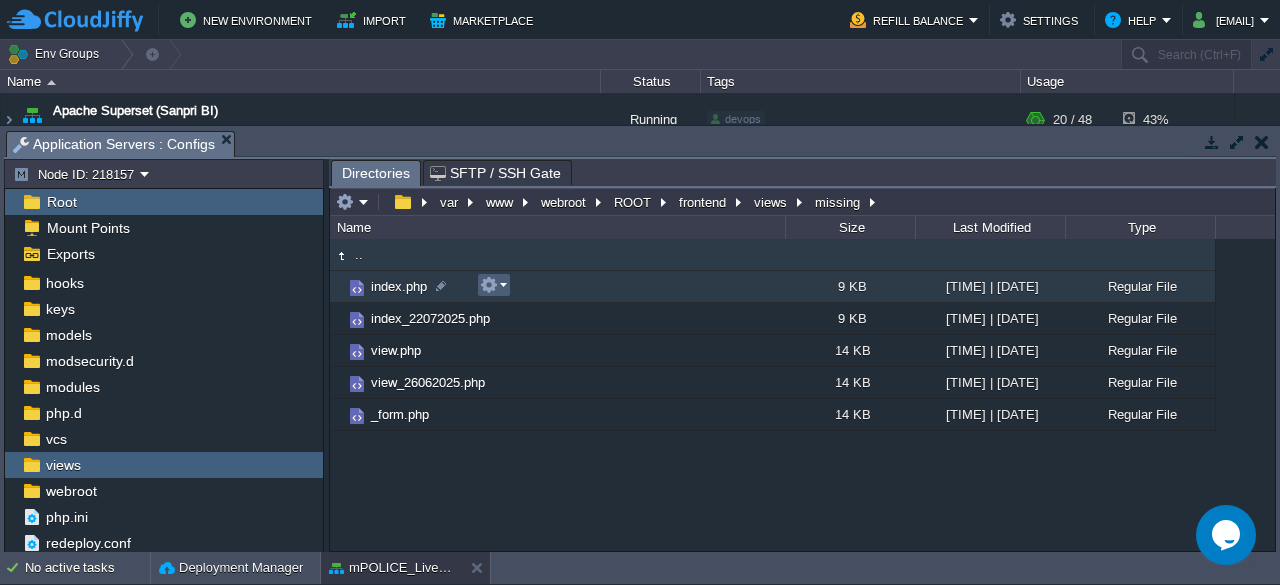 click at bounding box center [494, 285] 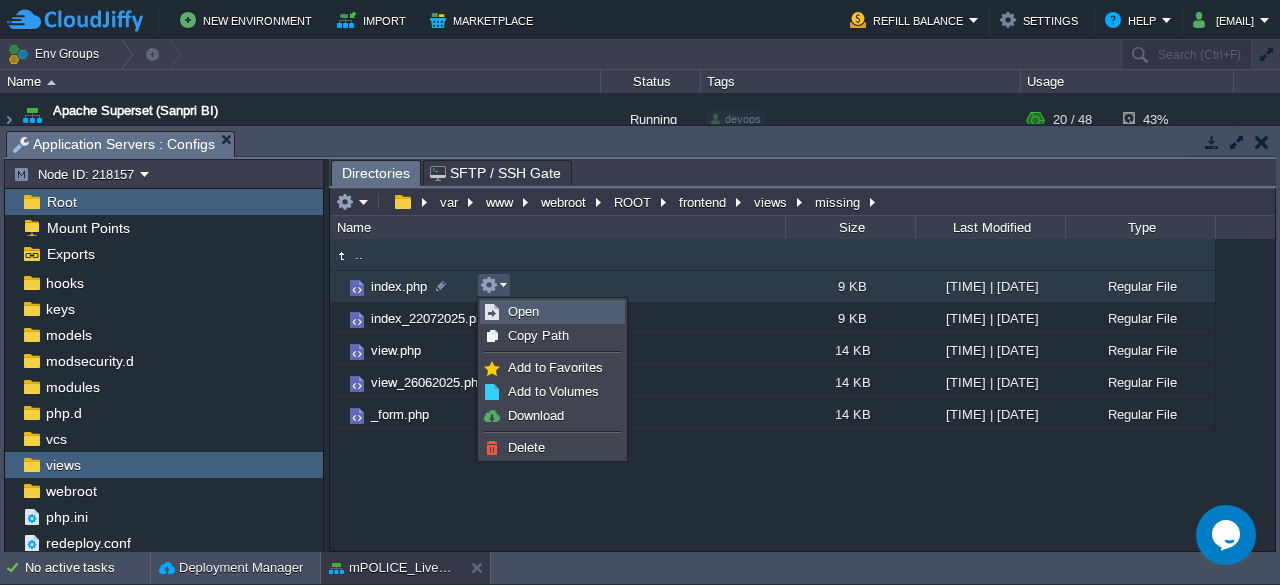 click on "Open" at bounding box center [552, 312] 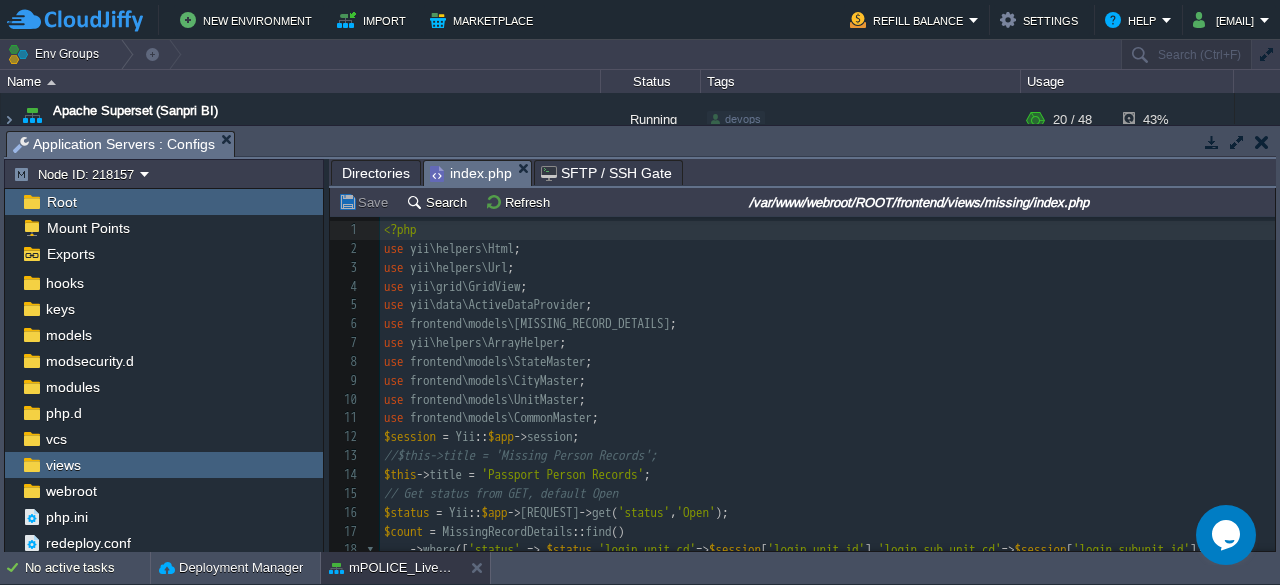 scroll, scrollTop: 190, scrollLeft: 0, axis: vertical 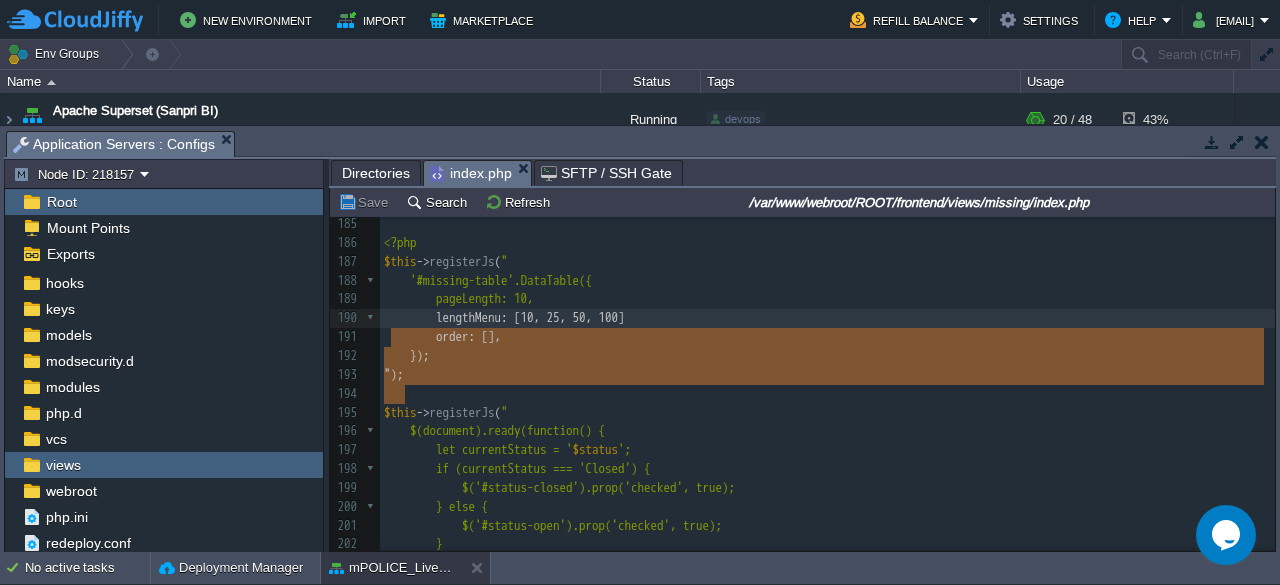 type on "$this->registerJs("
$('#missing-table').DataTable({
pageLength: 10,
lengthMenu: [10, 25, 50, 100],
order: [],
});
?" 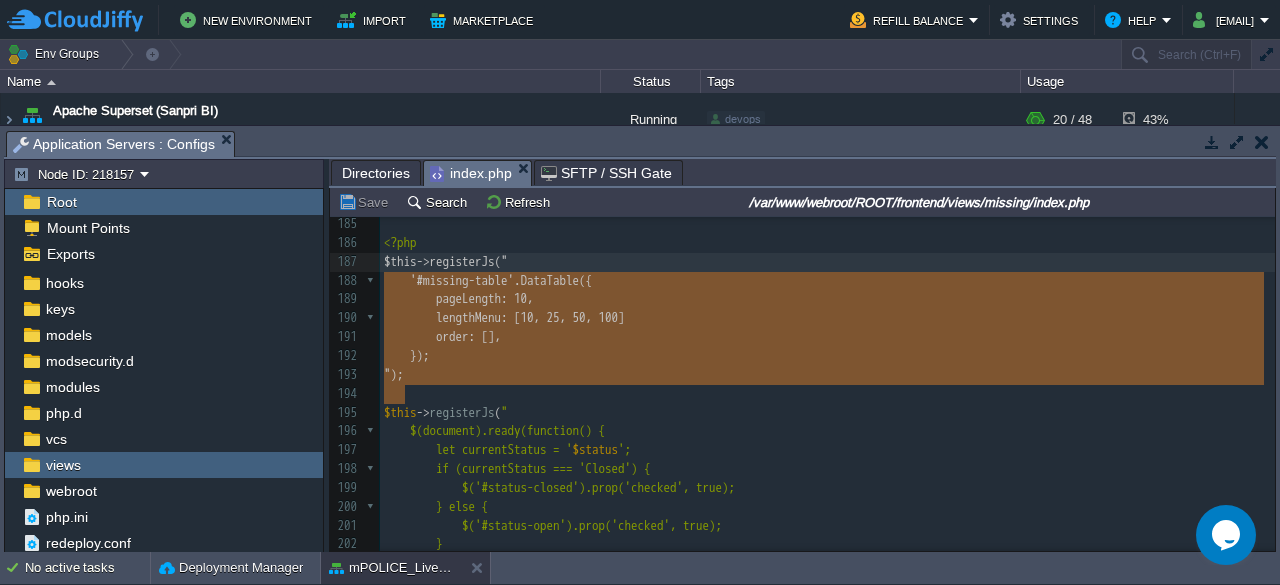 drag, startPoint x: 412, startPoint y: 393, endPoint x: 380, endPoint y: 276, distance: 121.29716 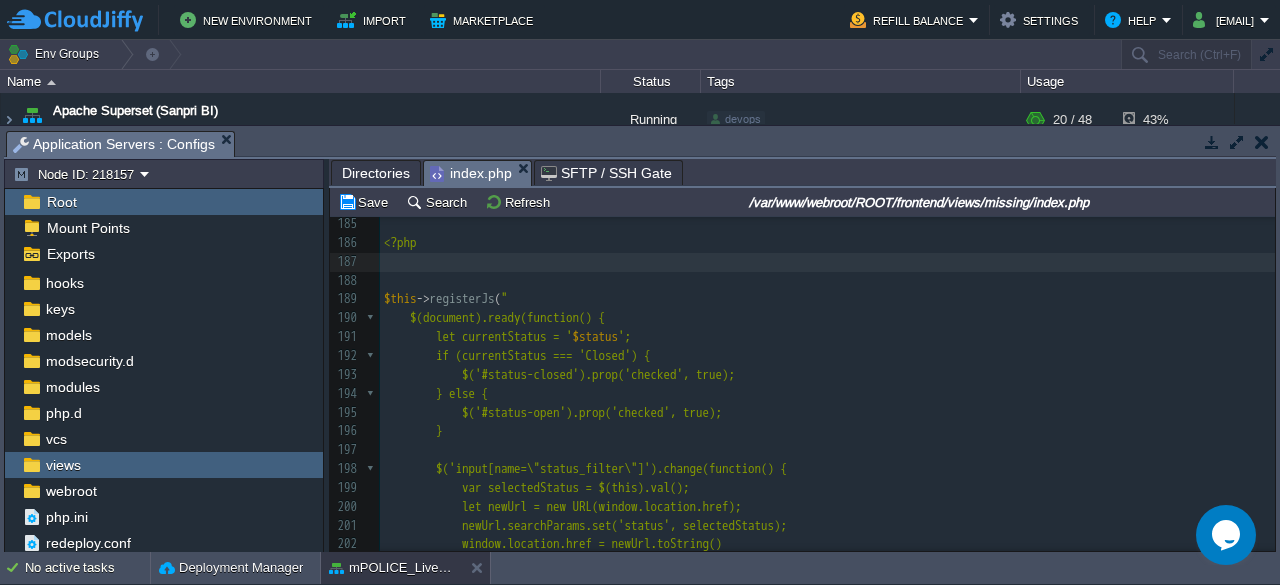 click on "​" at bounding box center (827, 262) 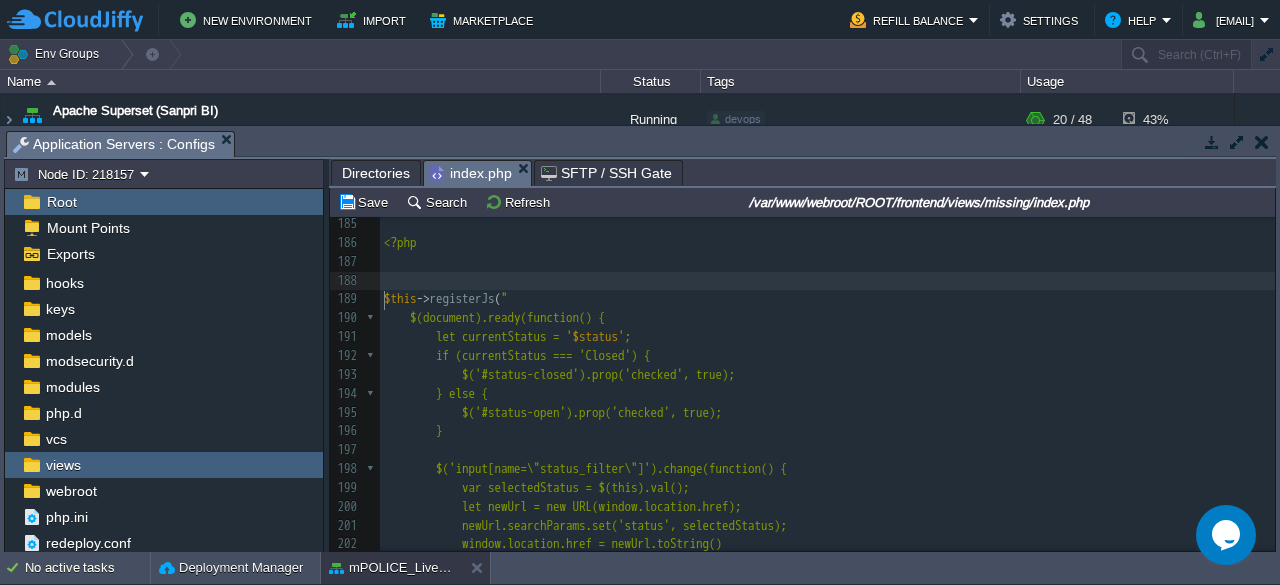 click on "​" at bounding box center [827, 281] 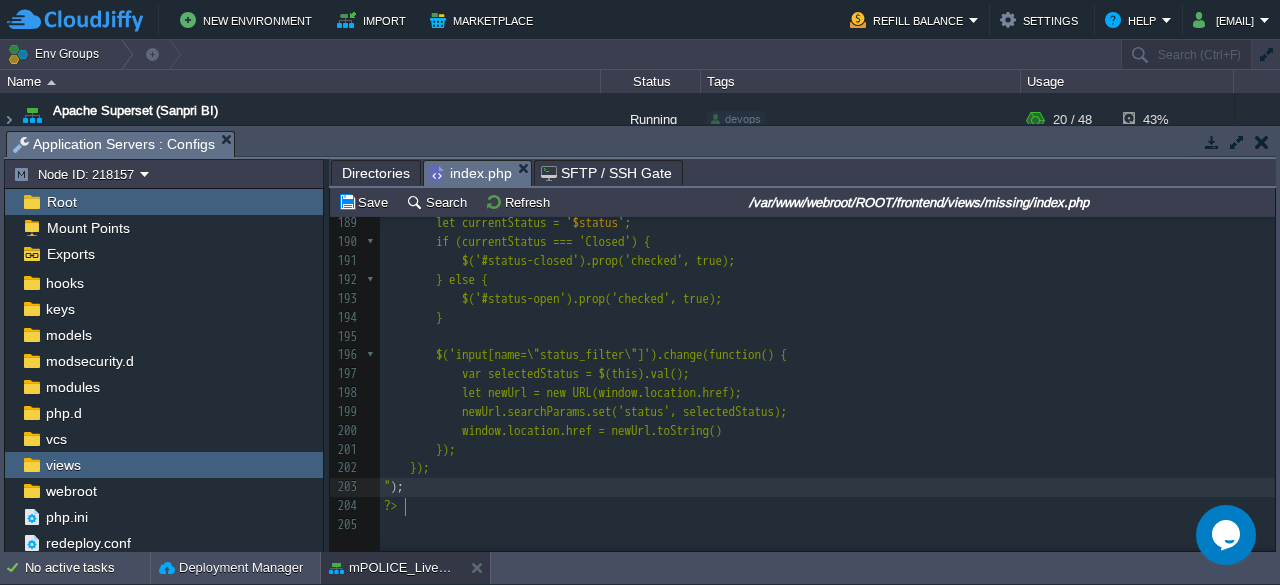 click on "" );" at bounding box center [827, 487] 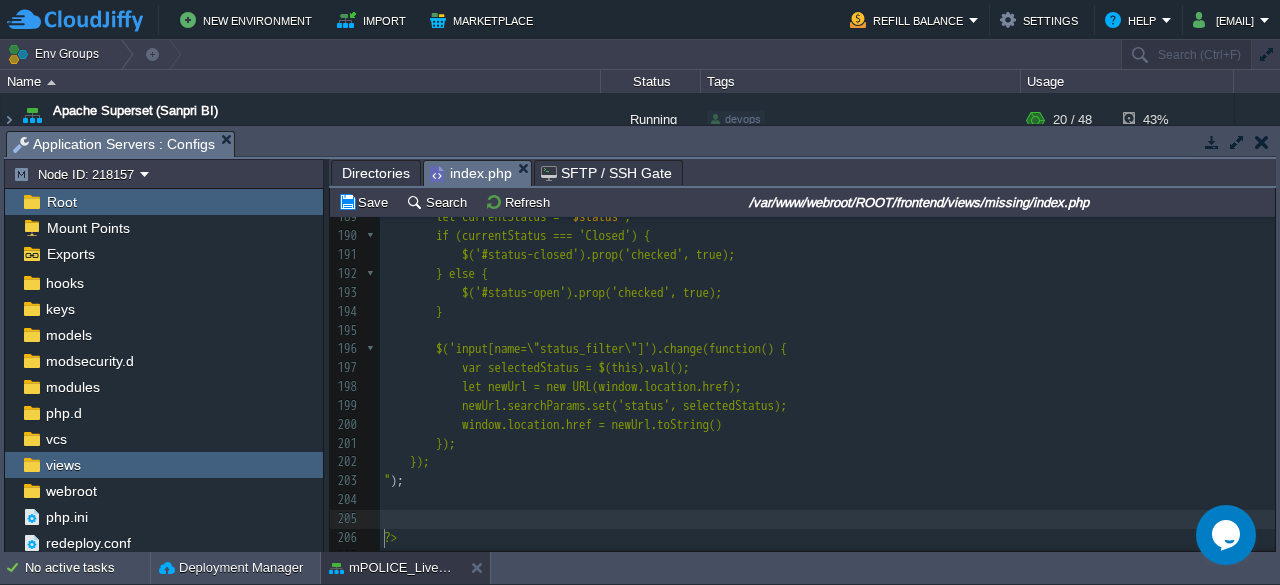 paste 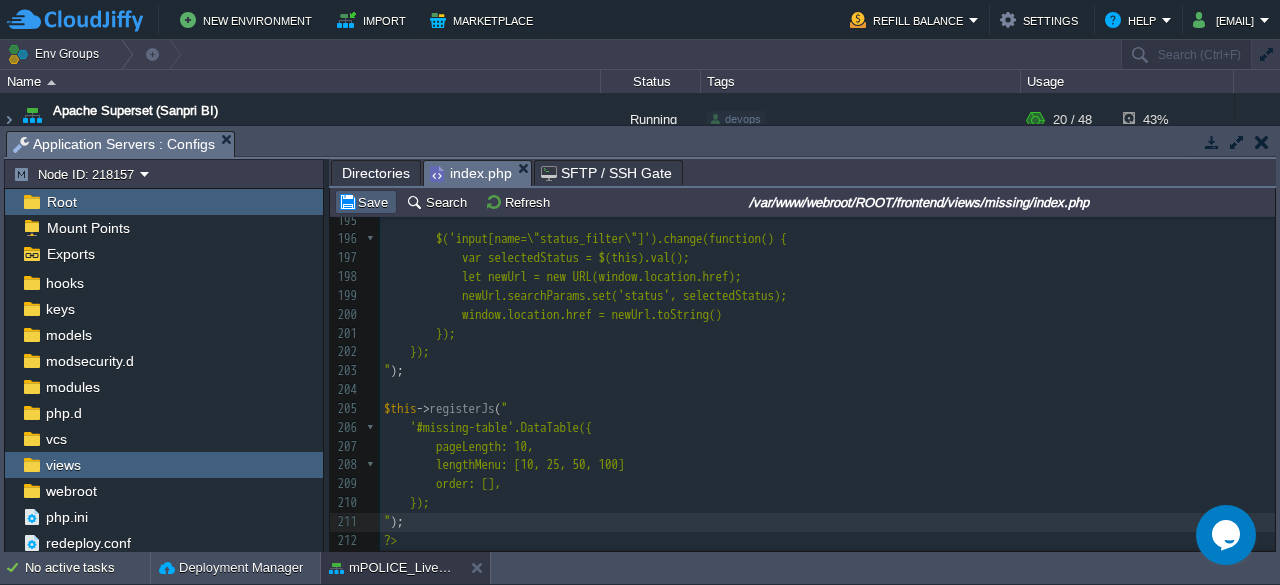 type 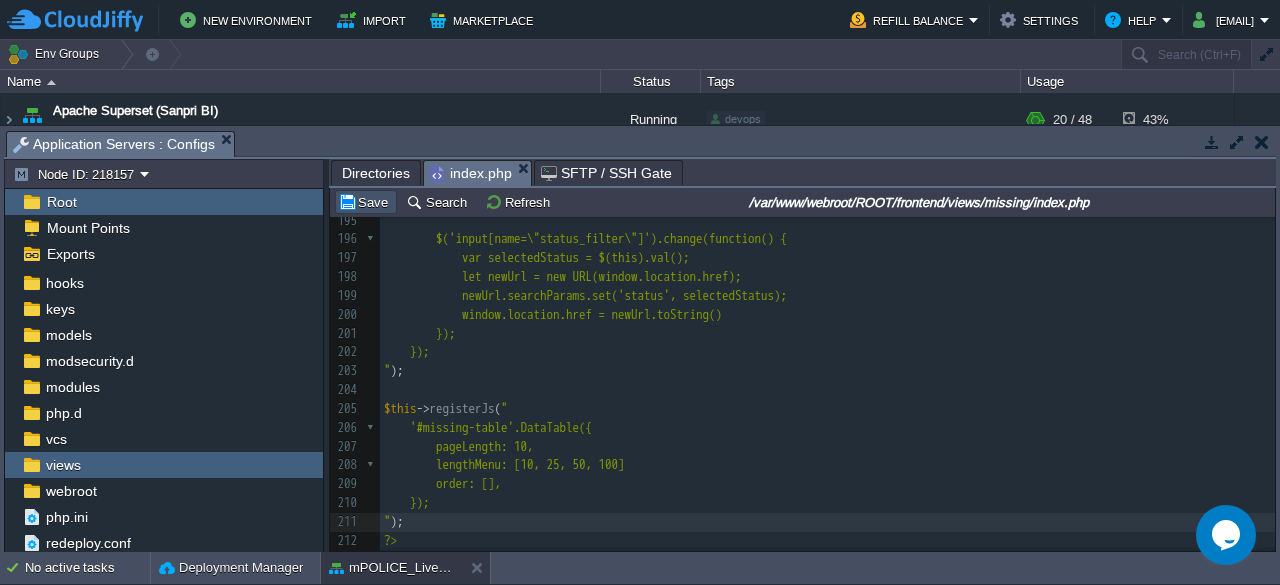click on "Save" at bounding box center [366, 202] 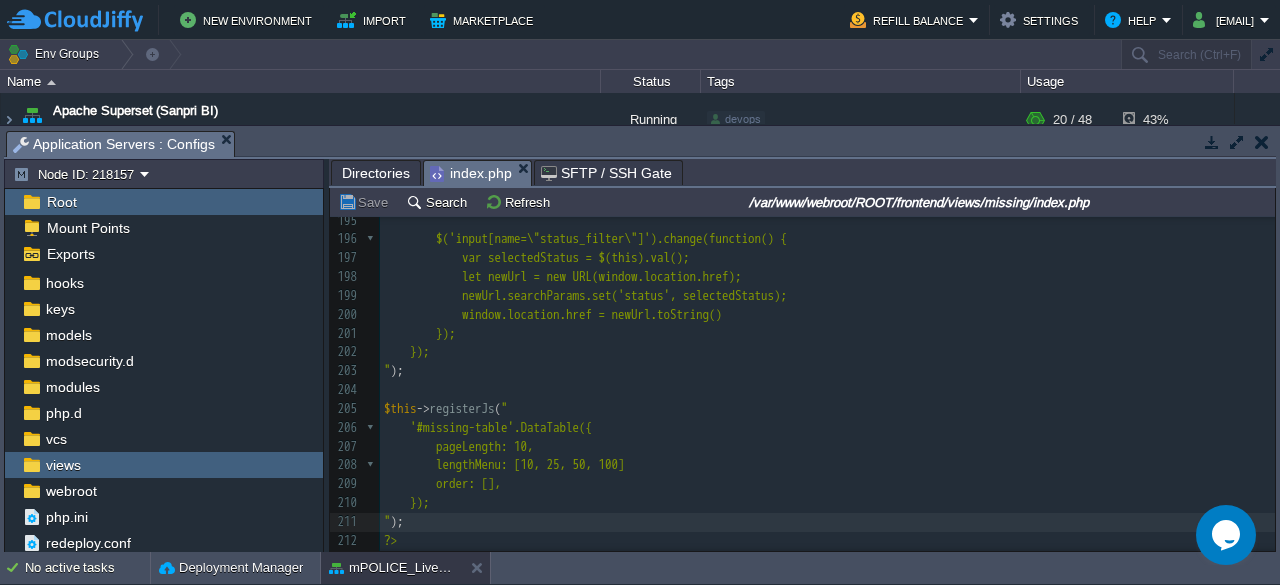 click on "index.php" at bounding box center (480, 173) 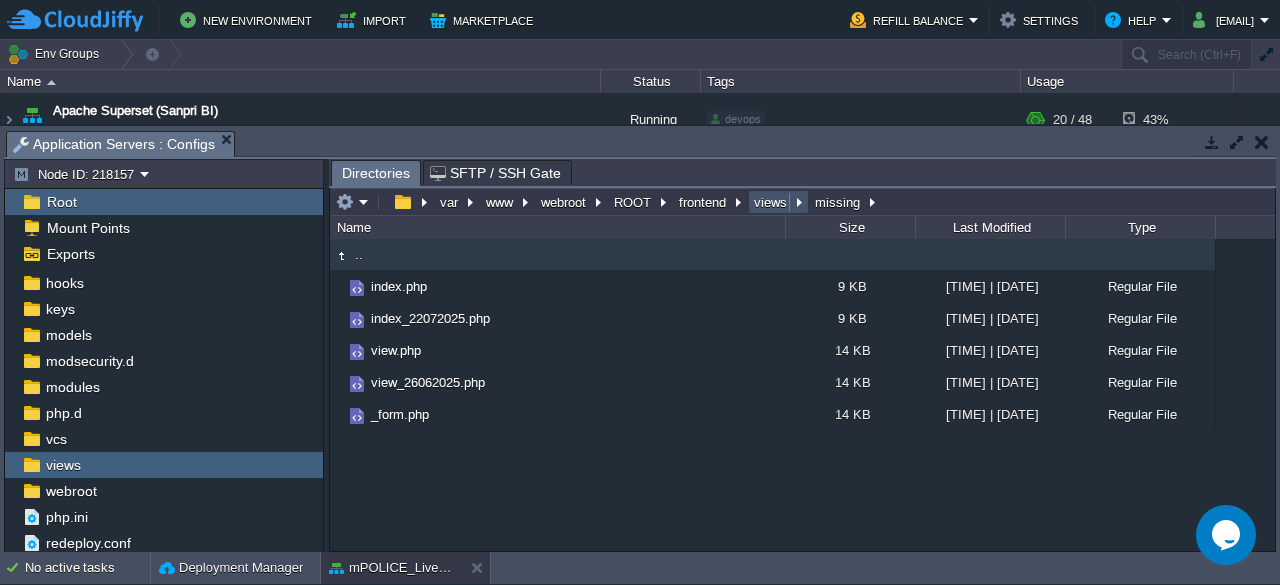 click on "views" at bounding box center (771, 202) 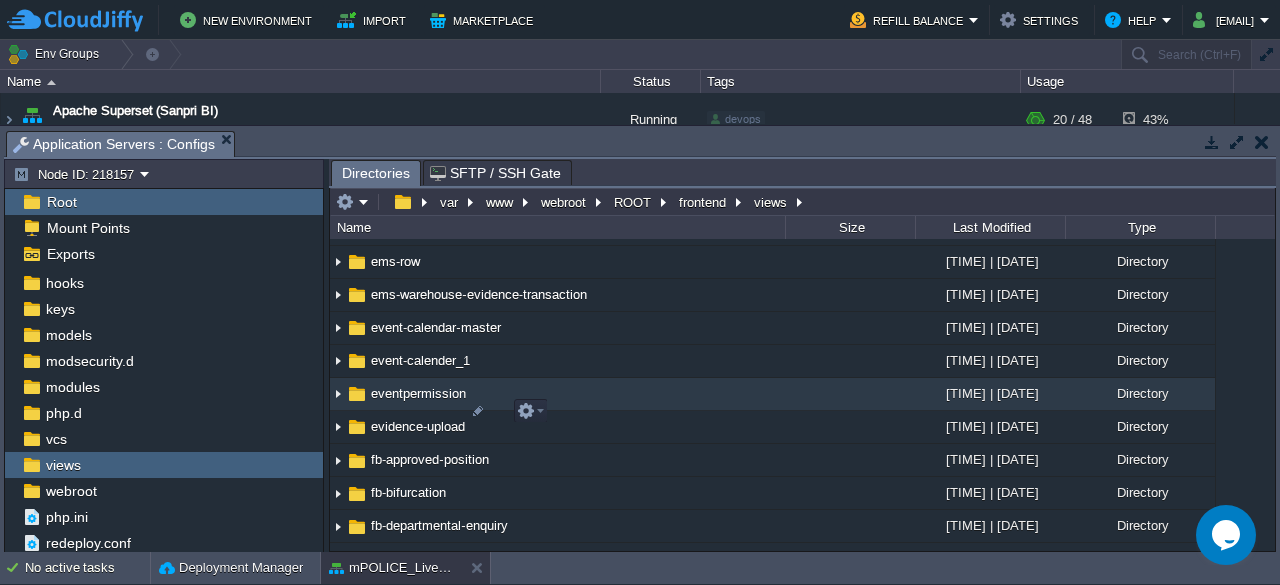 click on "eventpermission" at bounding box center [418, 393] 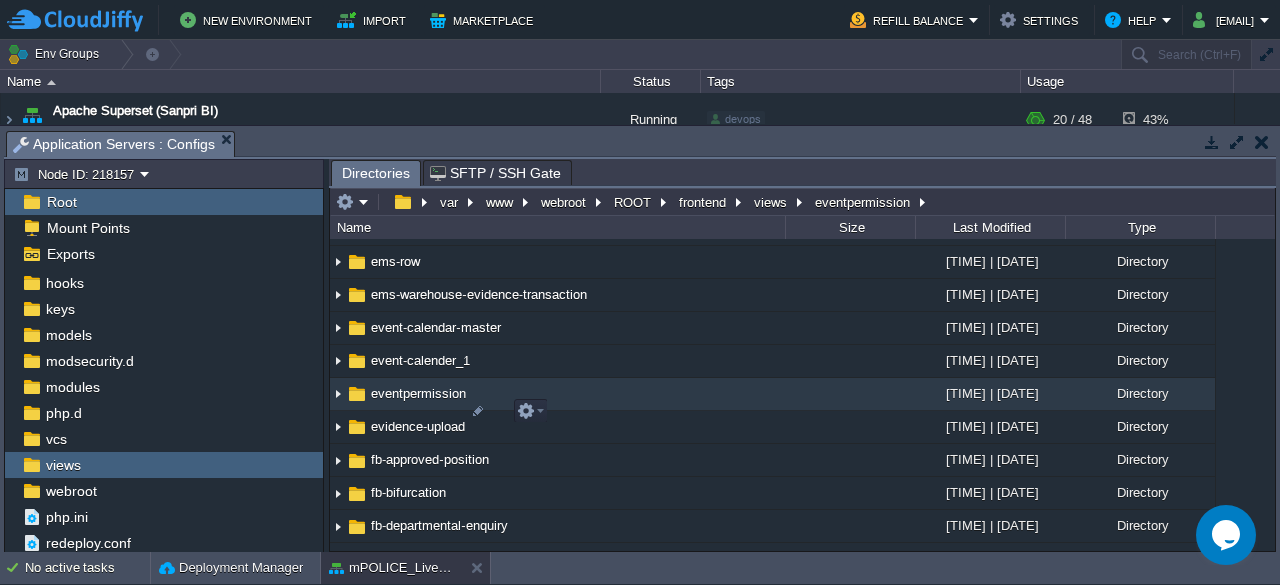 click on "eventpermission" at bounding box center (418, 393) 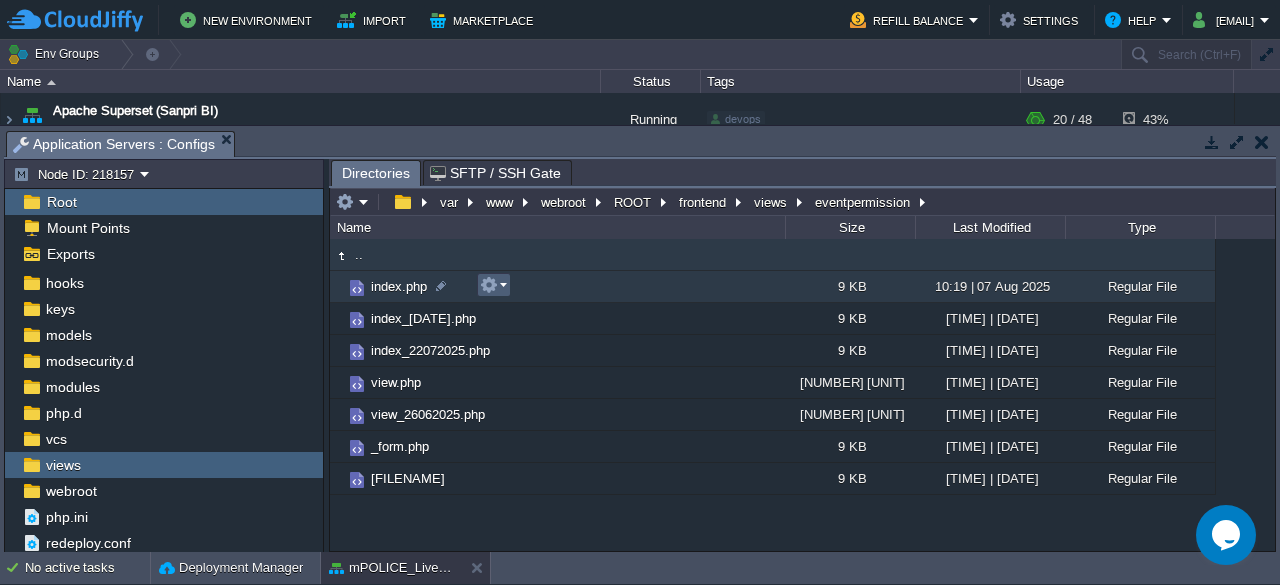 click at bounding box center (494, 285) 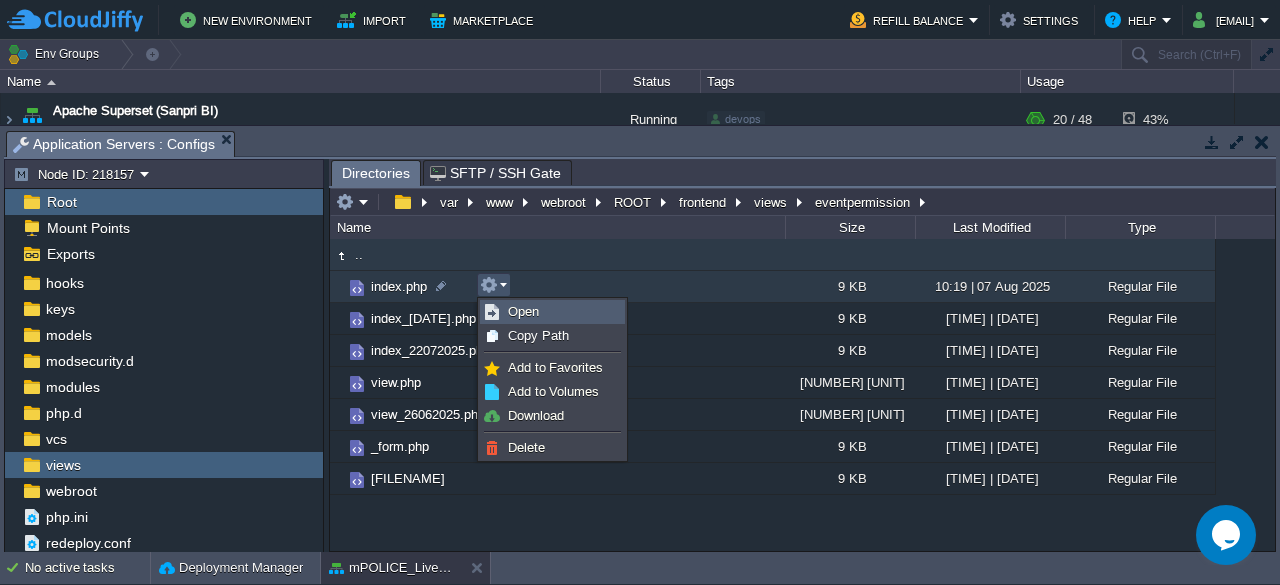 click on "Open" at bounding box center [523, 311] 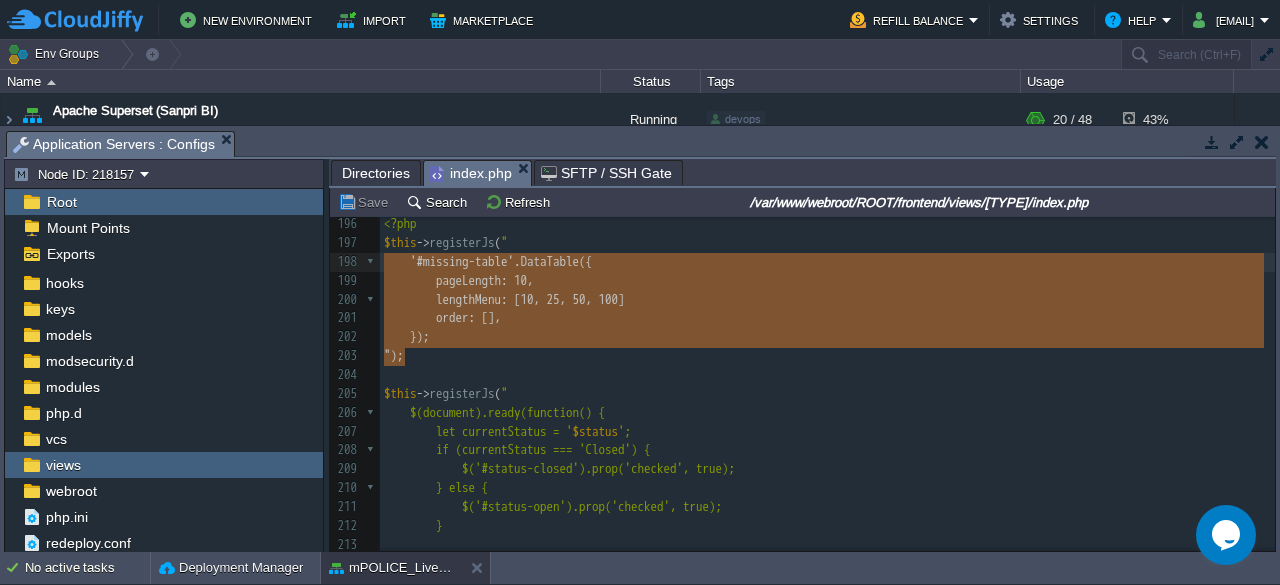 type on "$this->registerJs("
$('#missing-table').DataTable({
pageLength: 10,
lengthMenu: [10, 25, 50, 100],
order: [],
});
?" 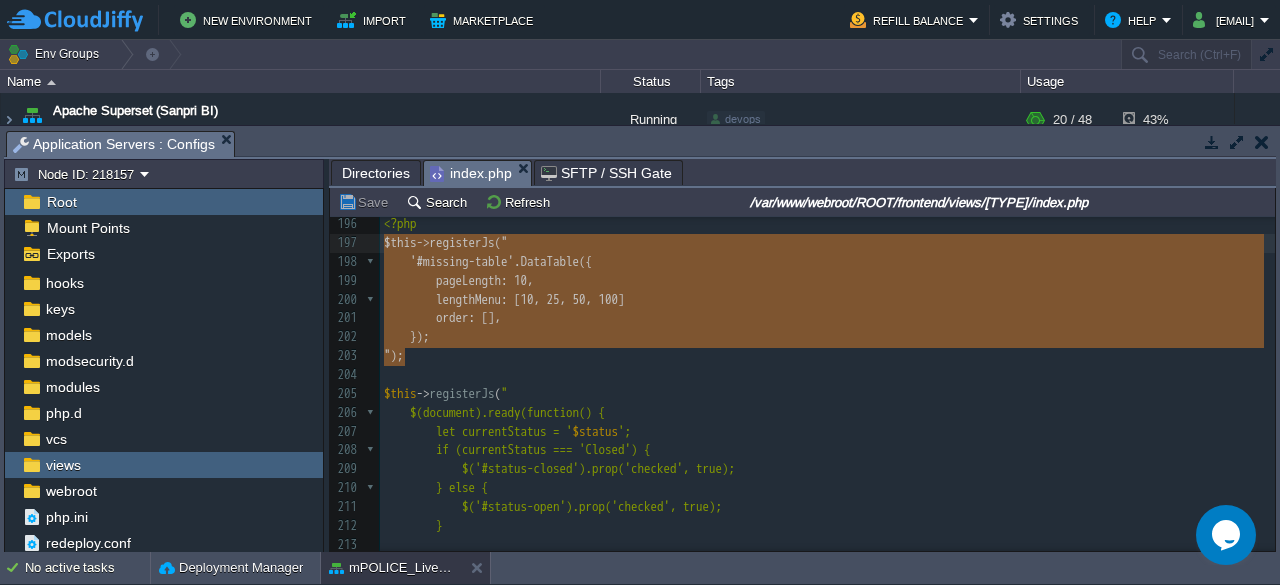 drag, startPoint x: 413, startPoint y: 364, endPoint x: 375, endPoint y: 241, distance: 128.73616 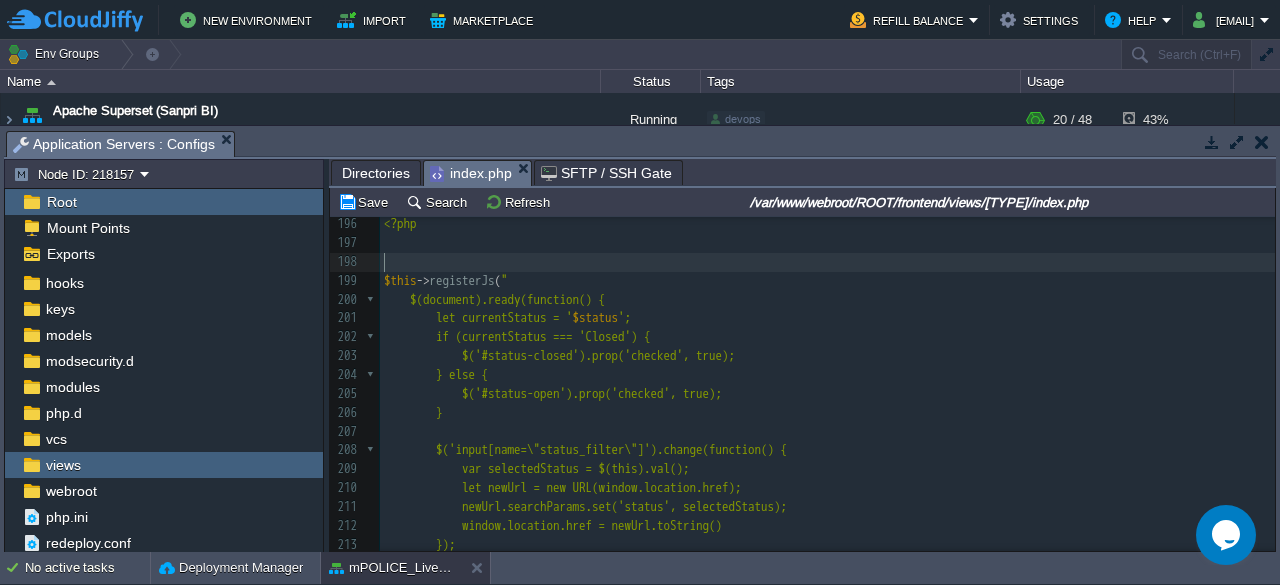 click on "​" at bounding box center (827, 262) 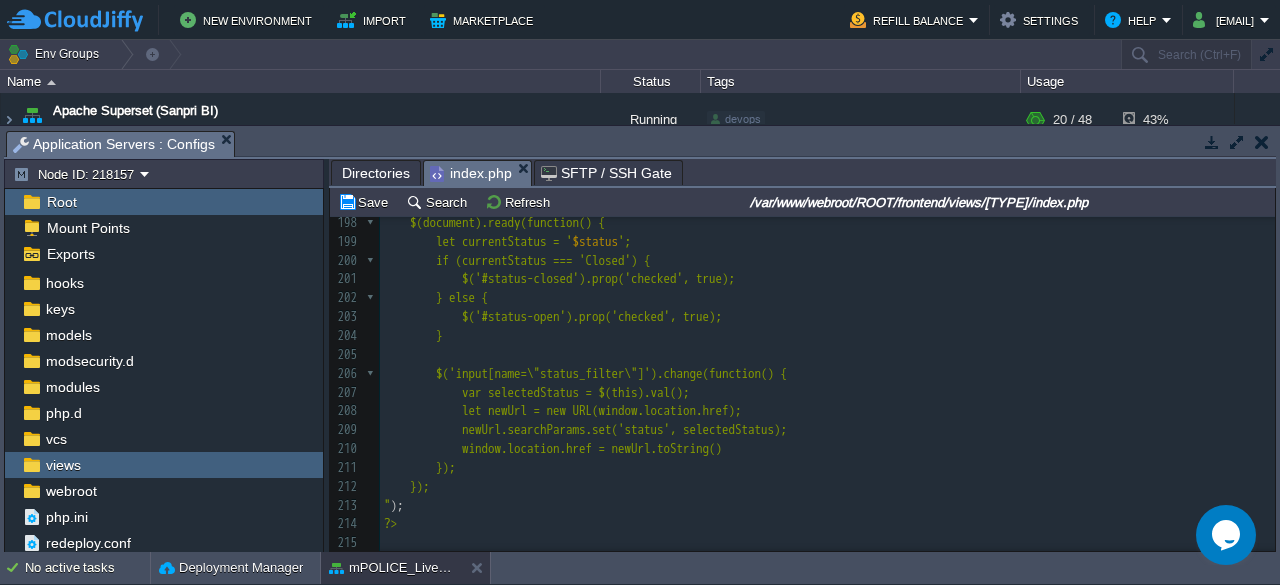 click on "xxxxxxxxxx <?php    'class' => 'yii\grid\ActionColumn',    'header' => 'Action',    'template' => '{view} {edit}',    'buttons' => [        'view' => function ($url, $model) {            return Html::a('<i class="fas fa-eye"></i>', ['default/view', 'id' => $model->id, 'type' => 'eventpermission'], [            'title' => 'View',            'style' => 'margin-right:8px; font-size: 14px; color: #000000; text-decoration: none; border: none; background: none;',            ]);        },        'edit' => function ($url, $model) {            if" at bounding box center (827, 82) 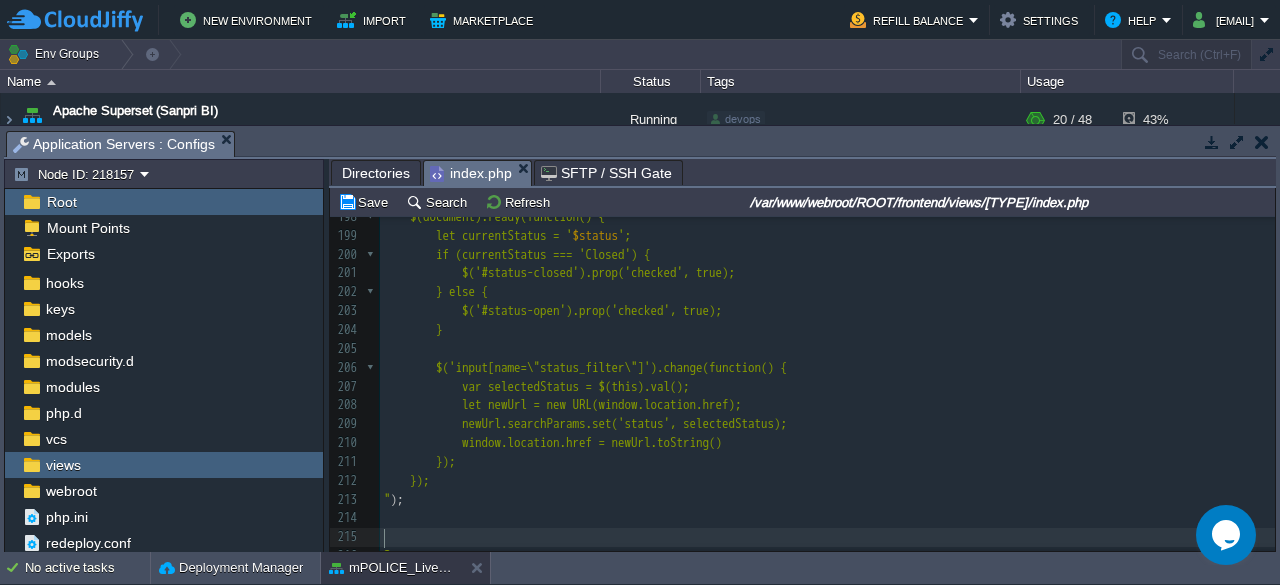 paste 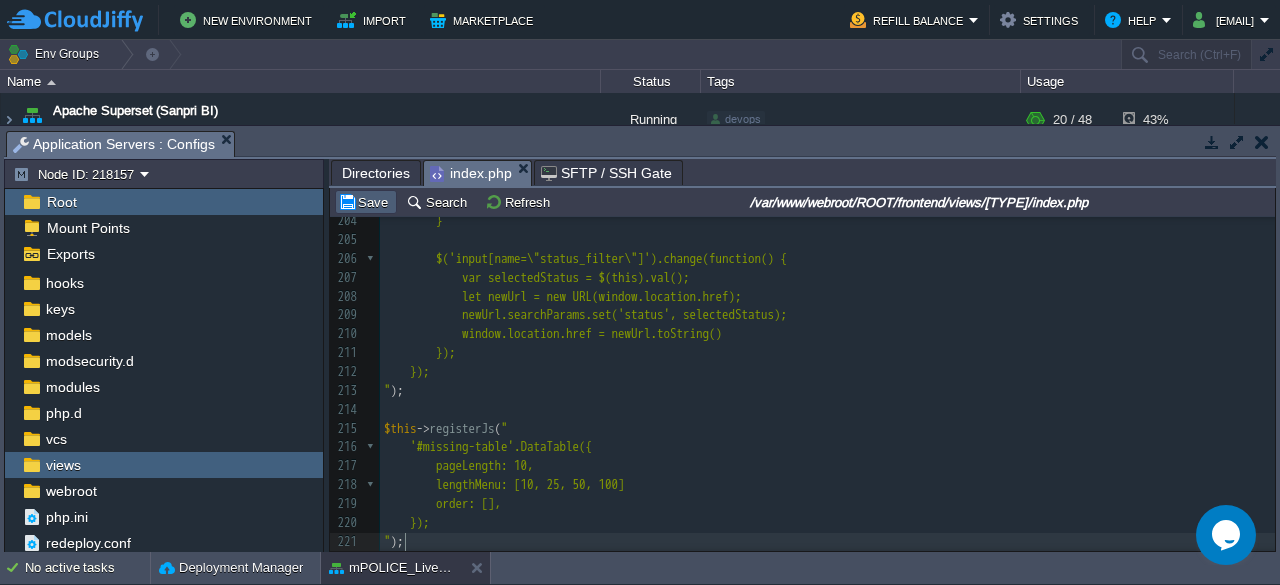 type 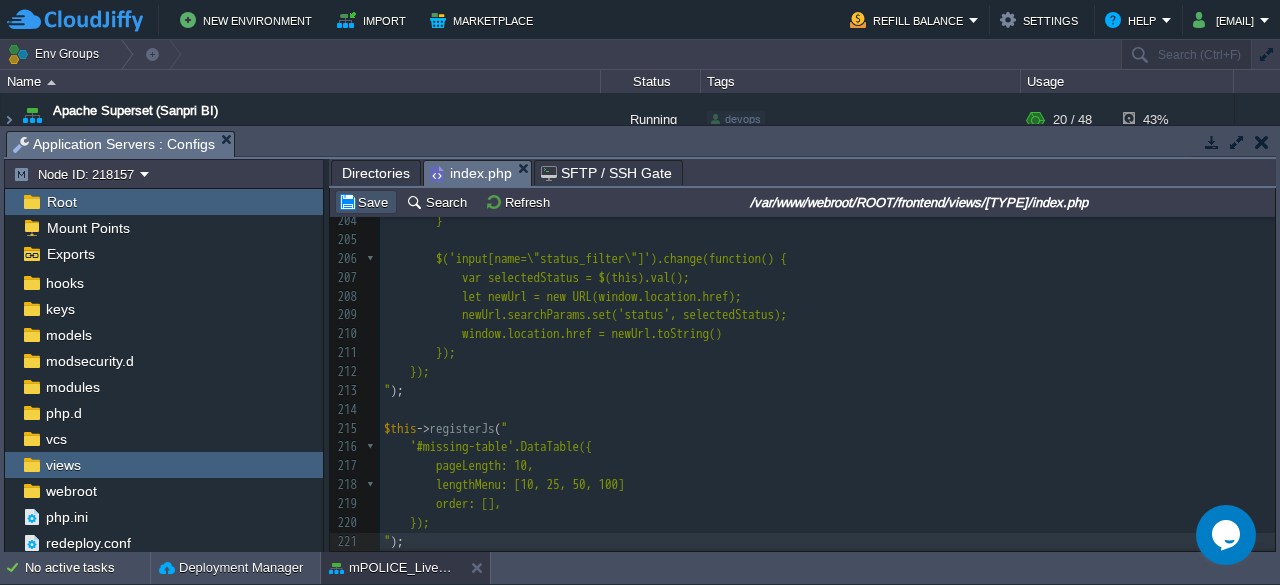click on "Save" at bounding box center (366, 202) 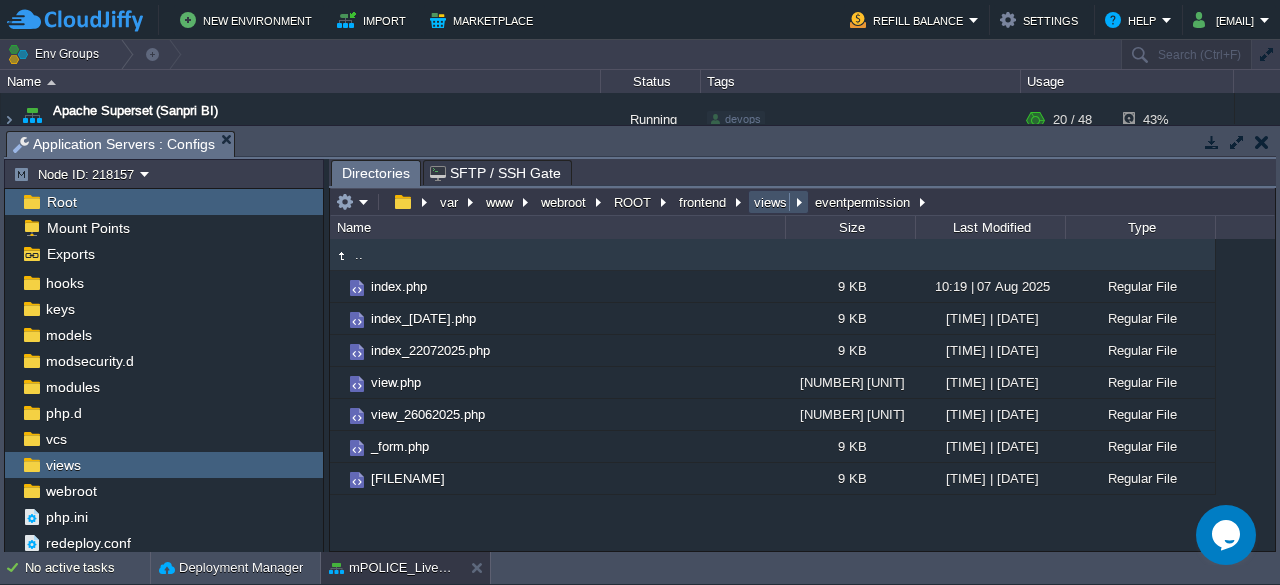 click on "views" at bounding box center (771, 202) 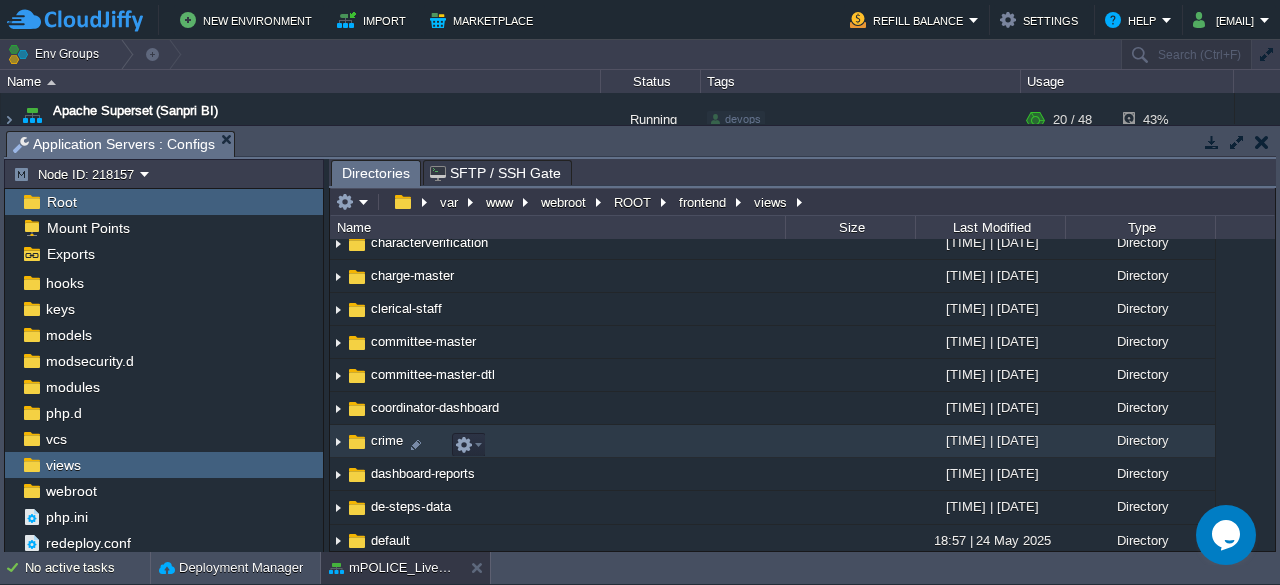 click on "crime" at bounding box center [387, 440] 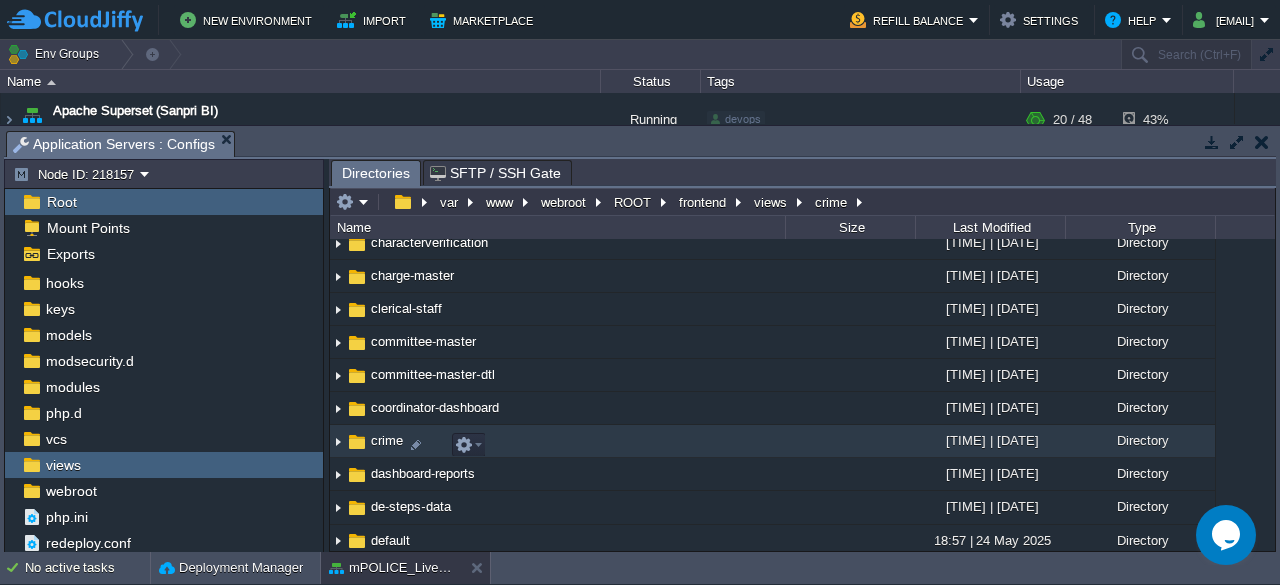 click on "crime" at bounding box center (387, 440) 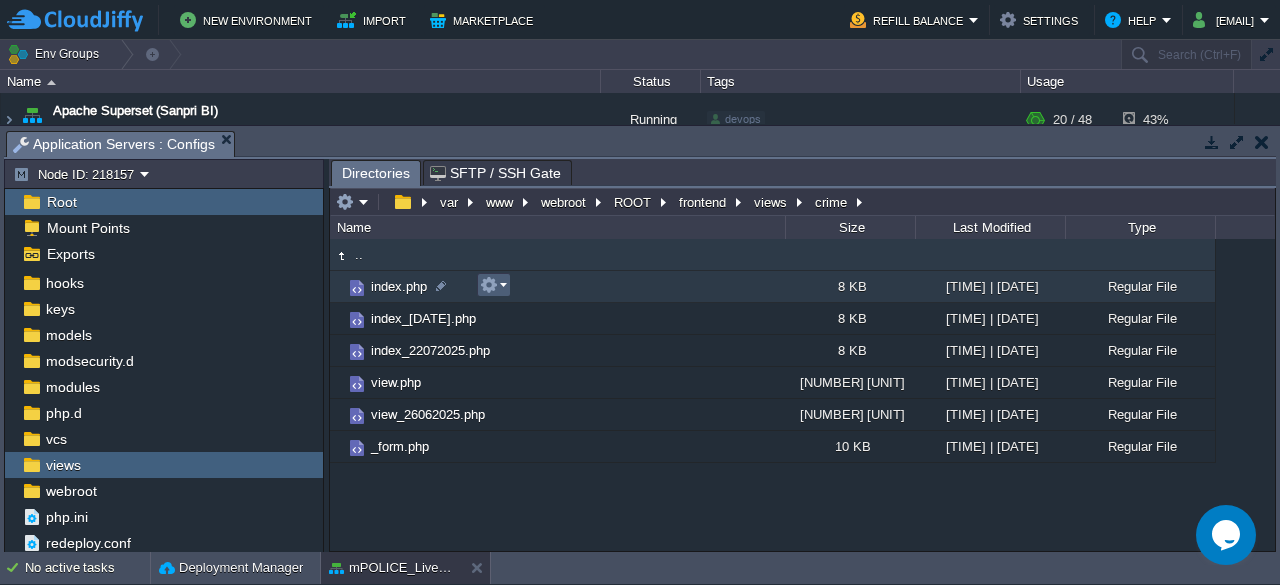 click at bounding box center [493, 285] 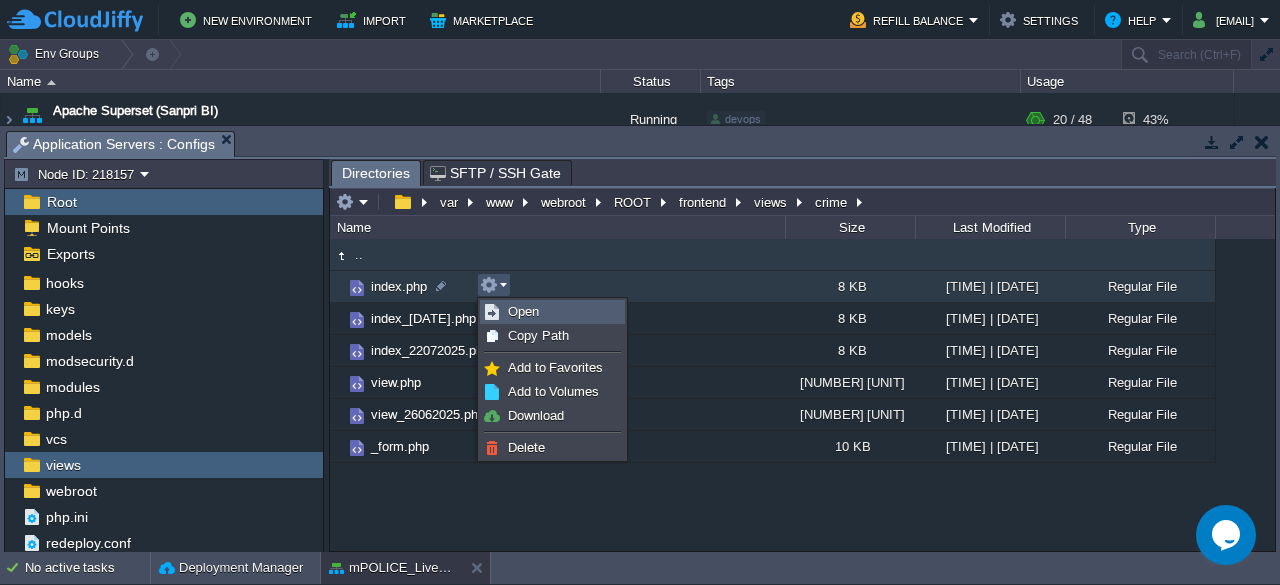 click on "Open" at bounding box center (523, 311) 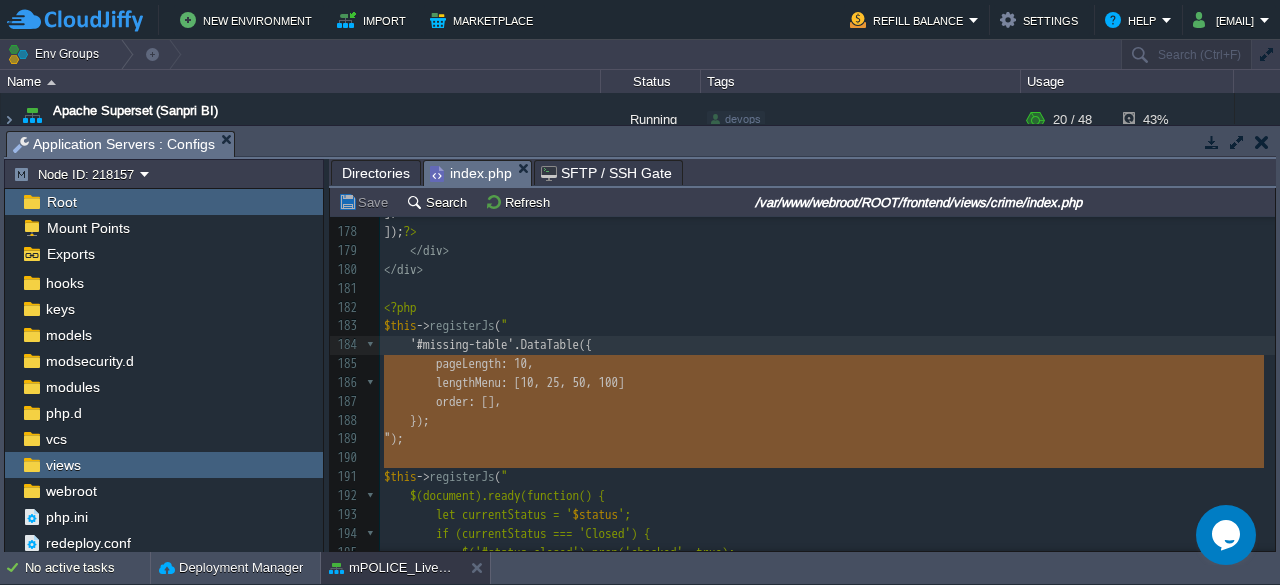 type on "$this->registerJs("
$('#missing-table').DataTable({
pageLength: 10,
lengthMenu: [10, 25, 50, 100],
order: [],
});
?" 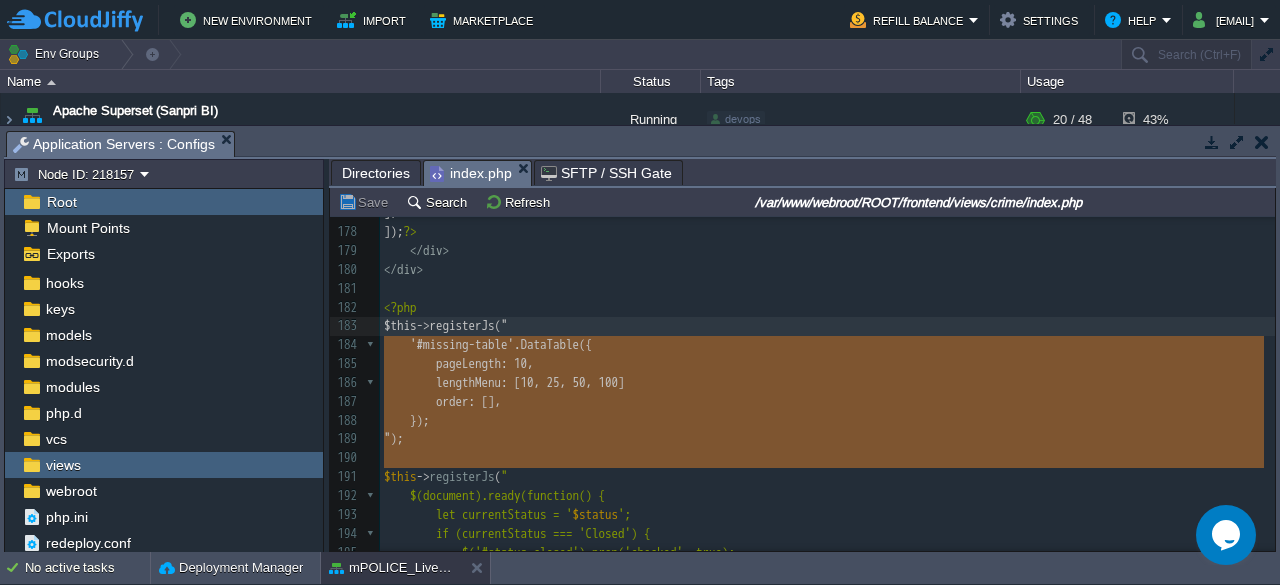 drag, startPoint x: 406, startPoint y: 468, endPoint x: 374, endPoint y: 352, distance: 120.33287 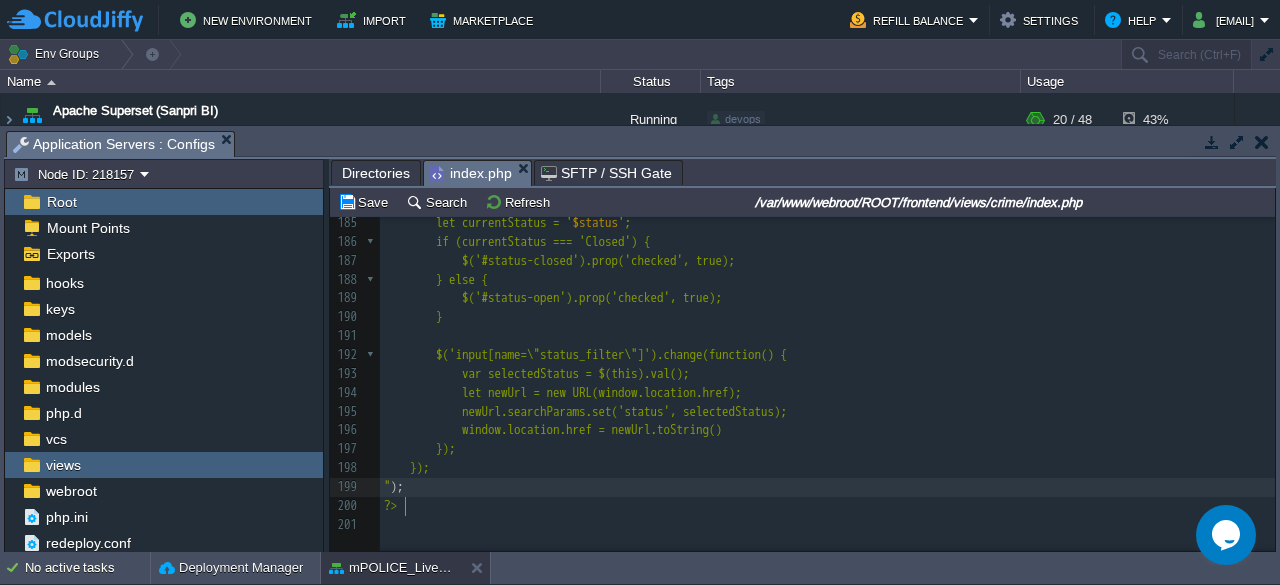 click on "" );" at bounding box center (827, 487) 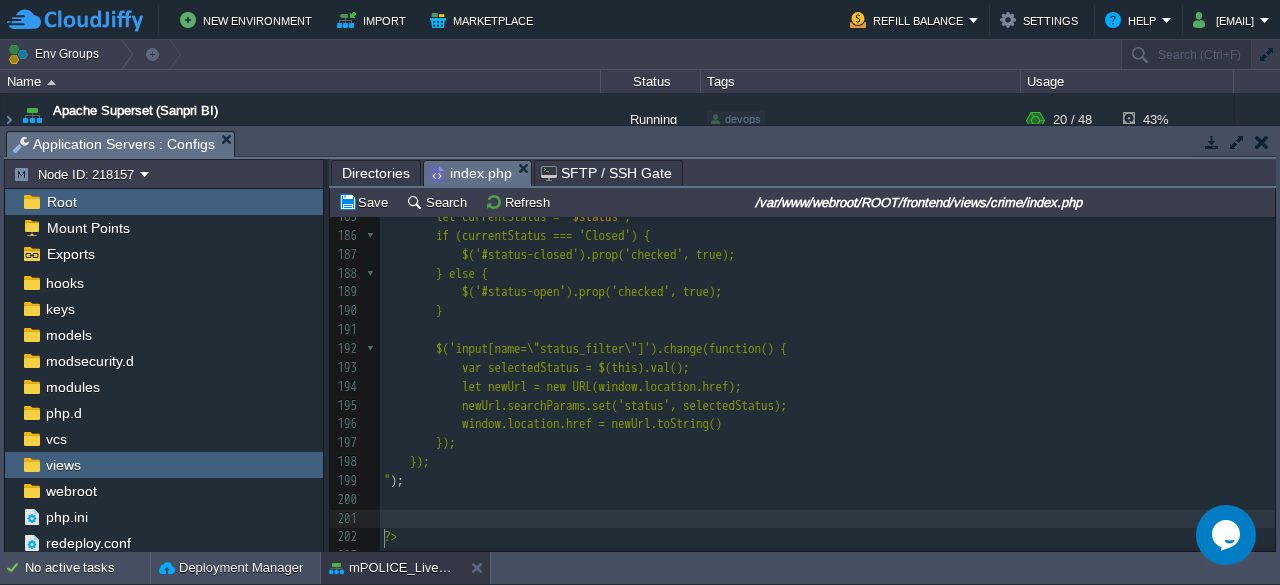paste 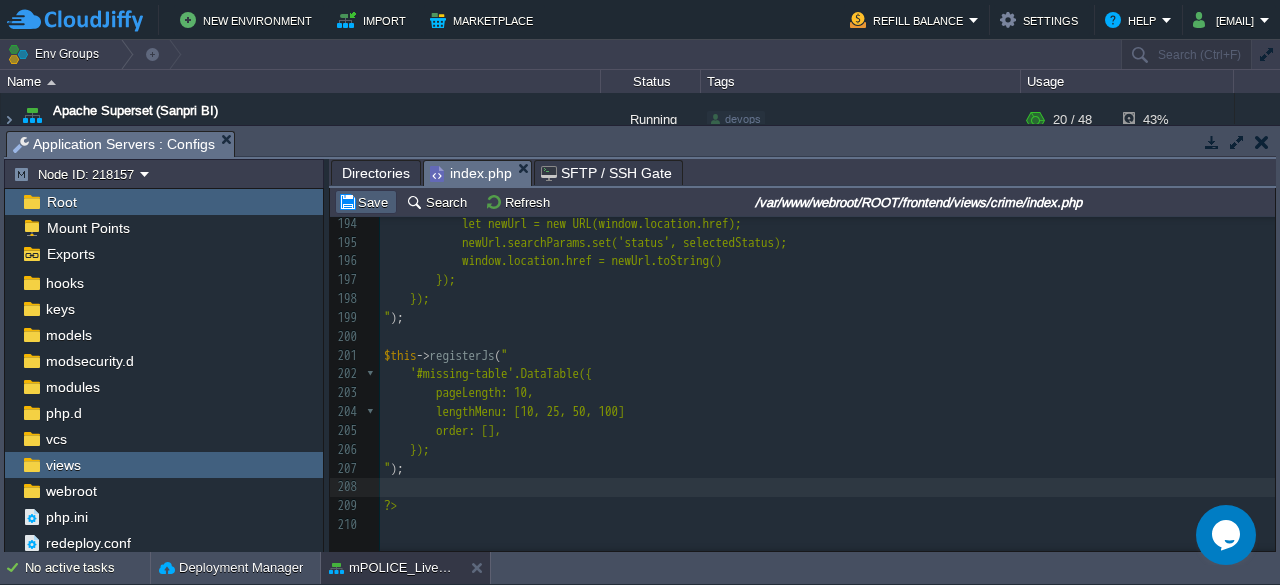type 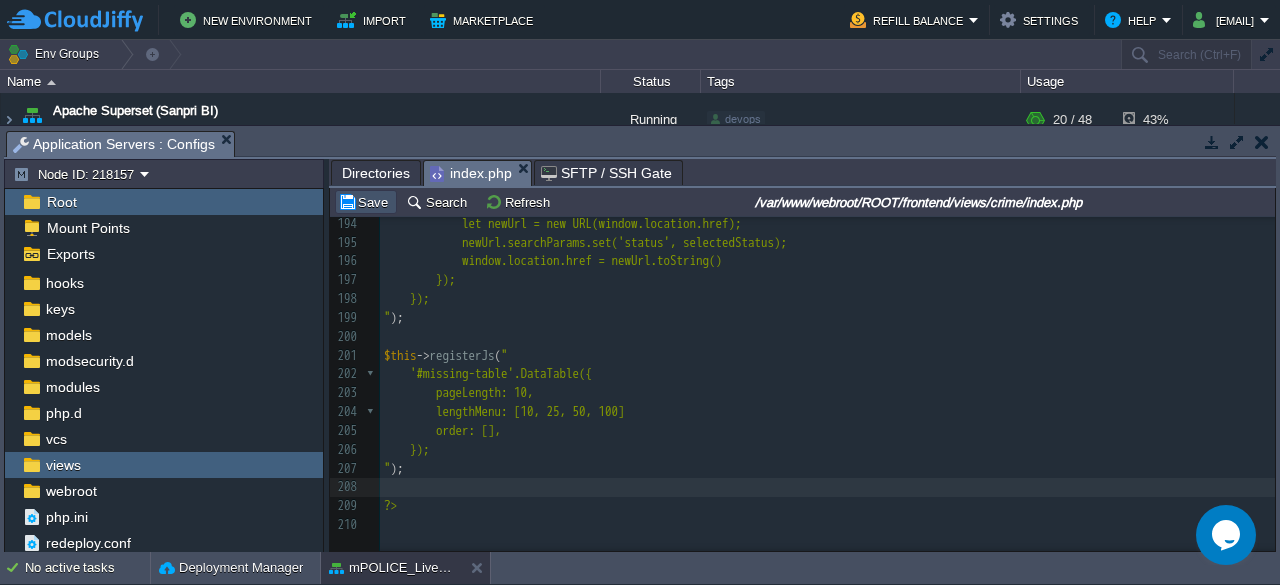 click on "Save" at bounding box center (366, 202) 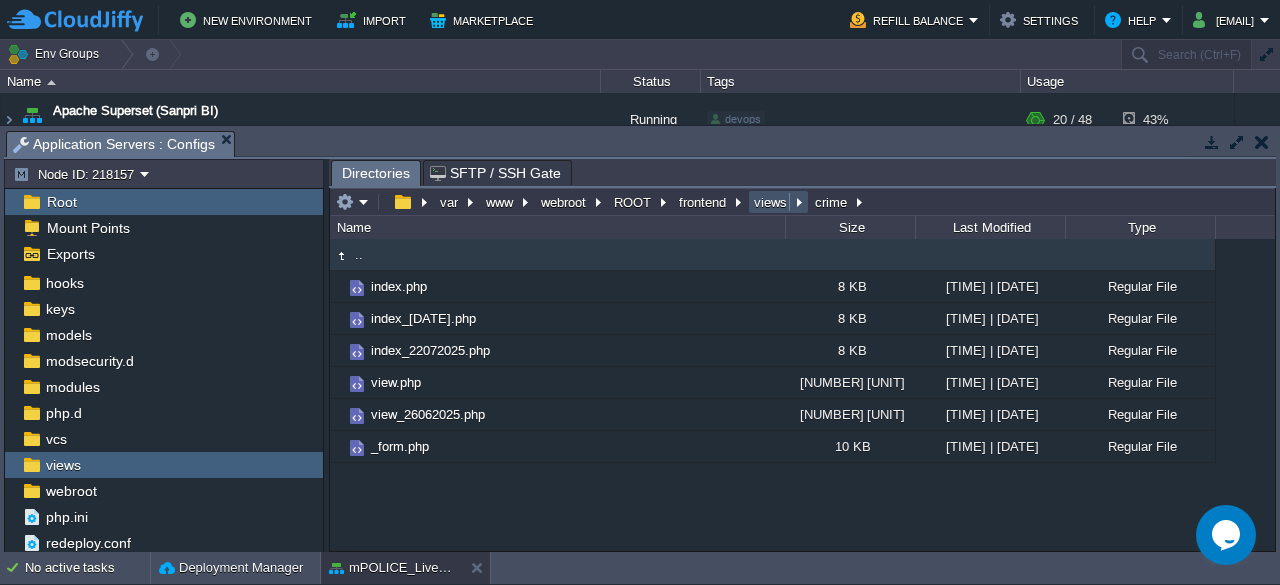 click on "views" at bounding box center [771, 202] 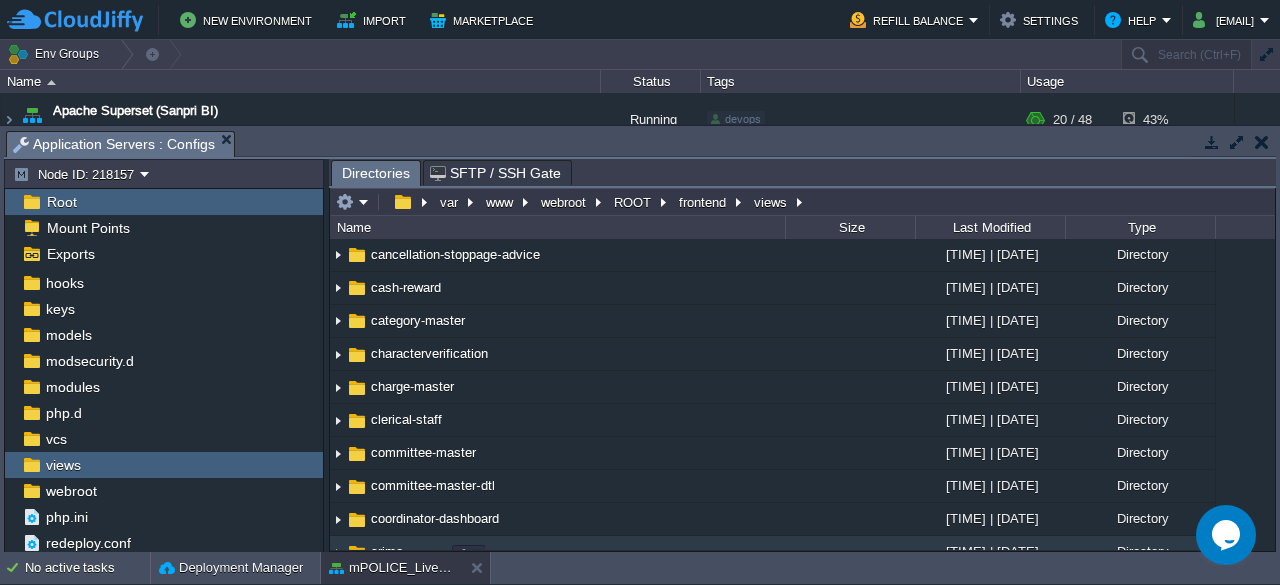 drag, startPoint x: 658, startPoint y: 541, endPoint x: 664, endPoint y: 558, distance: 18.027756 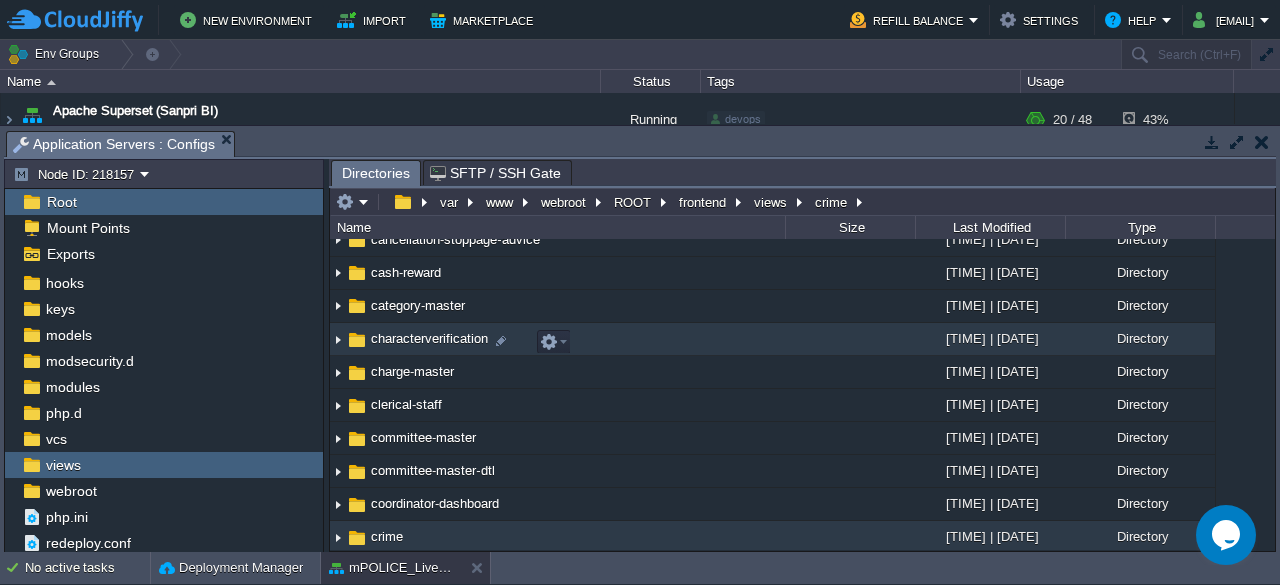 click on "characterverification" at bounding box center [429, 338] 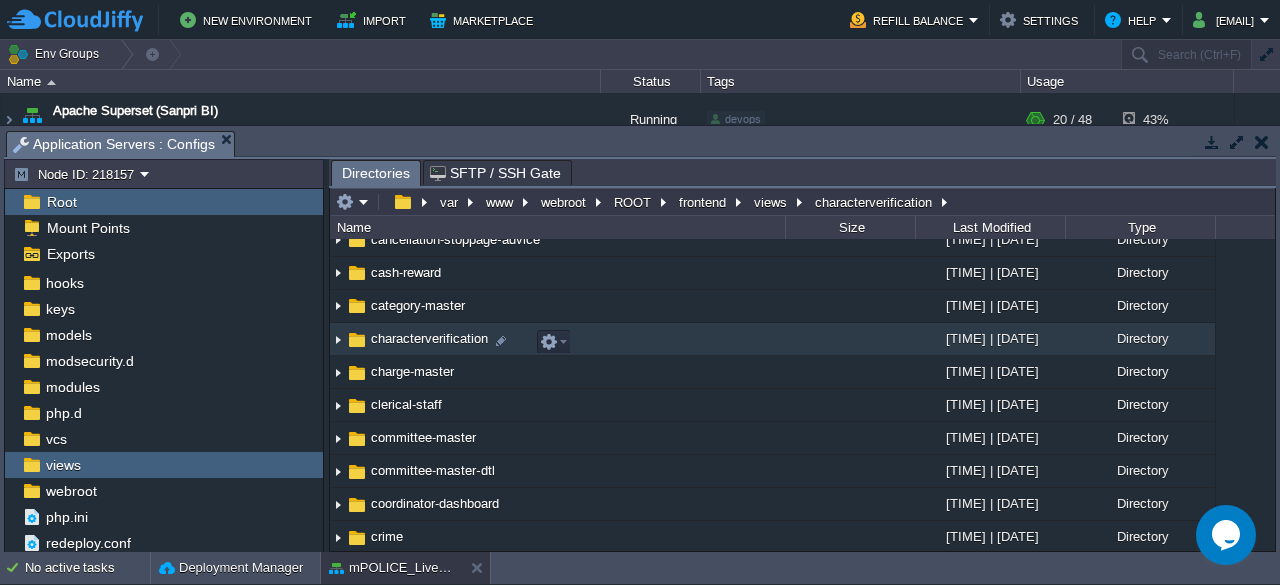 click on "characterverification" at bounding box center (429, 338) 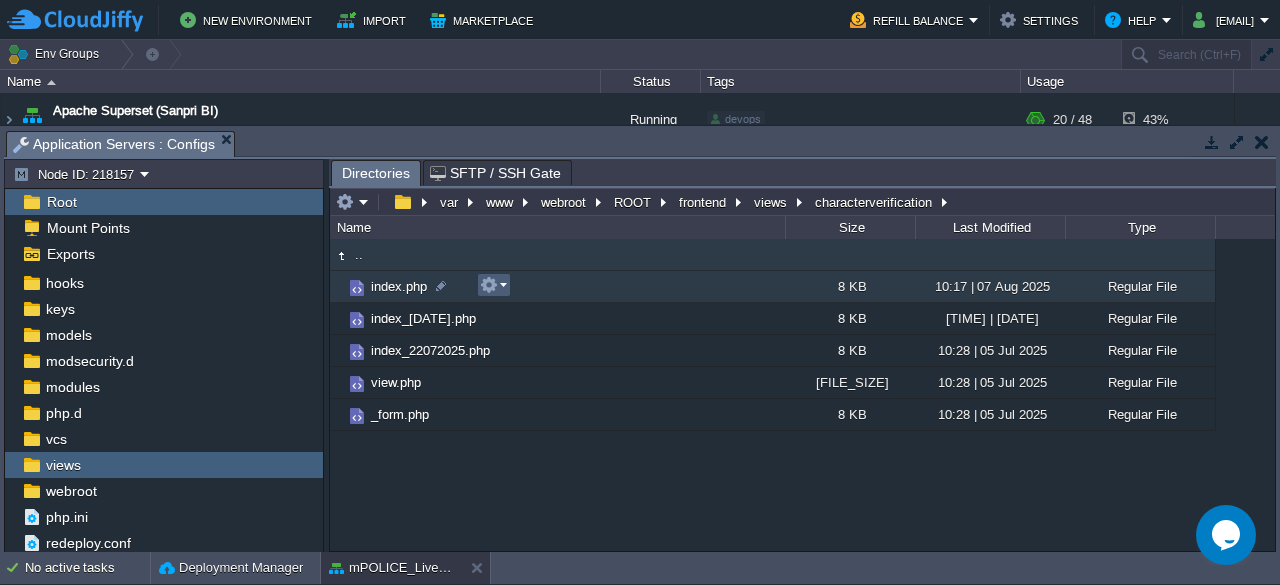 click at bounding box center (494, 285) 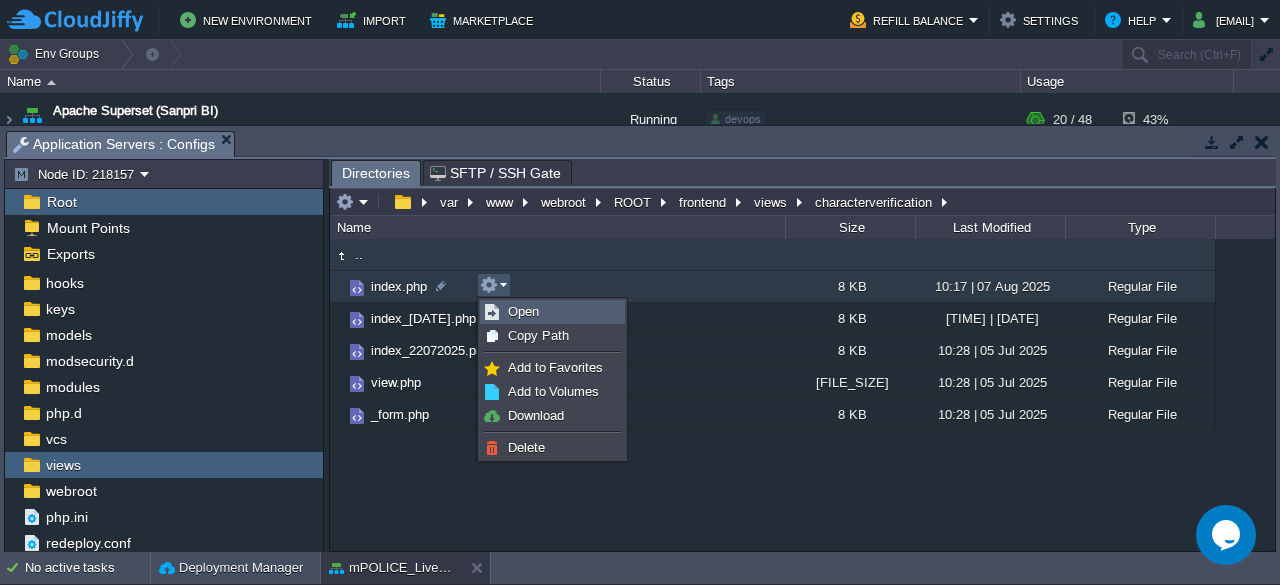 click on "Open" at bounding box center (523, 311) 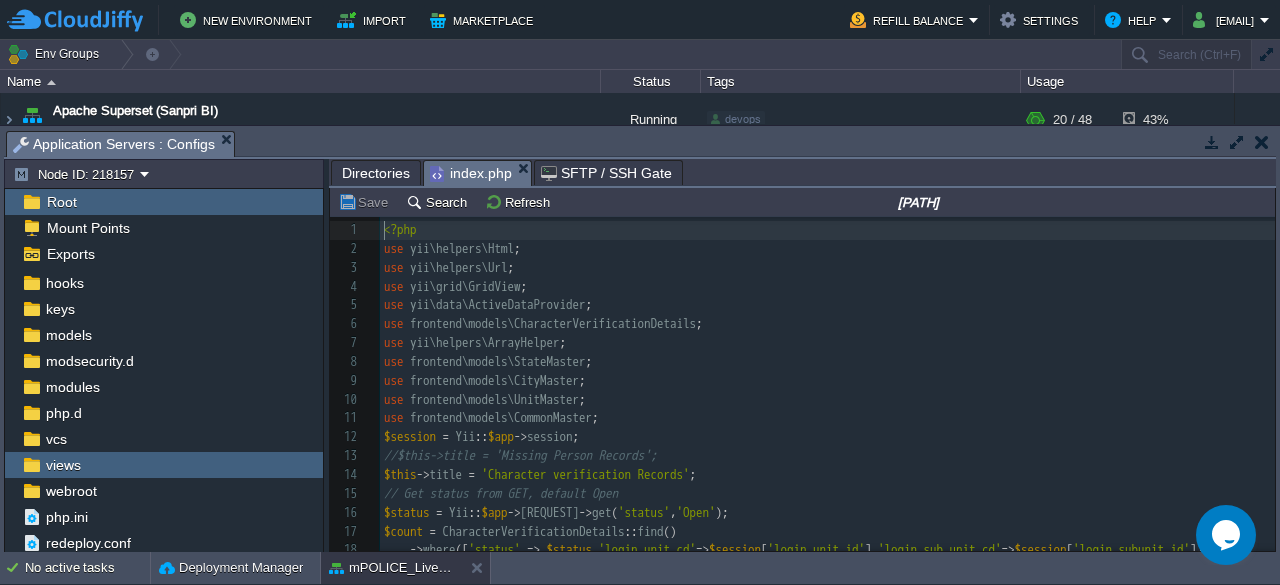 scroll, scrollTop: 6, scrollLeft: 0, axis: vertical 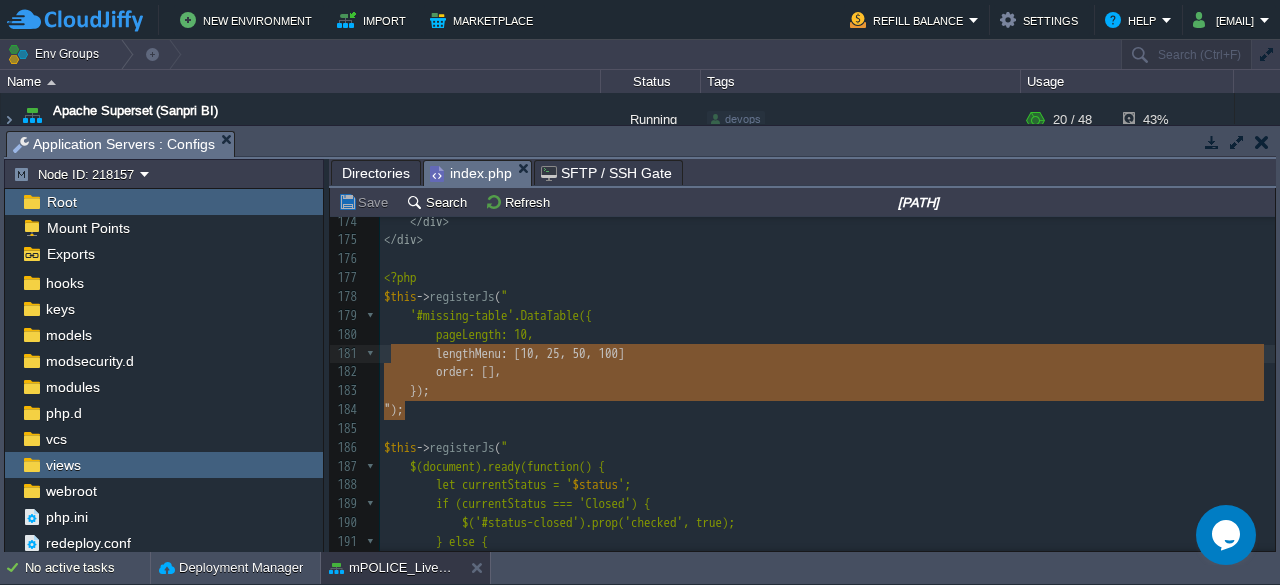 type on "$this->registerJs("
$('#missing-table').DataTable({
pageLength: 10,
lengthMenu: [10, 25, 50, 100],
order: [],
});
?" 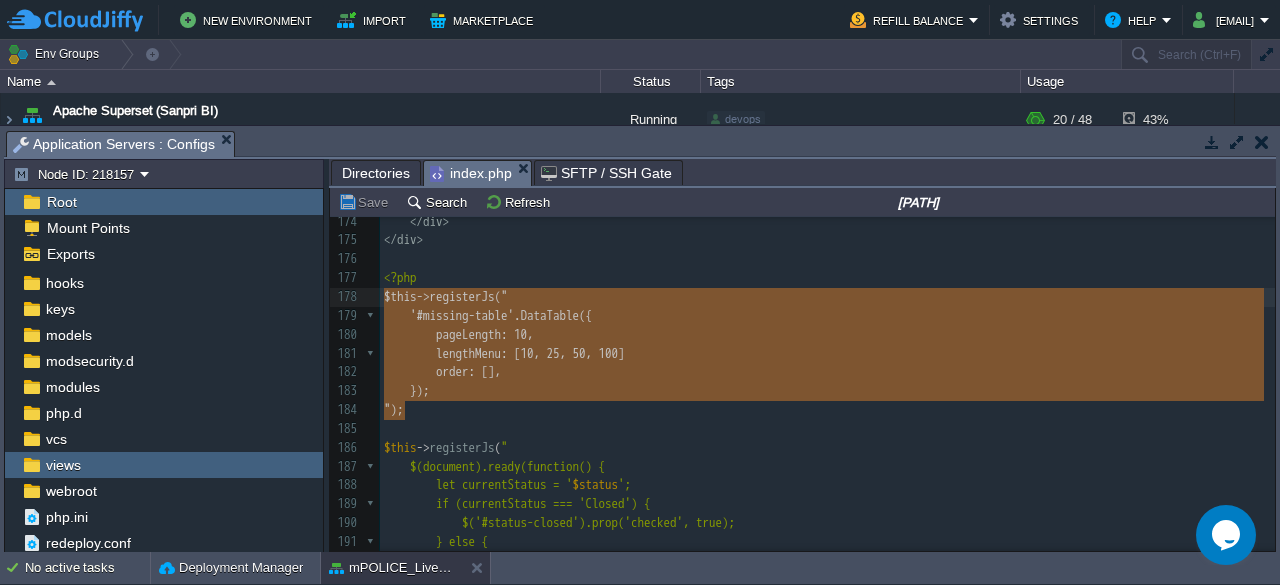 drag, startPoint x: 416, startPoint y: 411, endPoint x: 381, endPoint y: 305, distance: 111.62885 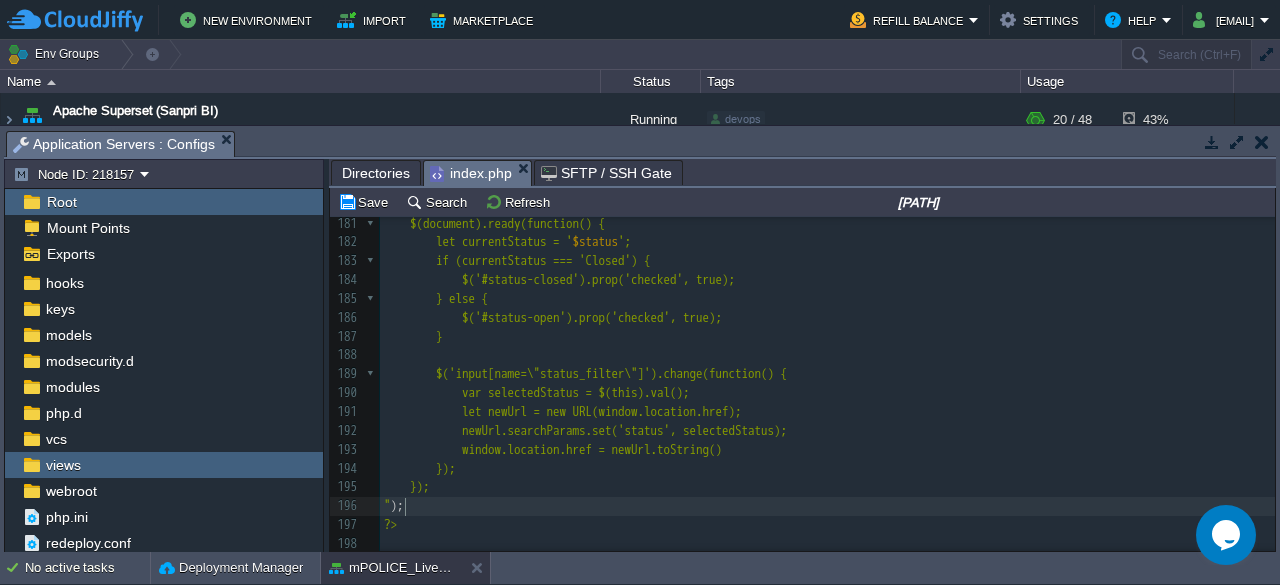 click on "xxxxxxxxxx <?php                                                 'title' => 'Edit',                'style' => 'font-size: 14px; color: #000000; text-decoration: none; border: none; background: none;',            ]);        }" at bounding box center [827, 214] 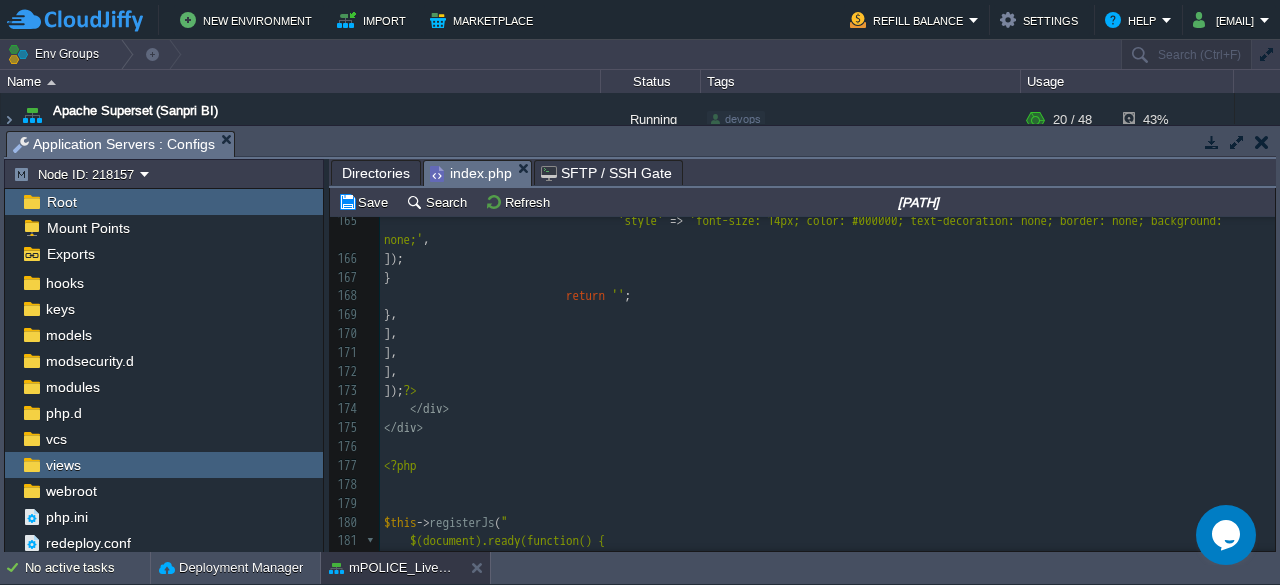 click on "​" at bounding box center (827, 504) 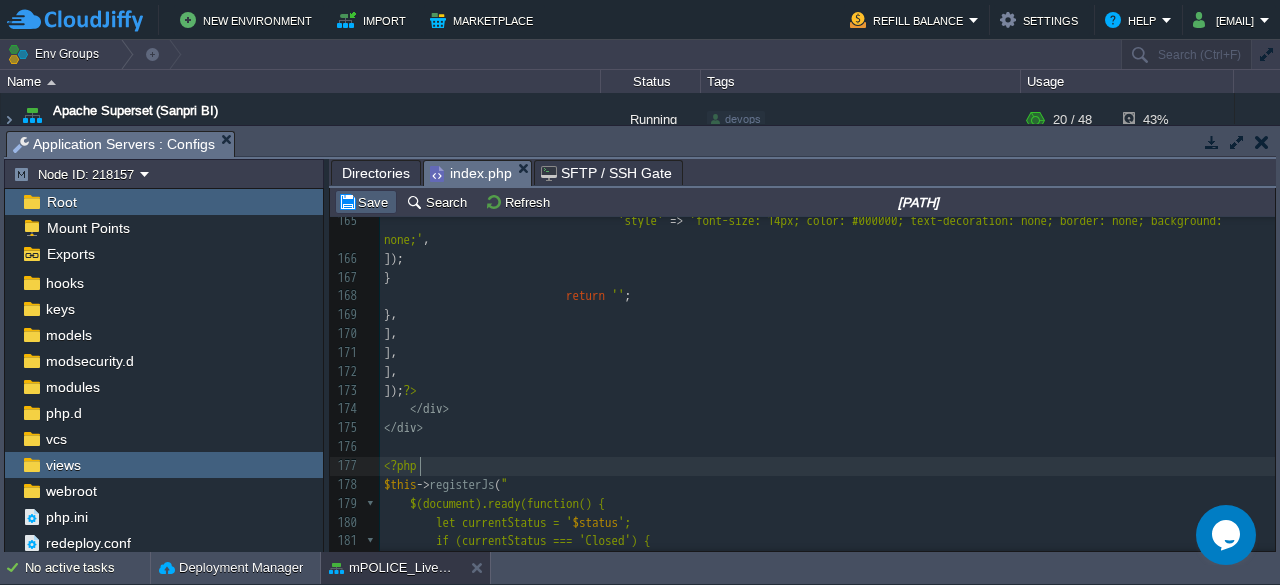 type 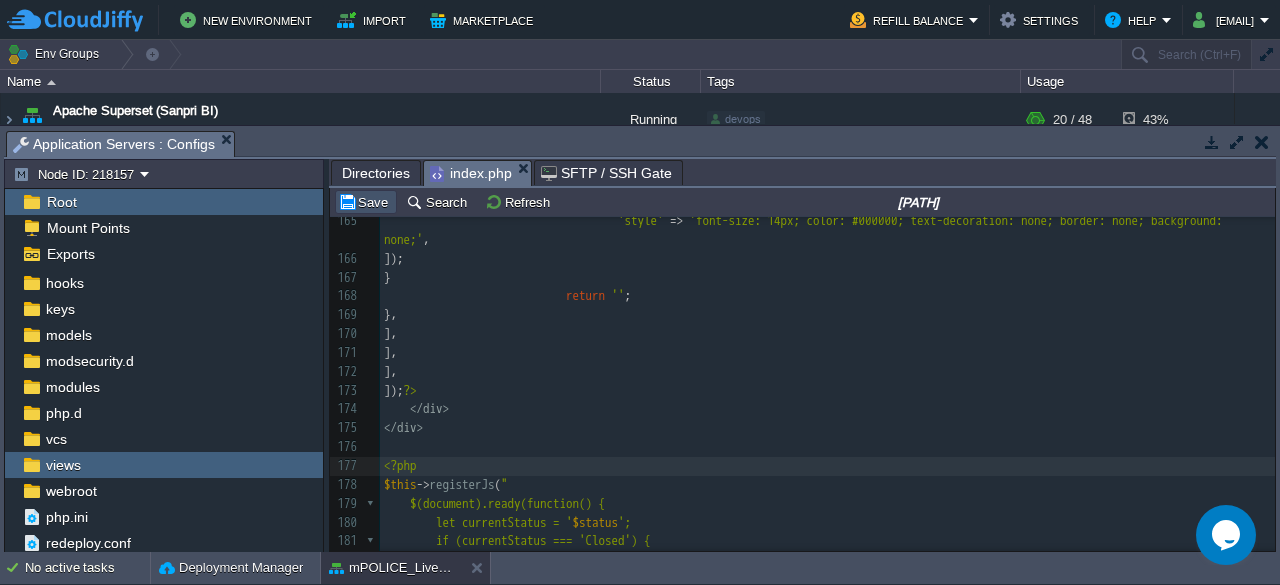 click on "Save" at bounding box center [366, 202] 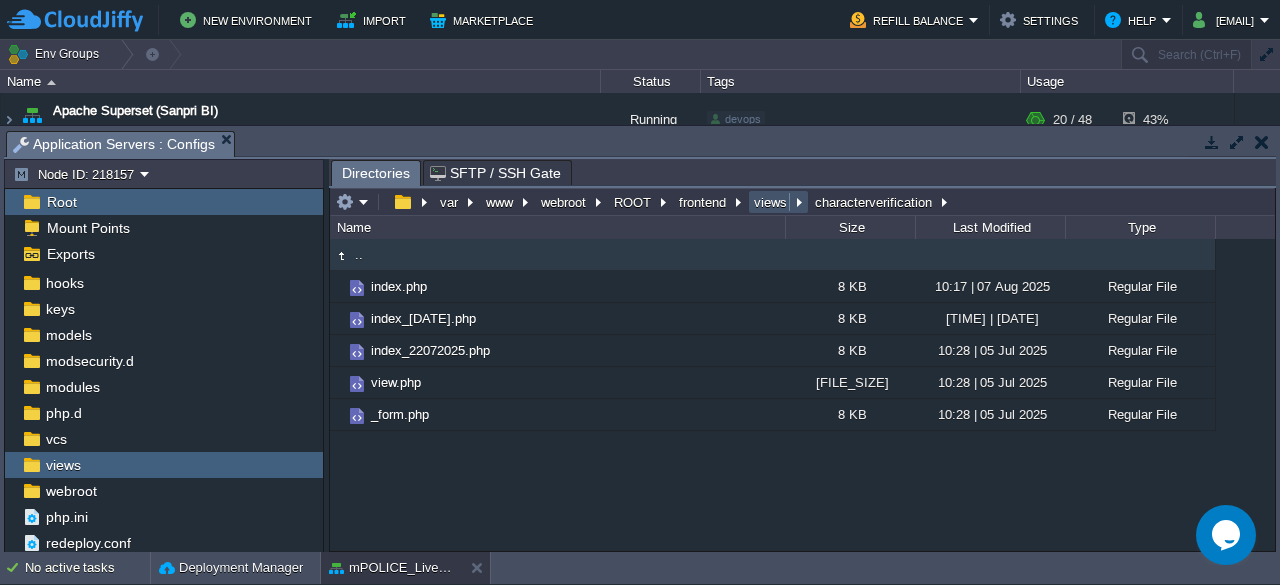 click on "views" at bounding box center [771, 202] 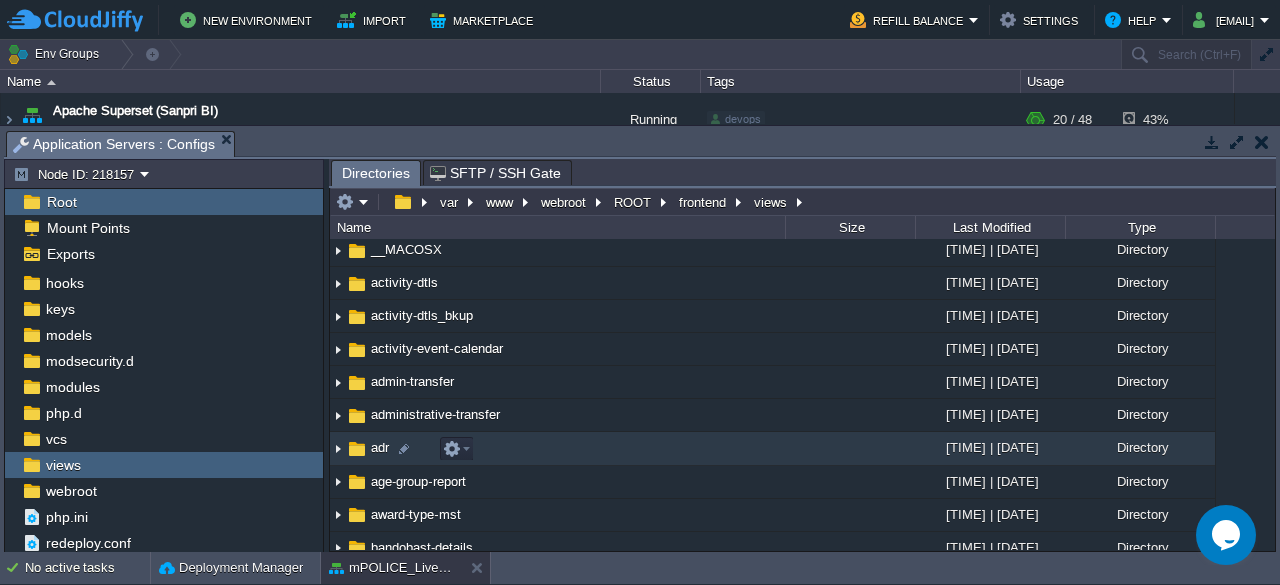 click on "adr" at bounding box center (380, 447) 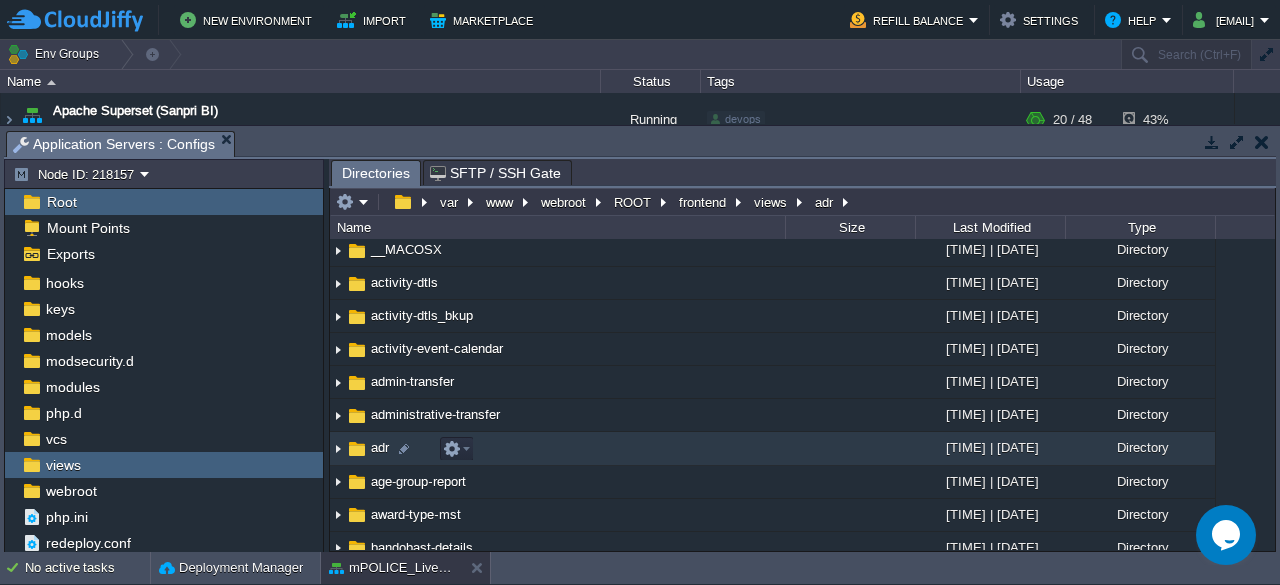 click on "adr" at bounding box center (380, 447) 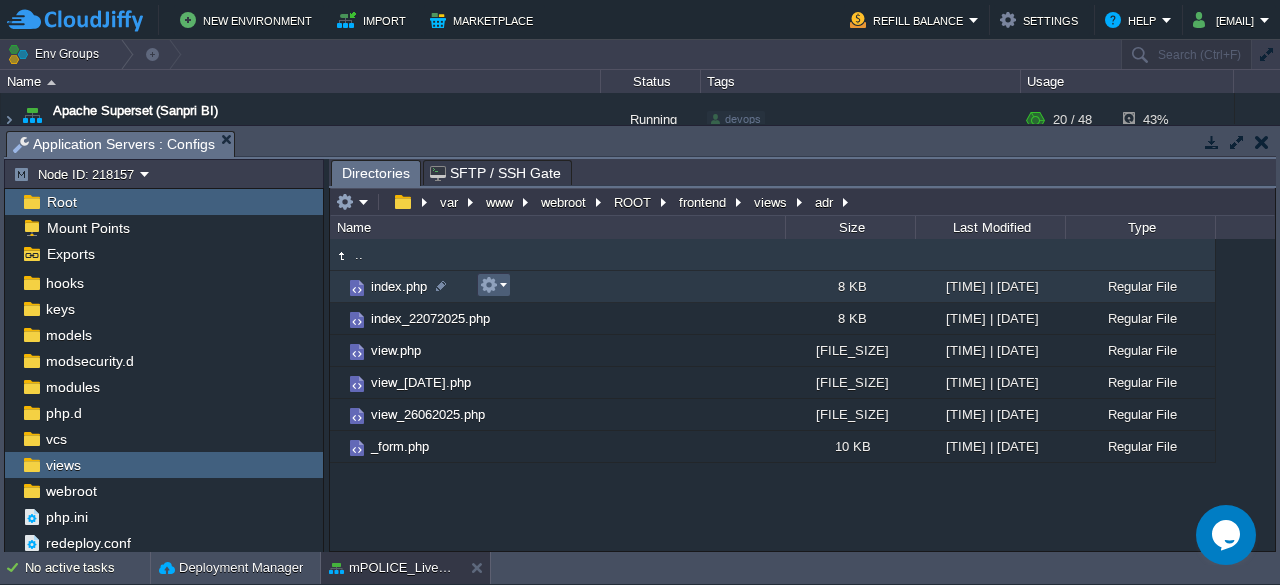 click at bounding box center [493, 285] 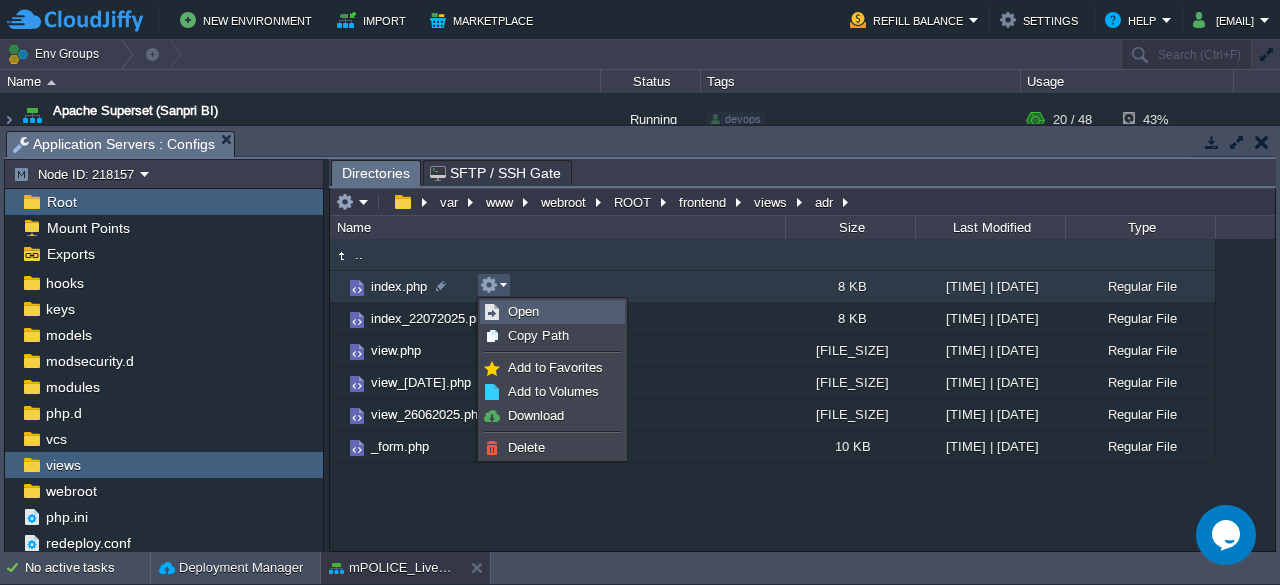 click on "Open" at bounding box center [552, 312] 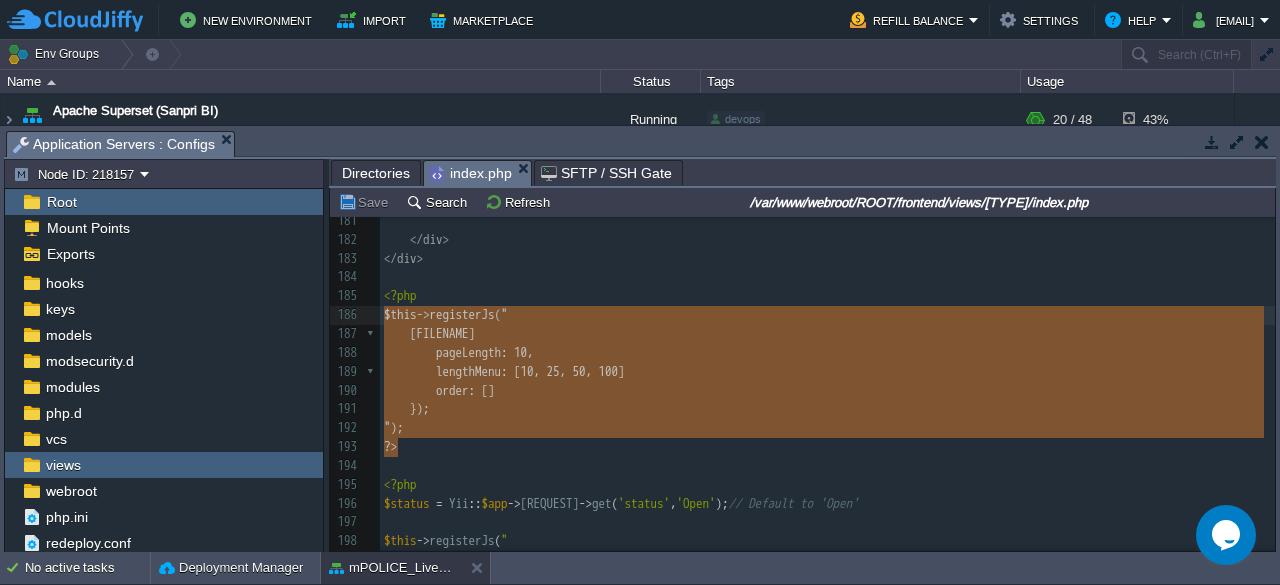 type on "\u003c?php\n$this-\u003eregisterJs("\n    $('#adr-table').DataTable({\n        pageLength: 10,\n        lengthMenu: [10, 25, 50, 100],\n        order: [], // No initial sorting\n    });\n");\n?\u003e" 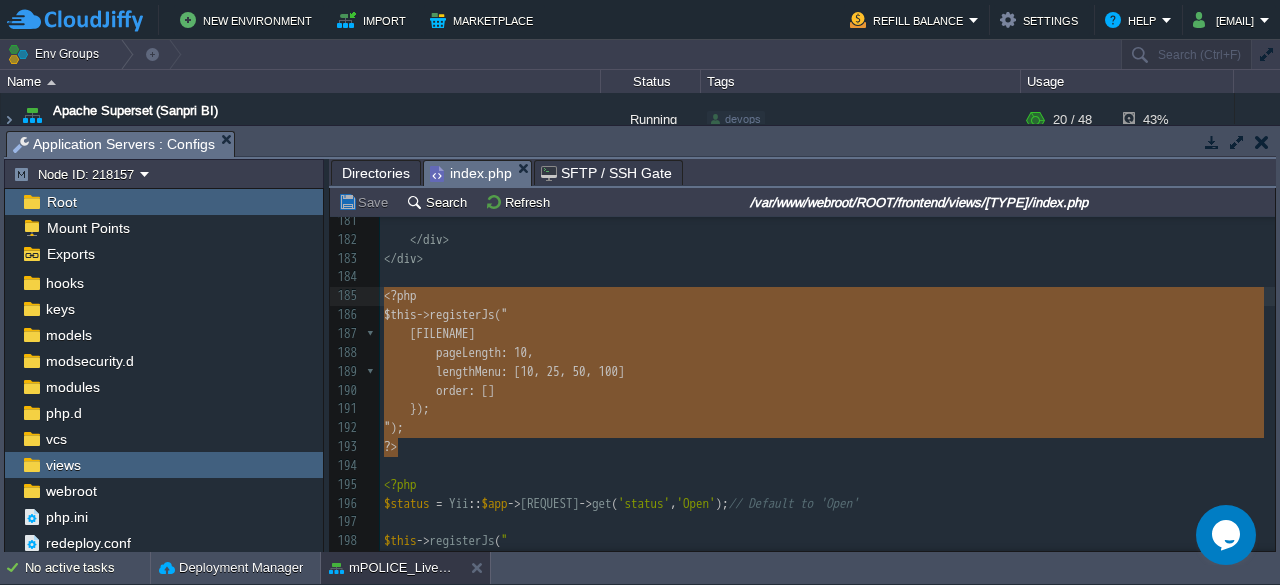 drag, startPoint x: 410, startPoint y: 451, endPoint x: 371, endPoint y: 305, distance: 151.11916 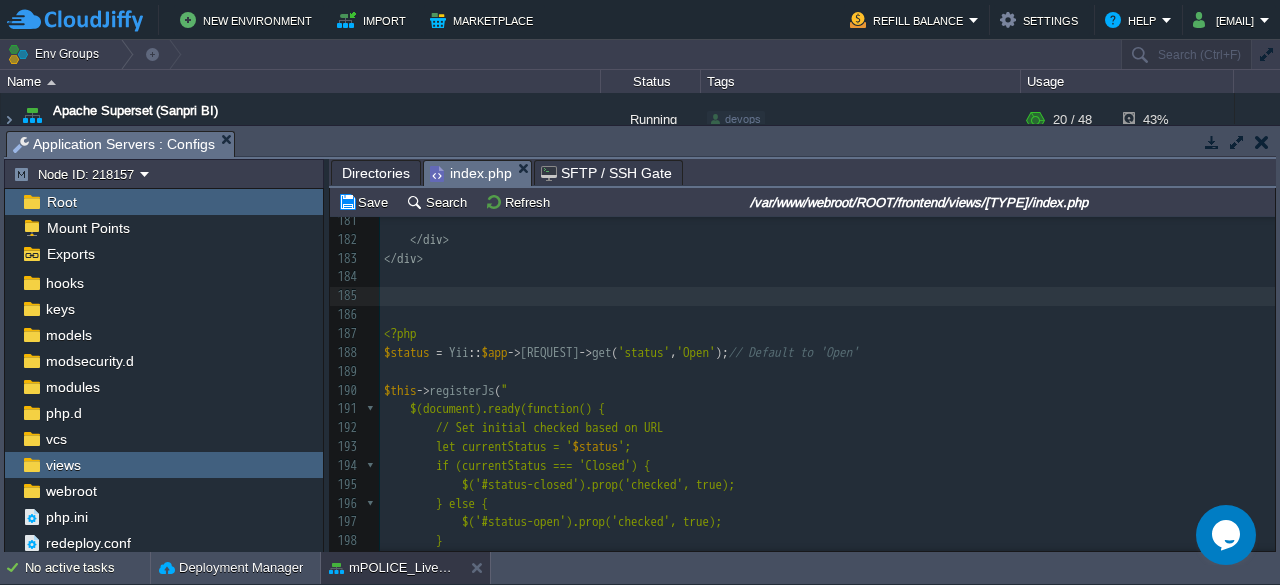 click on "[FILENAME]" at bounding box center [827, 418] 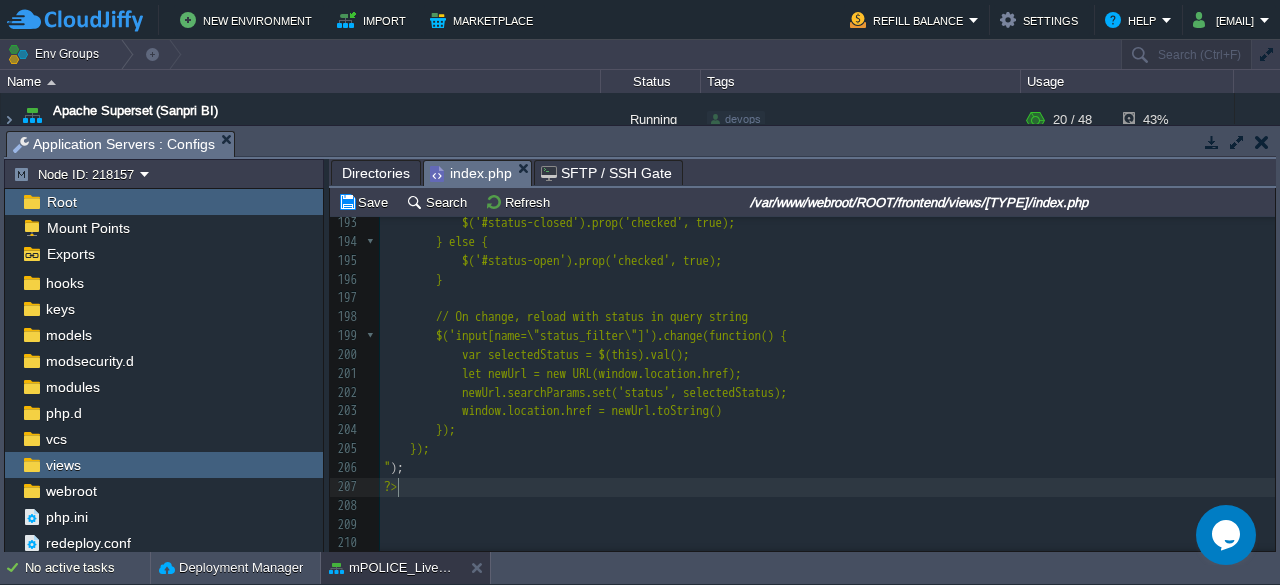 click on "?>" at bounding box center [827, 487] 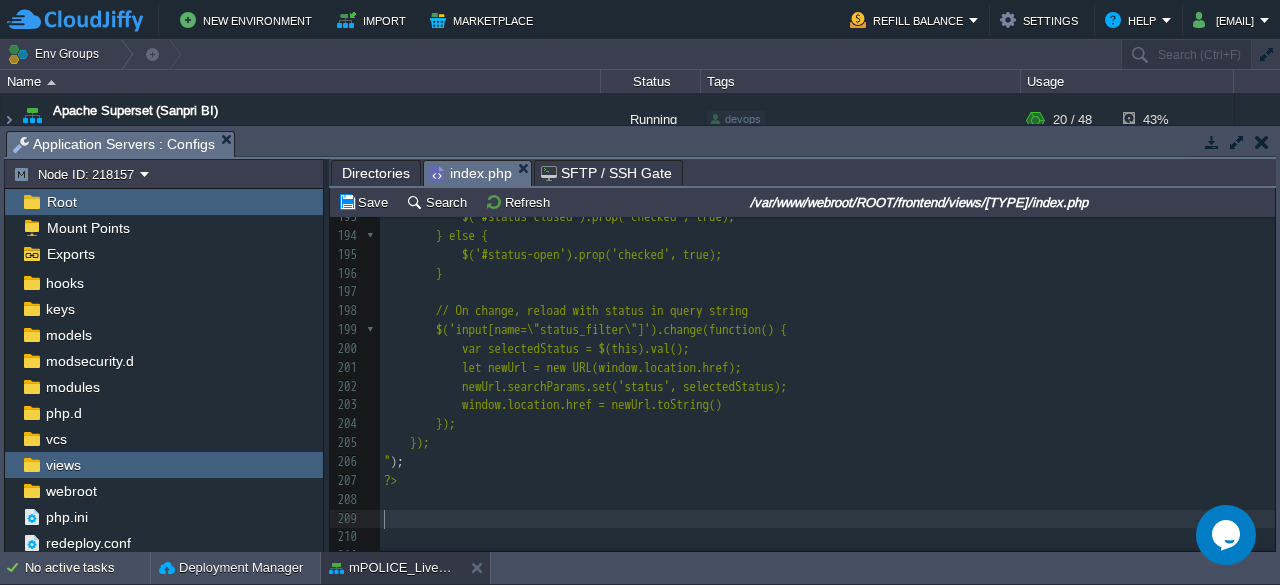 paste 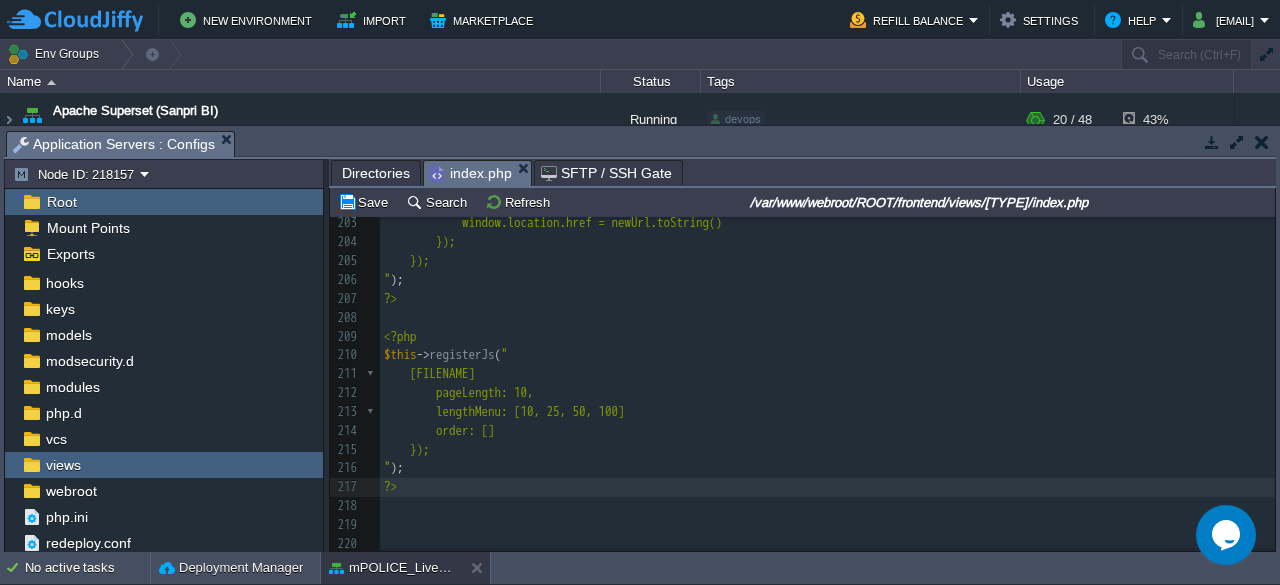 type 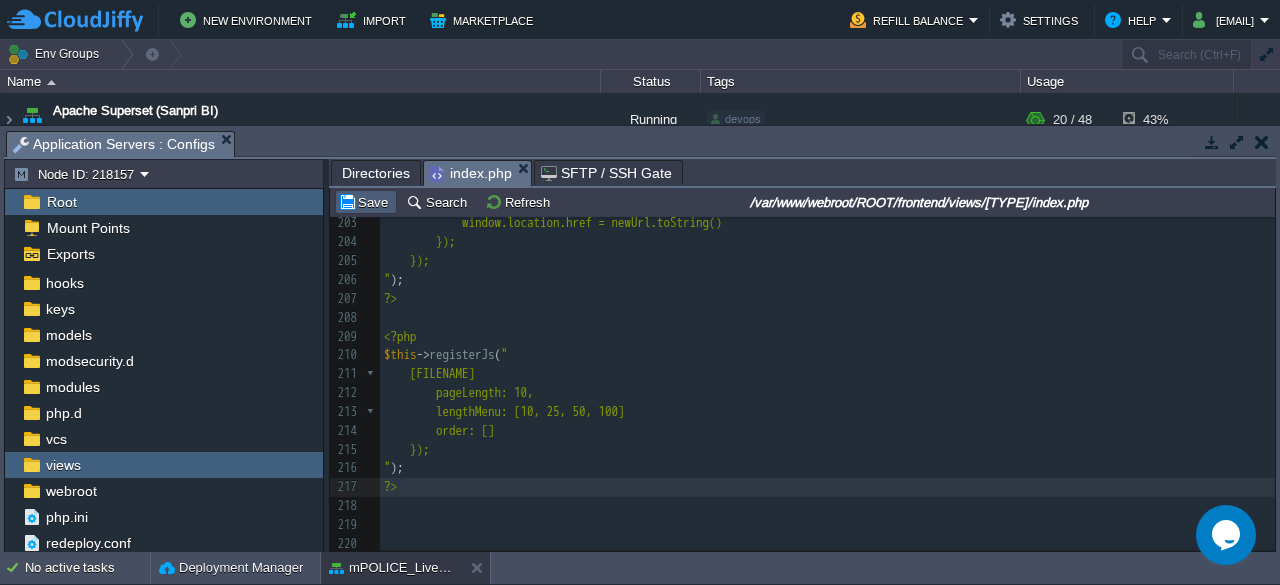 click on "Save" at bounding box center [366, 202] 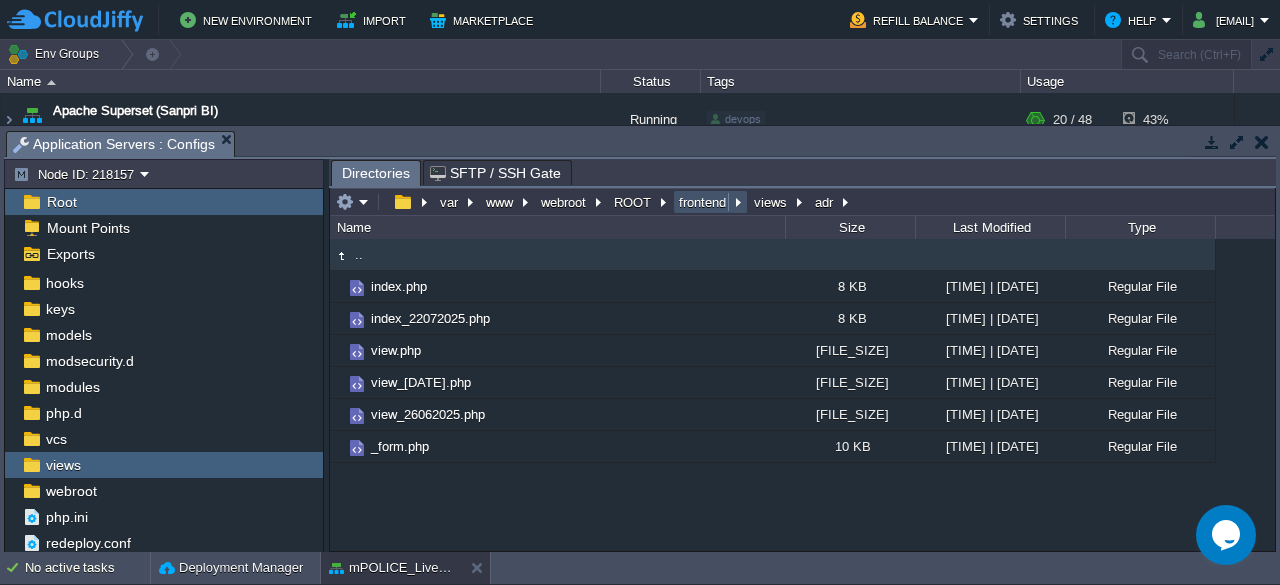 click on "frontend" at bounding box center [703, 202] 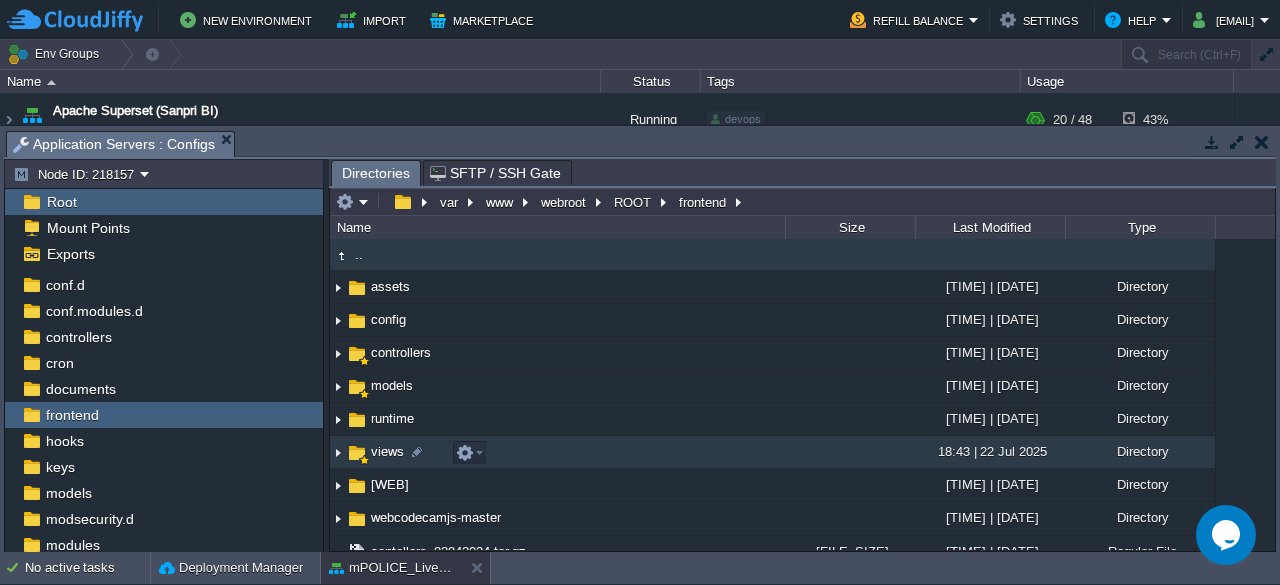 click on "views" at bounding box center [387, 451] 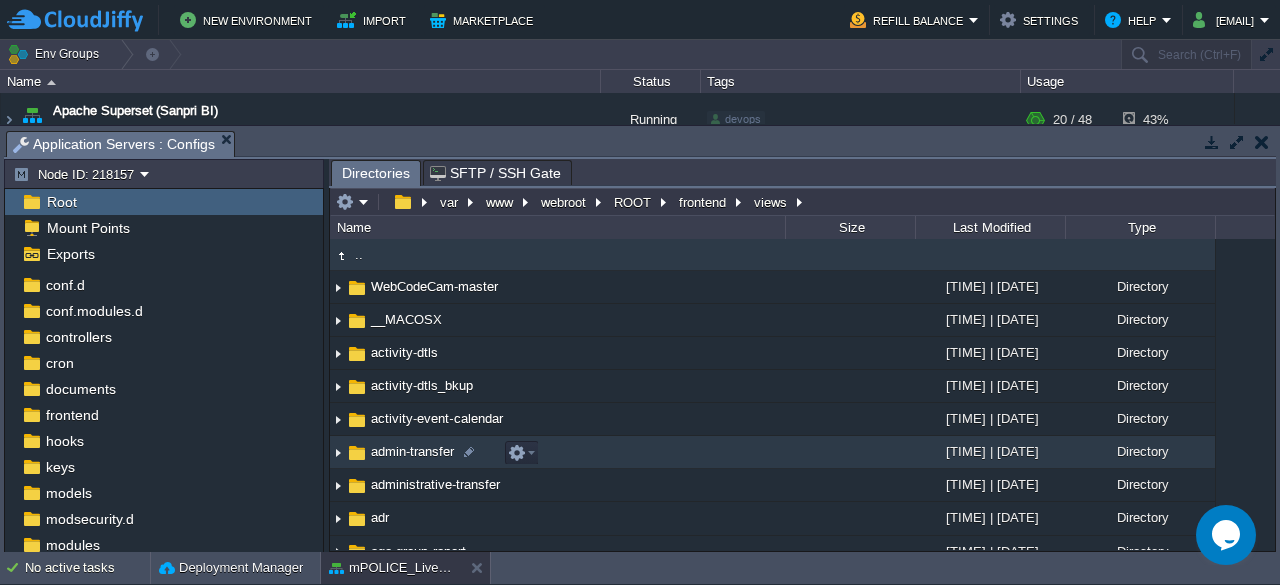 scroll, scrollTop: 237, scrollLeft: 0, axis: vertical 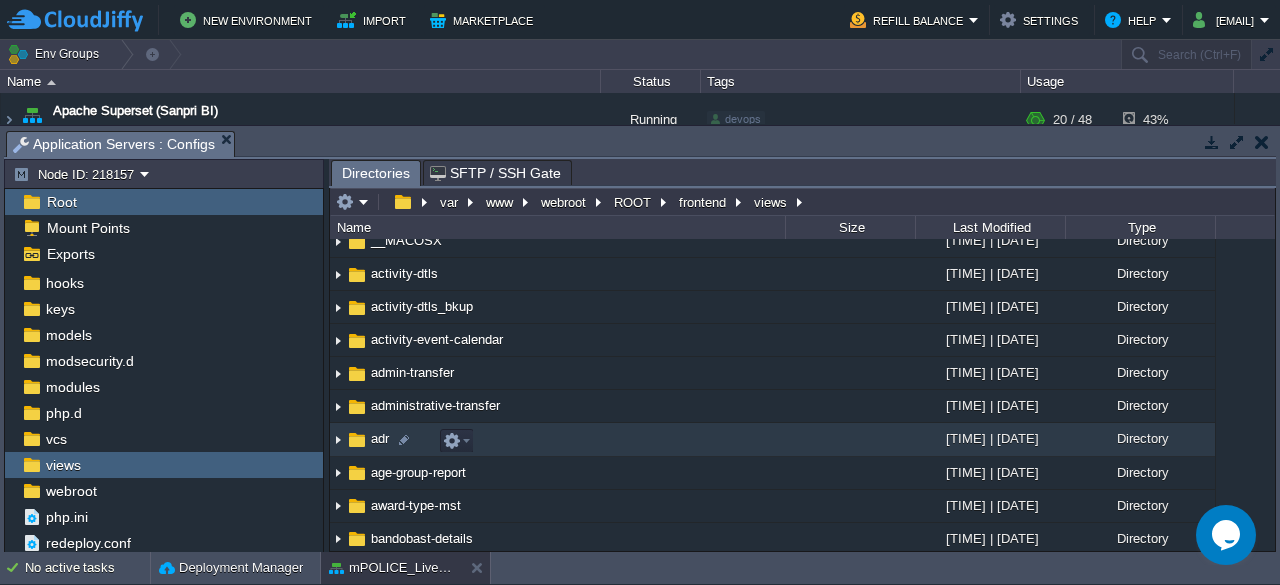 click on "adr" at bounding box center (380, 438) 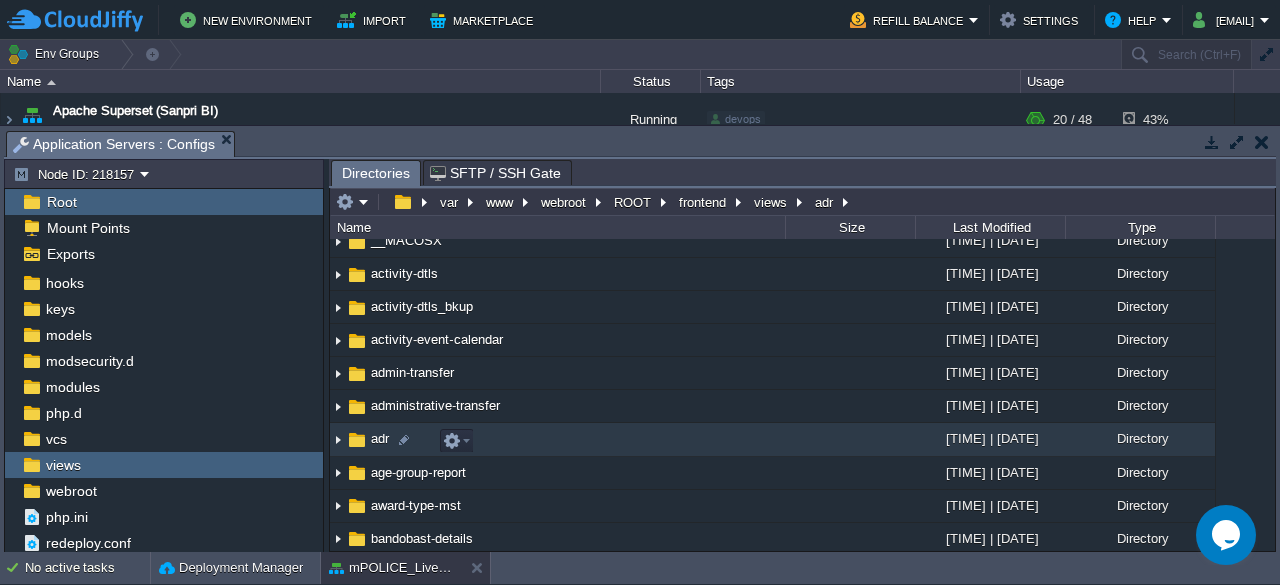 click on "adr" at bounding box center [380, 438] 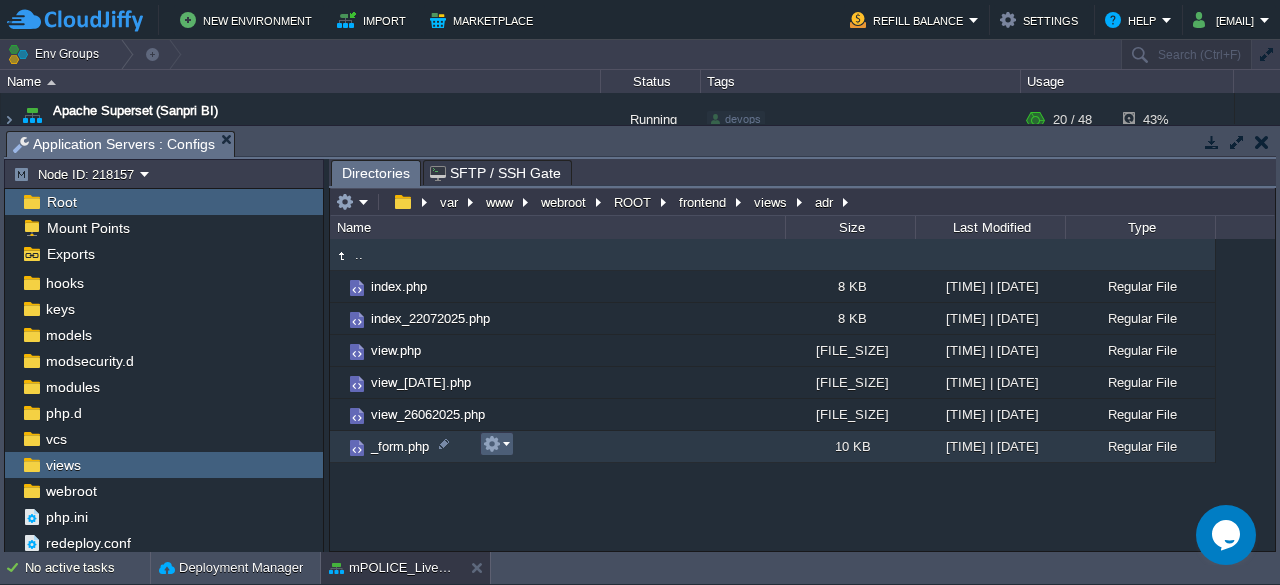 click at bounding box center [496, 444] 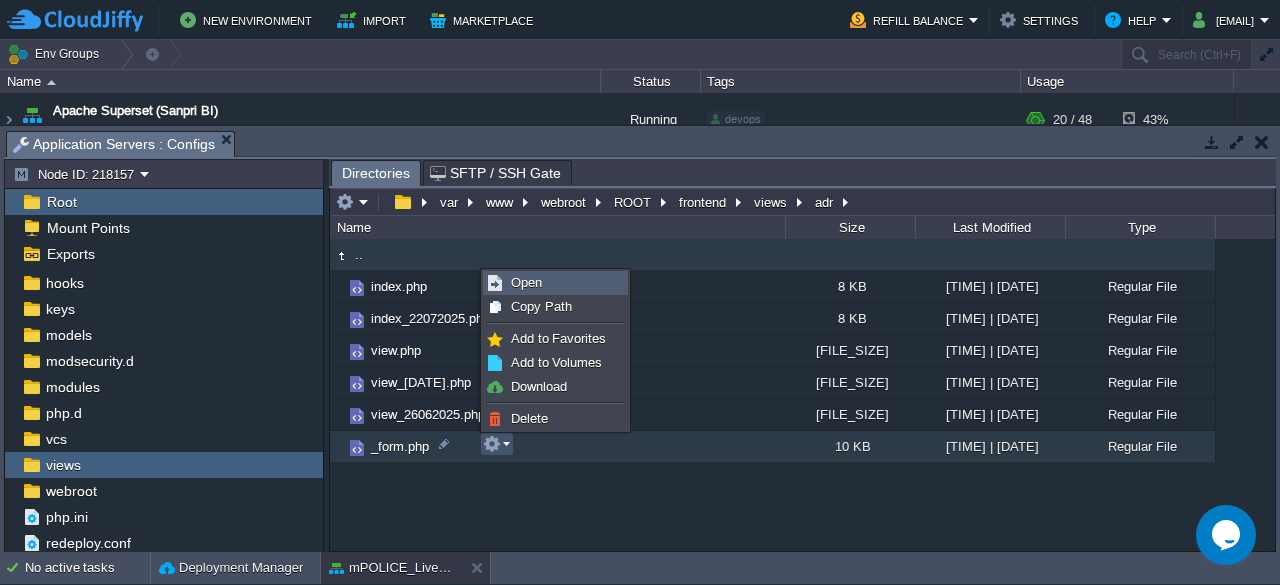 click on "Open" at bounding box center (526, 282) 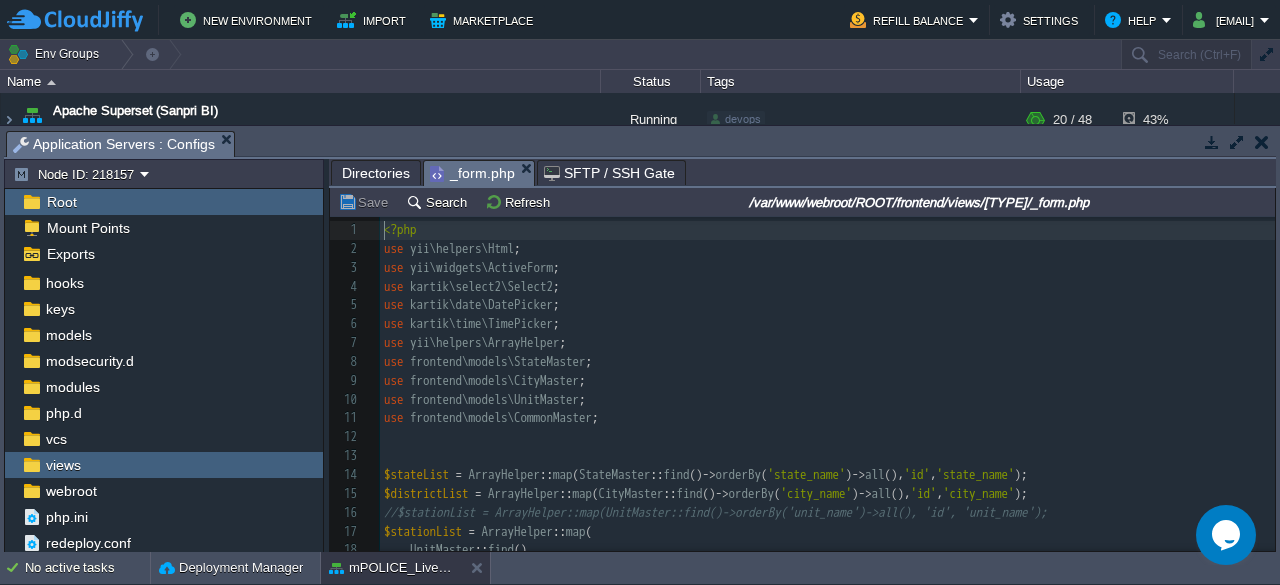 scroll, scrollTop: 6, scrollLeft: 0, axis: vertical 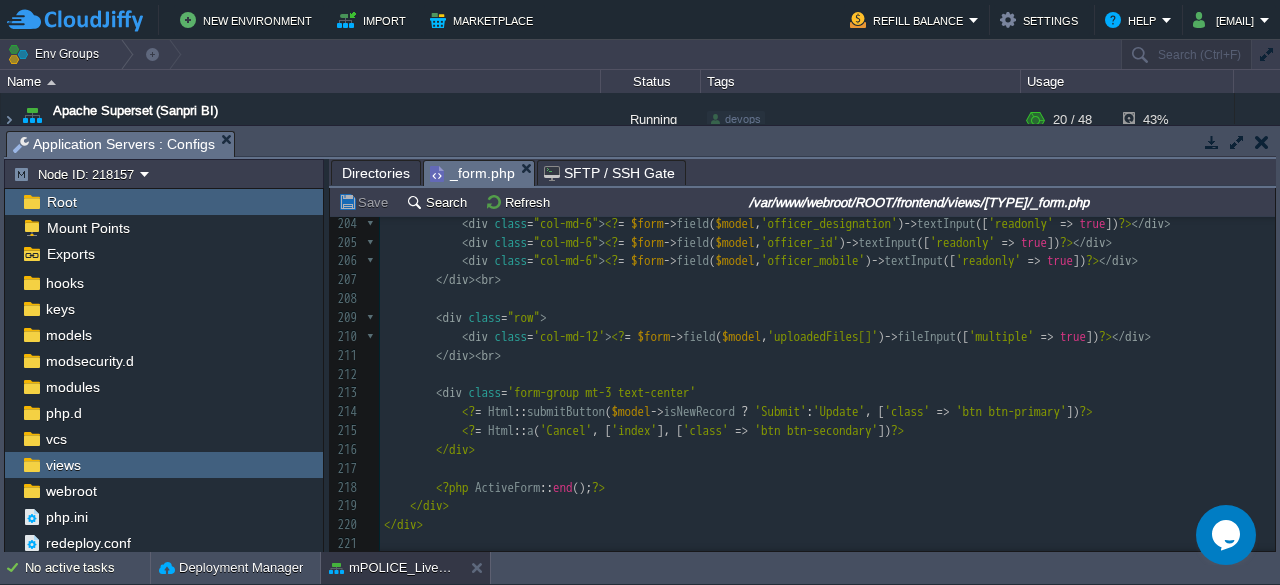 click on "</div>" at bounding box center (827, 450) 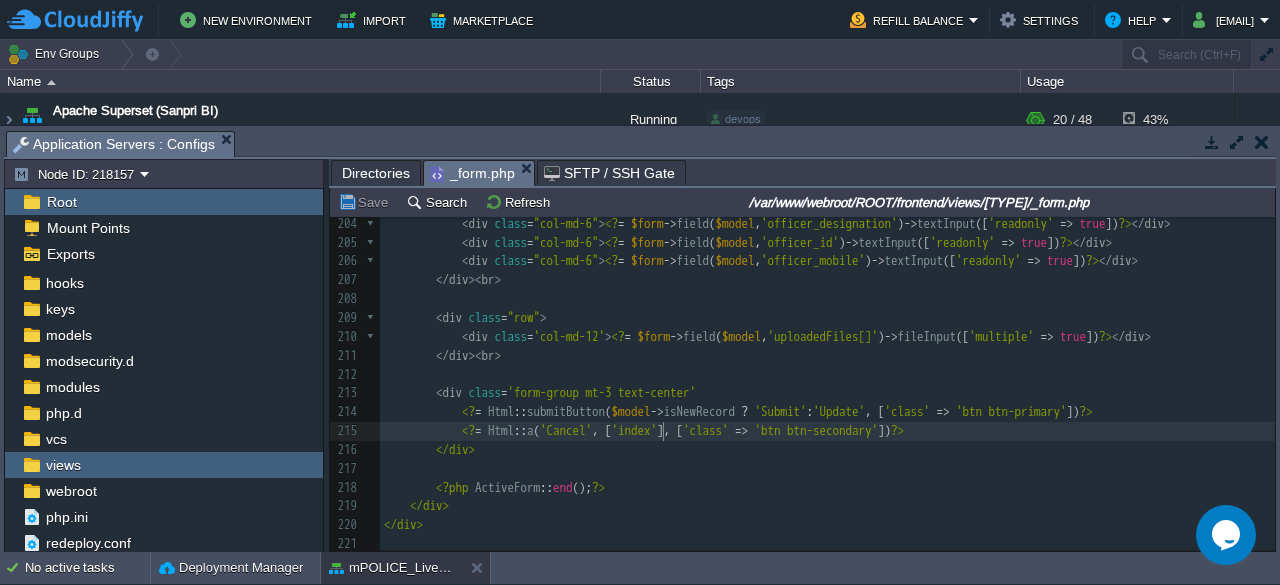 click on "$this->field($model, 'dead_name')->textInput() ?>
</div>
<div class="col-md-6">
<?php $this->field($model, 'dead_gender')->widget(Select2::class, [
'data' => ['Male' => 'Male', 'Female' => 'Female', 'Other' => 'Other'],
'options' => ['placeholder' => 'Select'],
'pluginOptions' => ['allowClear' => true],
]) ?><?php $this->field($model, 'dead_age')->textInput(['type' => 'number']) ?>
</div>
<div class="col-md-6">
<?php $this->field($model, 'dead_father_name')->textInput() ?>
</div>
<div class="col-md-12">
<?php $this->field(" at bounding box center [827, 233] 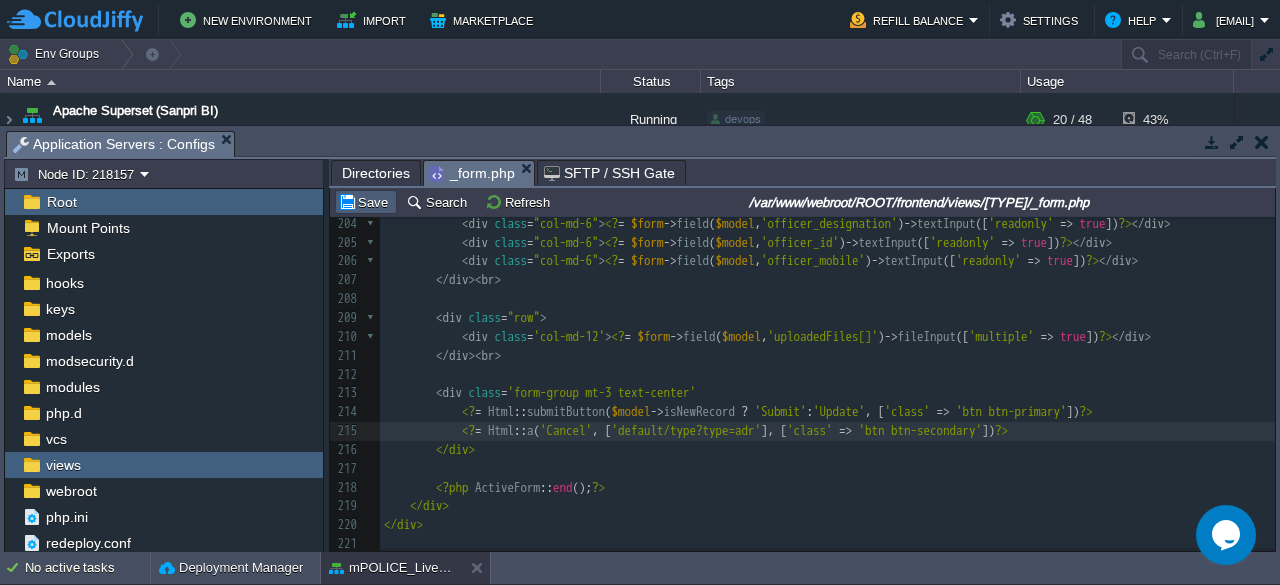 click on "Save" at bounding box center [366, 202] 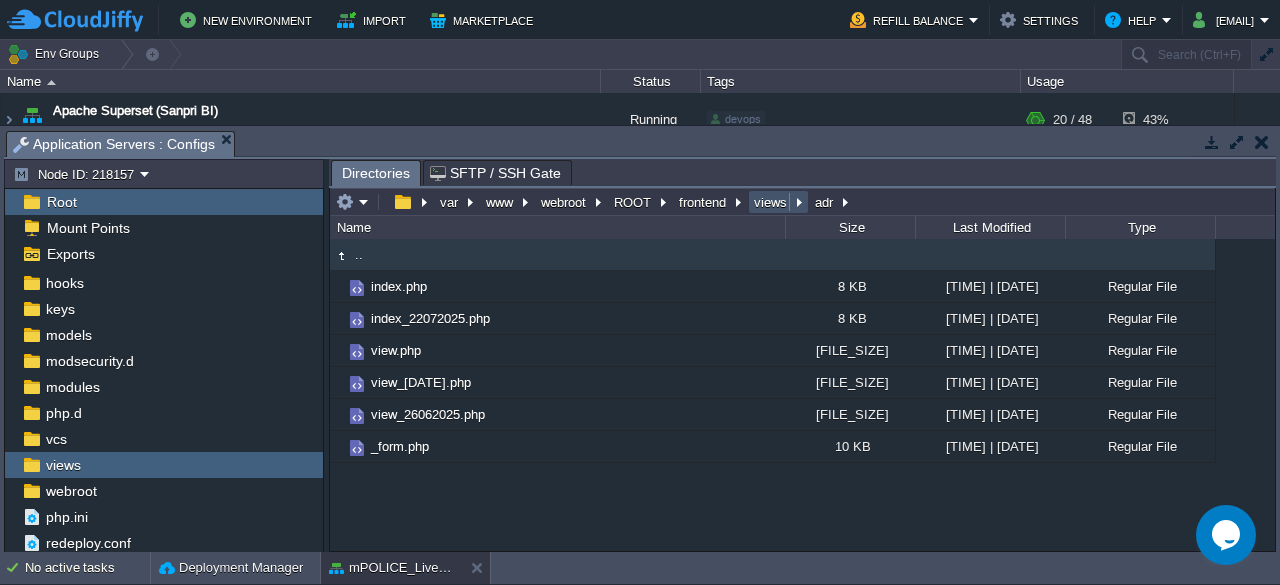 click on "views" at bounding box center (771, 202) 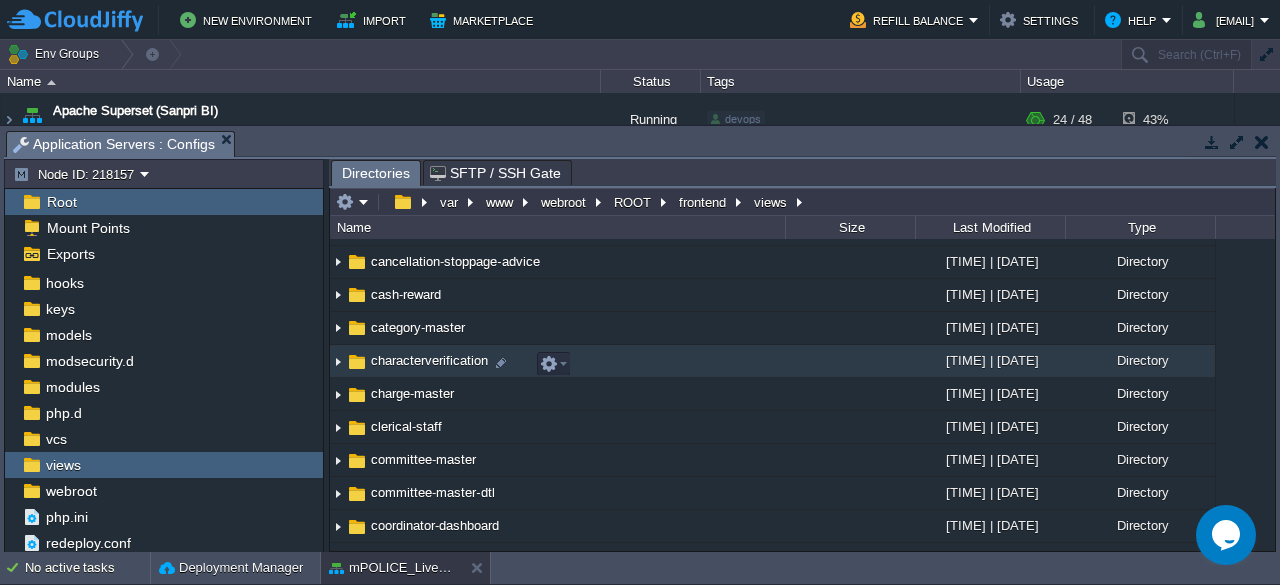 click on "characterverification" at bounding box center [429, 360] 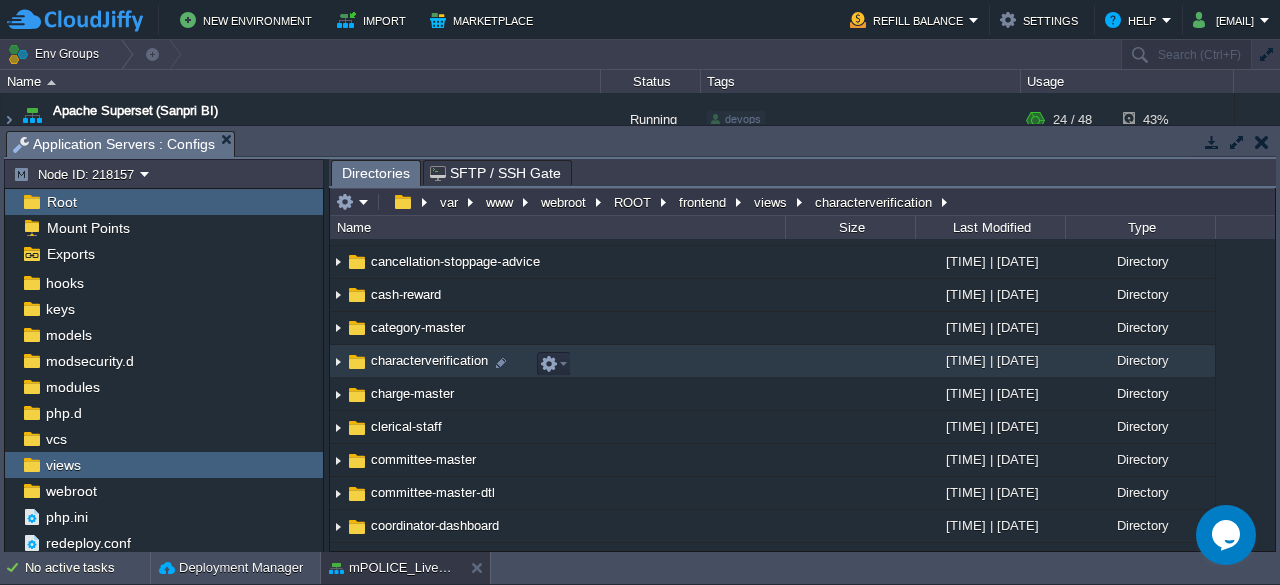 click on "characterverification" at bounding box center (429, 360) 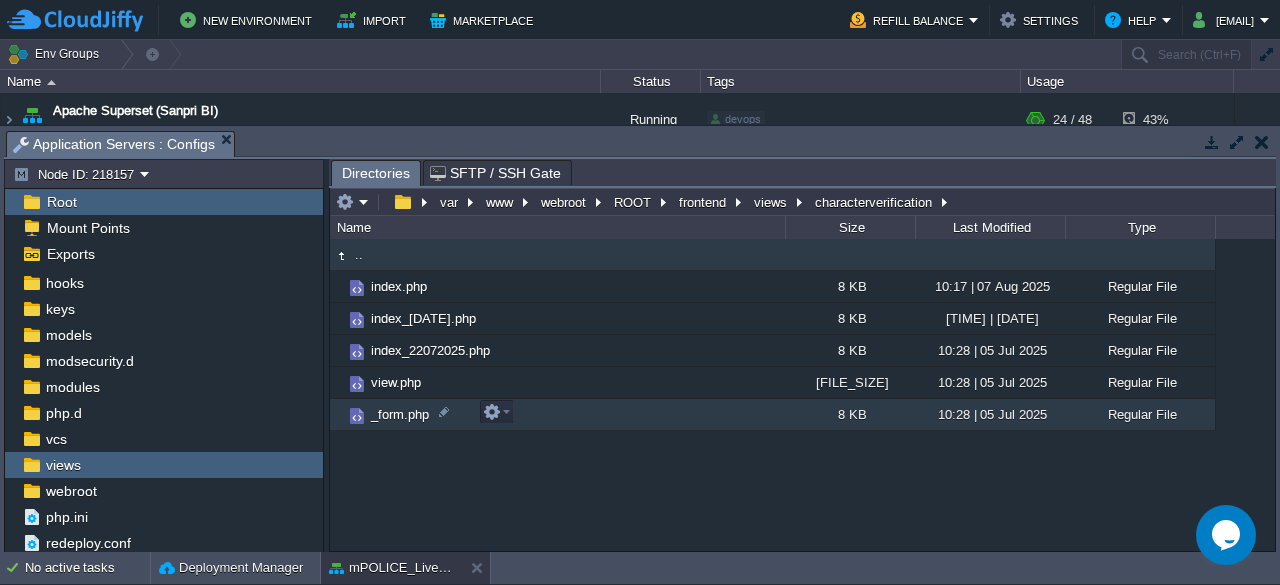 click on "_form.php" at bounding box center [557, 415] 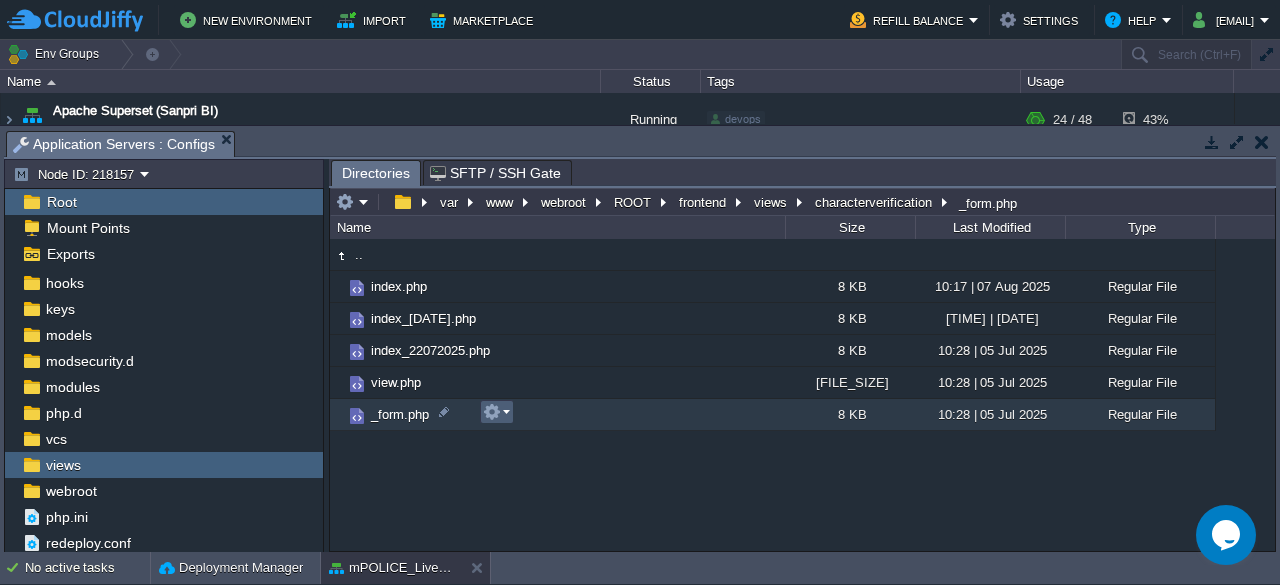 click at bounding box center (496, 412) 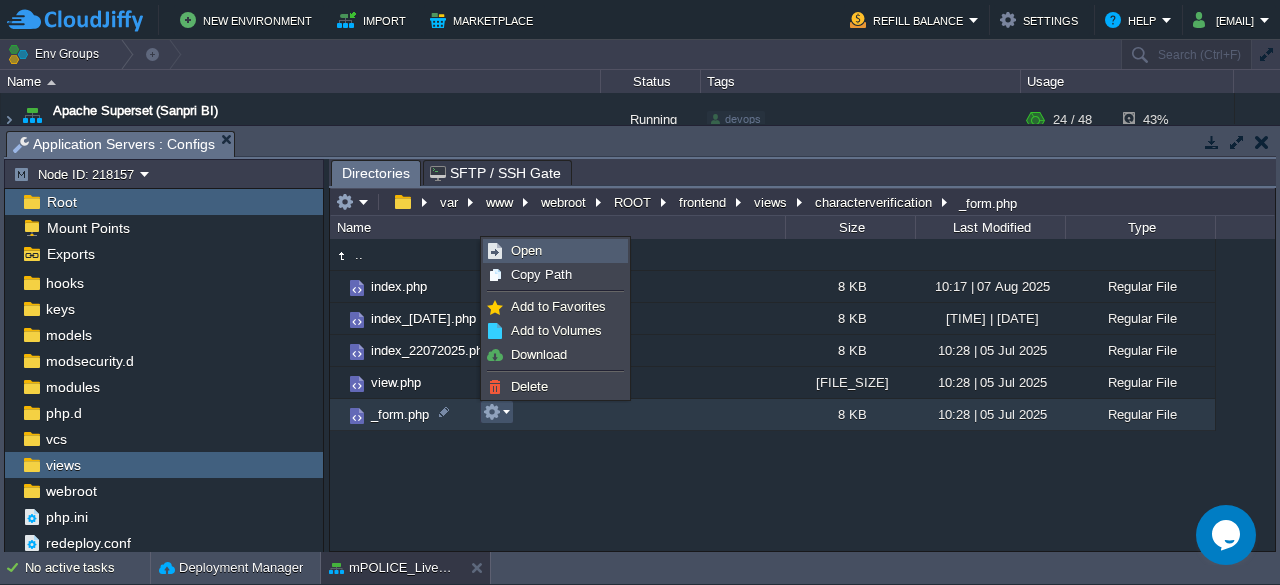click on "Open" at bounding box center (555, 251) 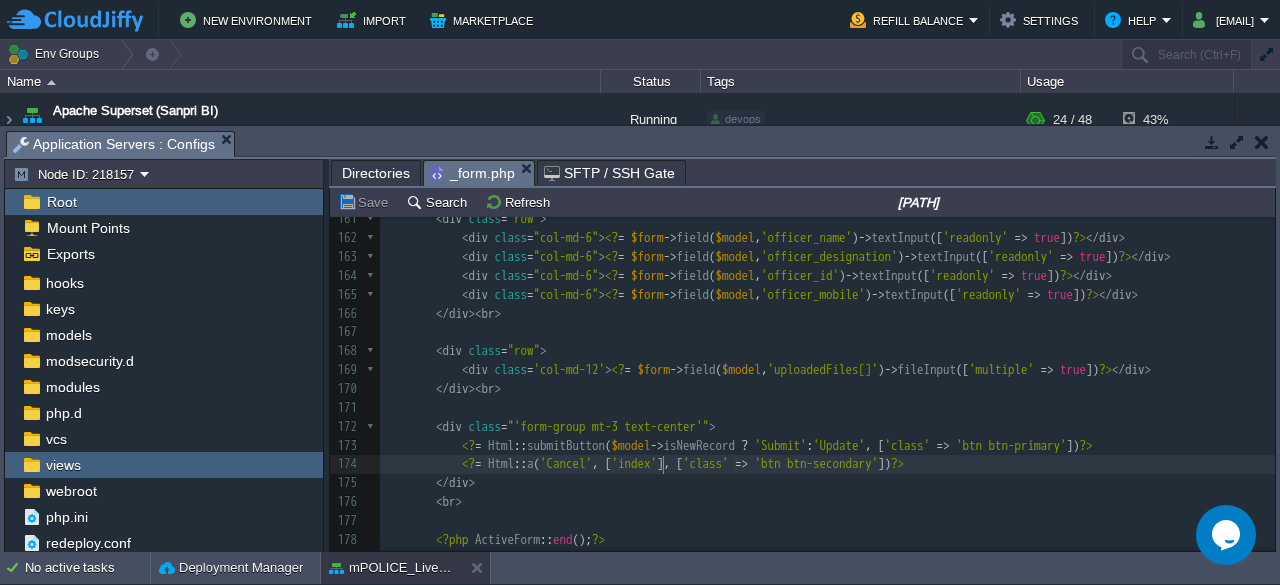 click on "'index'" at bounding box center [635, 463] 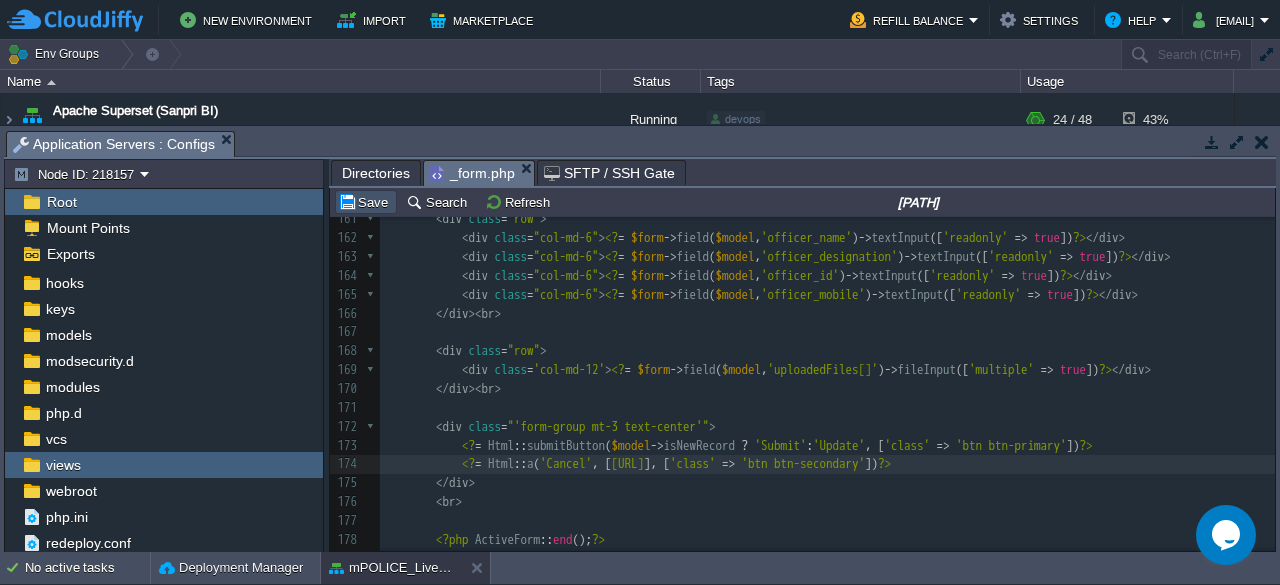 click on "Save" at bounding box center (366, 202) 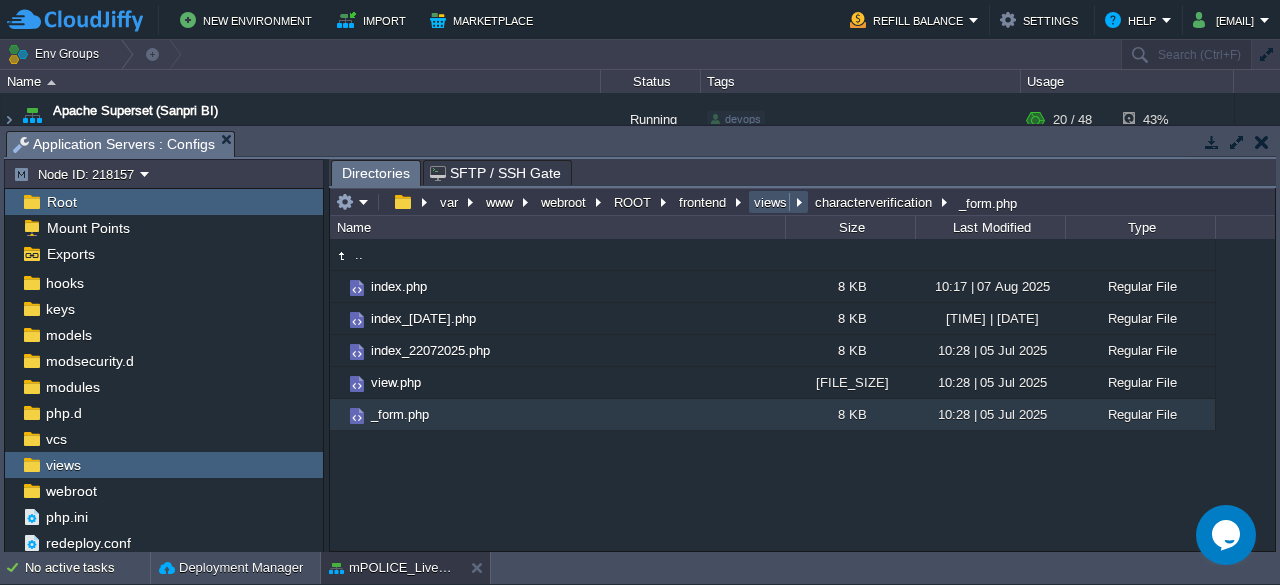 click on "views" at bounding box center (771, 202) 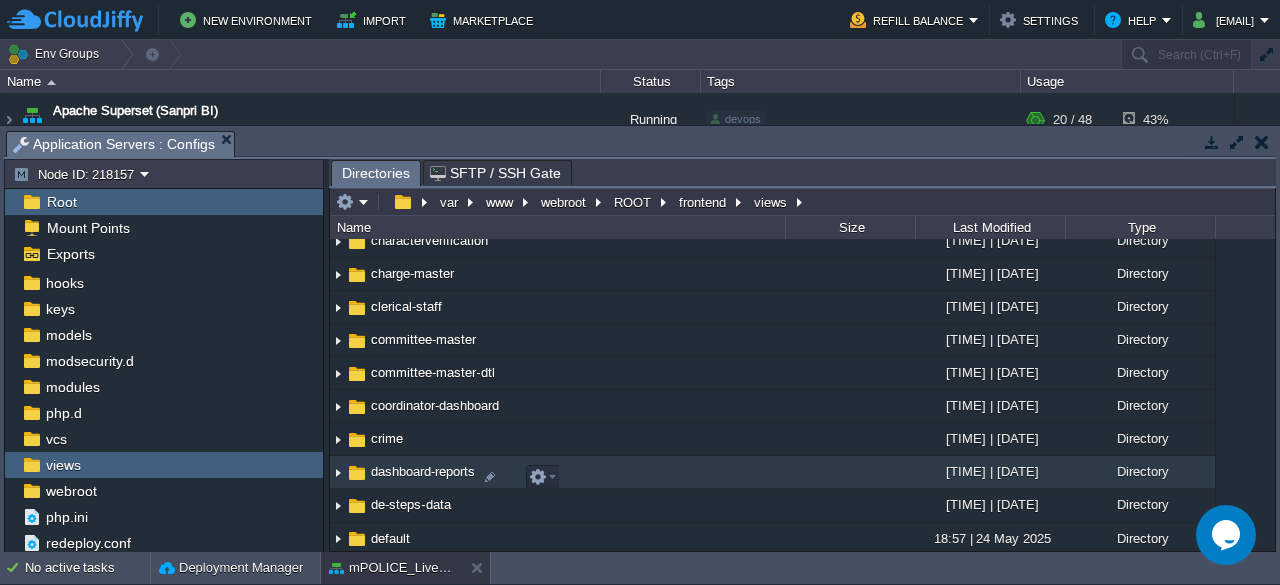 scroll, scrollTop: 543, scrollLeft: 0, axis: vertical 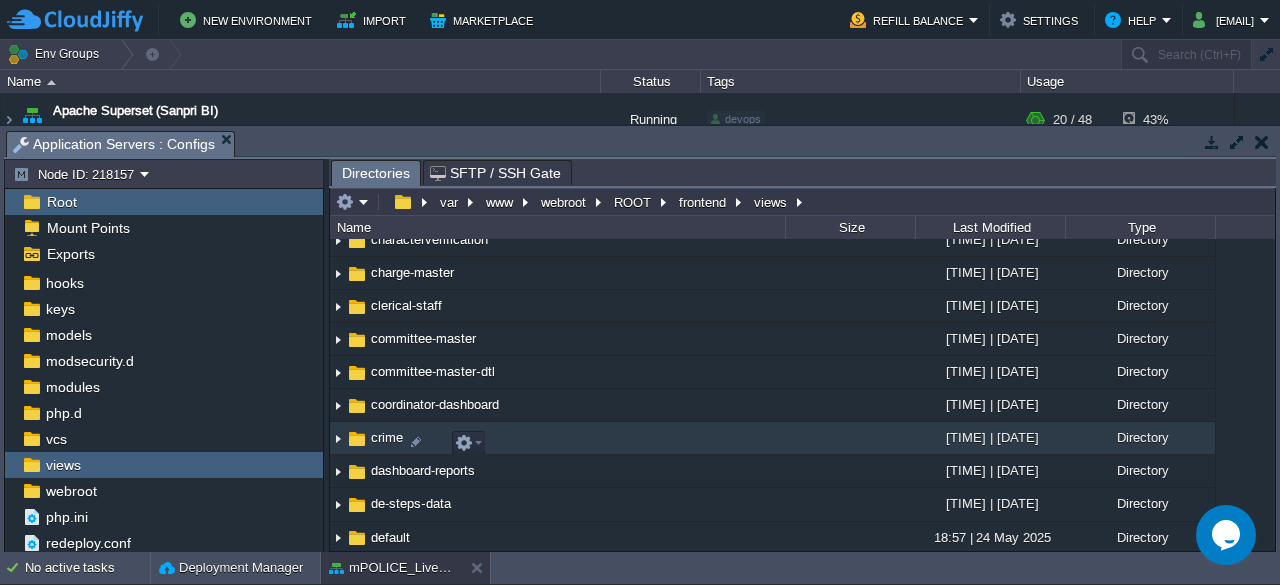 click on "crime" at bounding box center (387, 437) 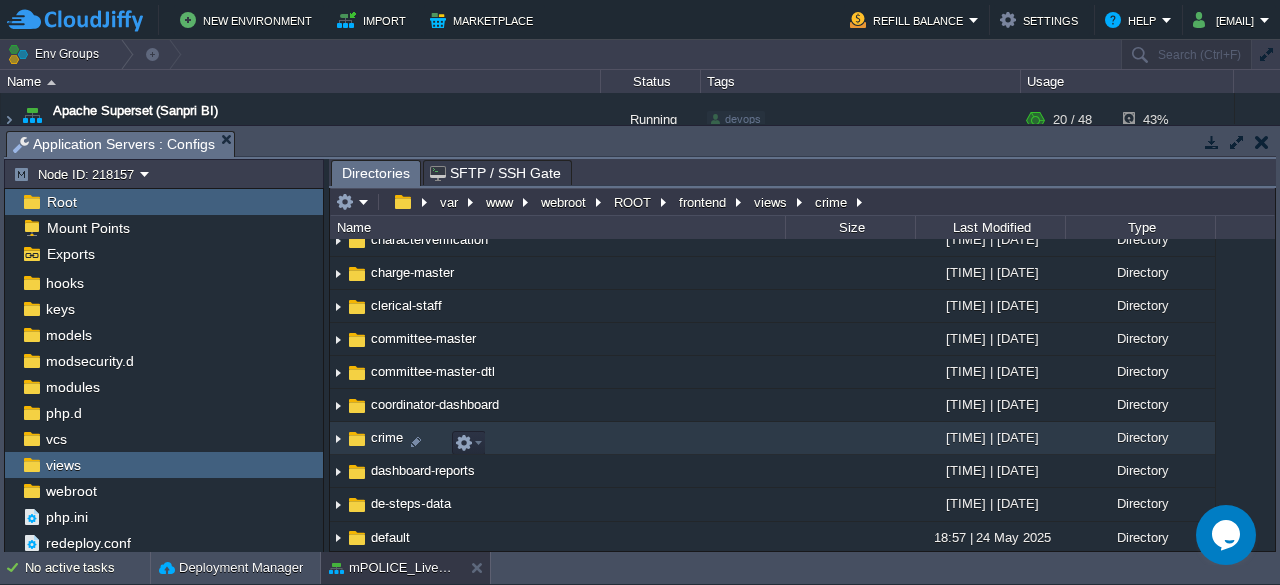click on "crime" at bounding box center [387, 437] 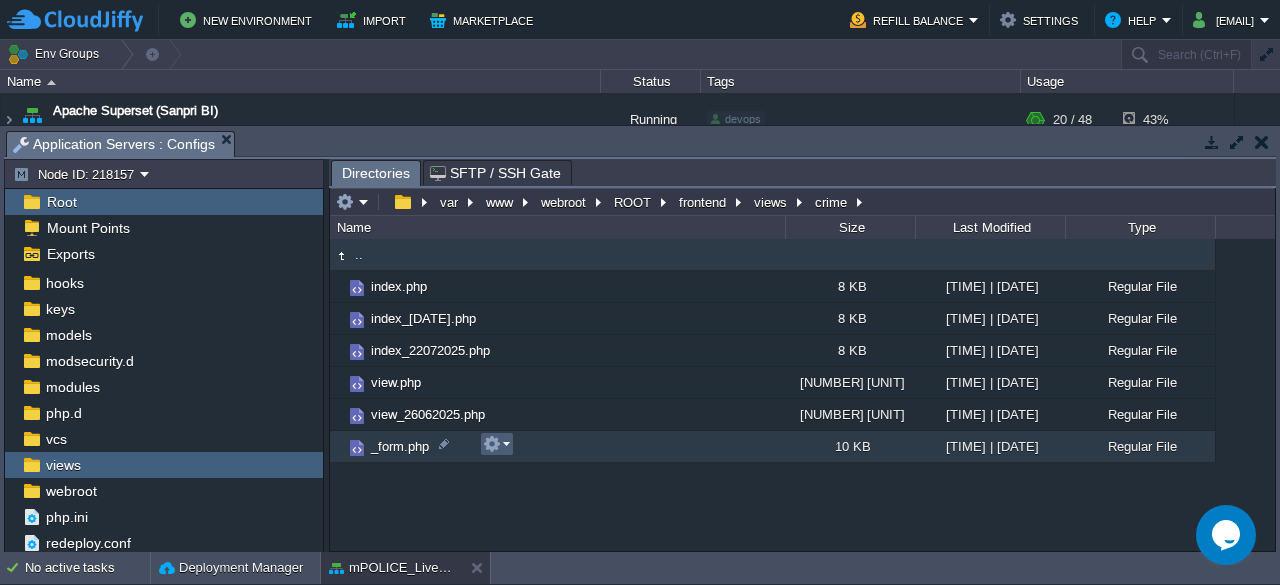 click at bounding box center (496, 444) 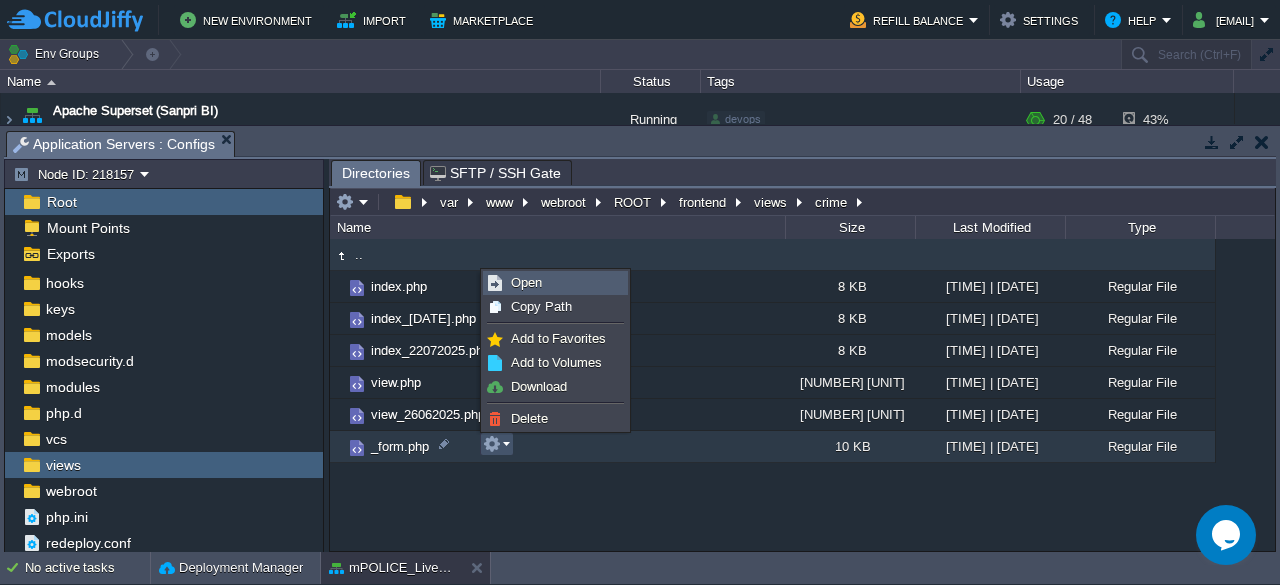 click on "Open" at bounding box center [555, 283] 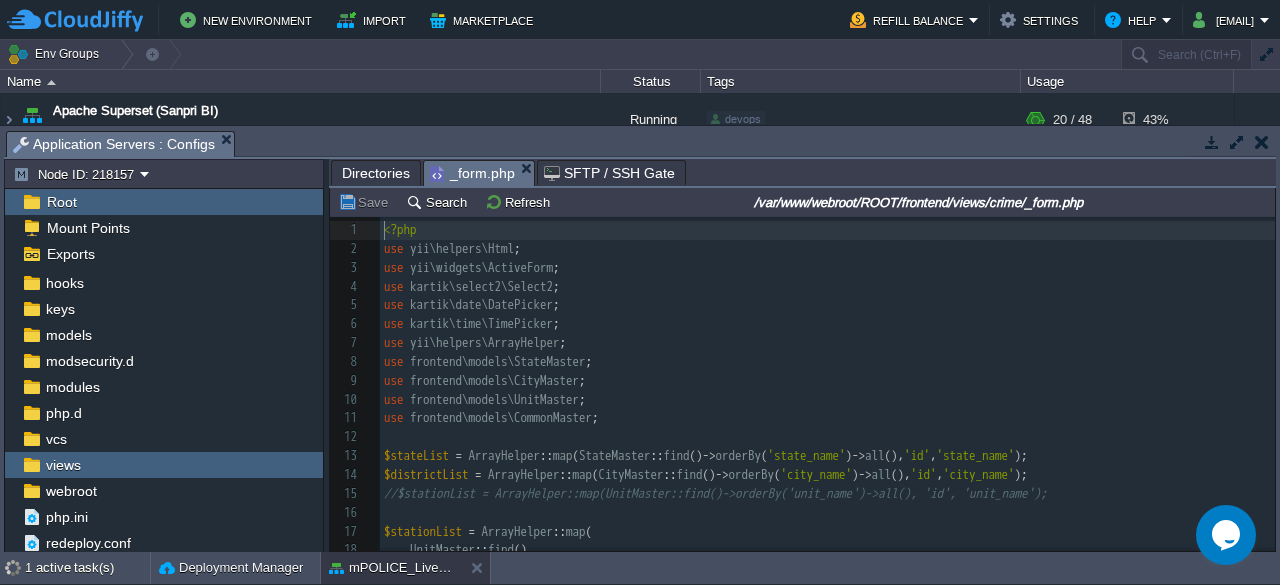 scroll, scrollTop: 6, scrollLeft: 0, axis: vertical 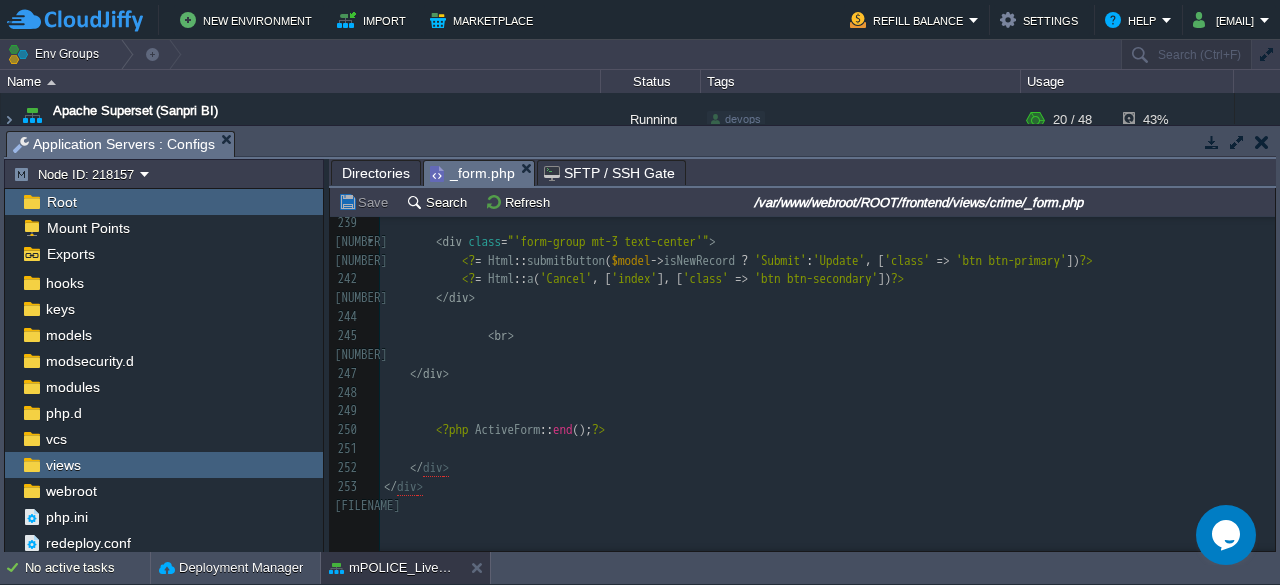 click on "$this->field($model, 'officer_mobile')->textInput(['readonly' => true]) ?" at bounding box center (827, 157) 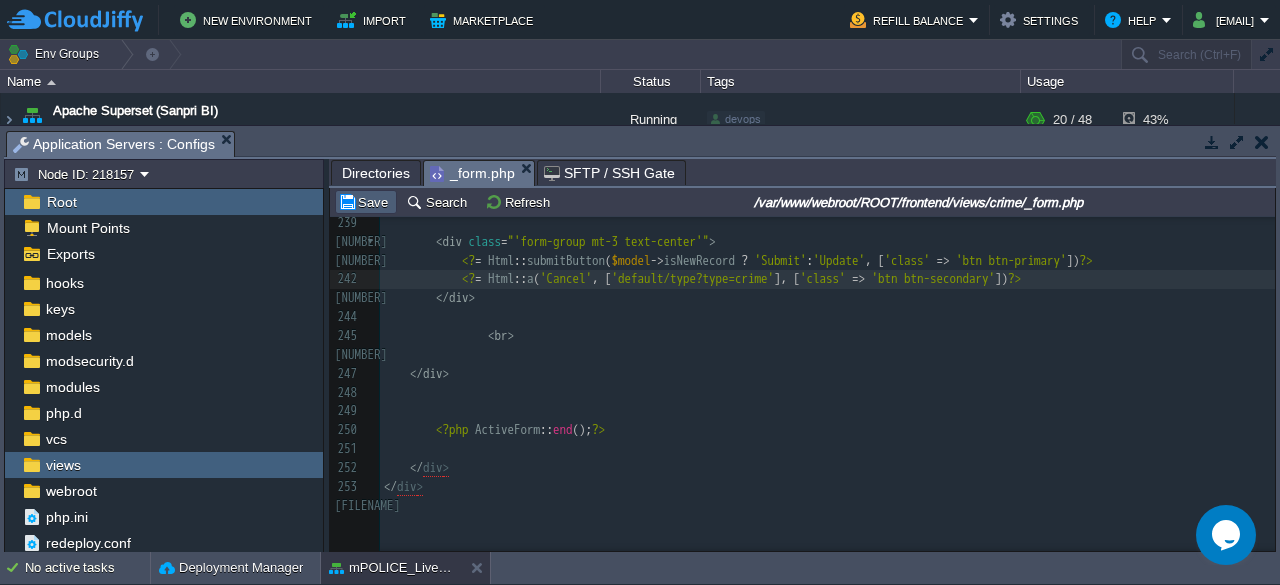 click on "Save" at bounding box center (366, 202) 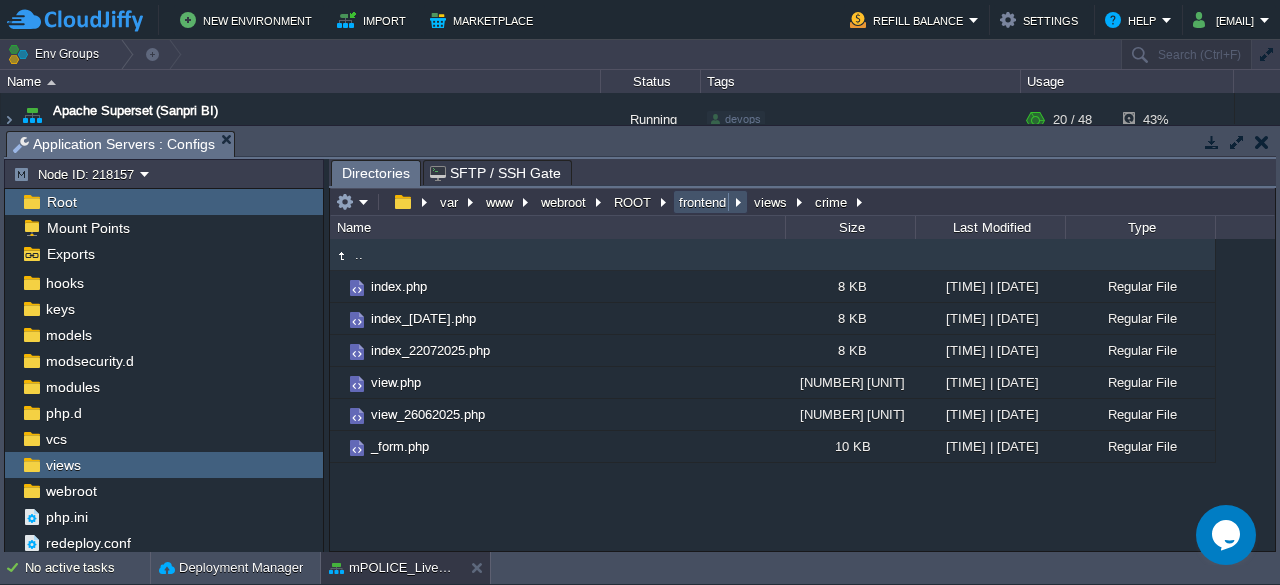 click on "frontend" at bounding box center [703, 202] 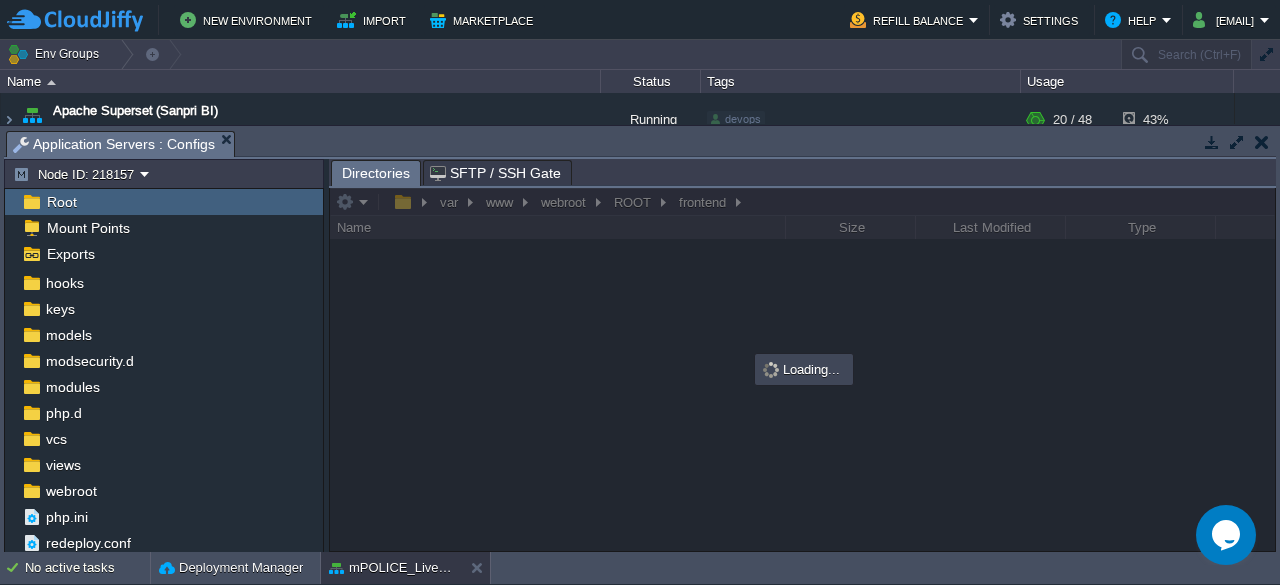 scroll, scrollTop: 79, scrollLeft: 0, axis: vertical 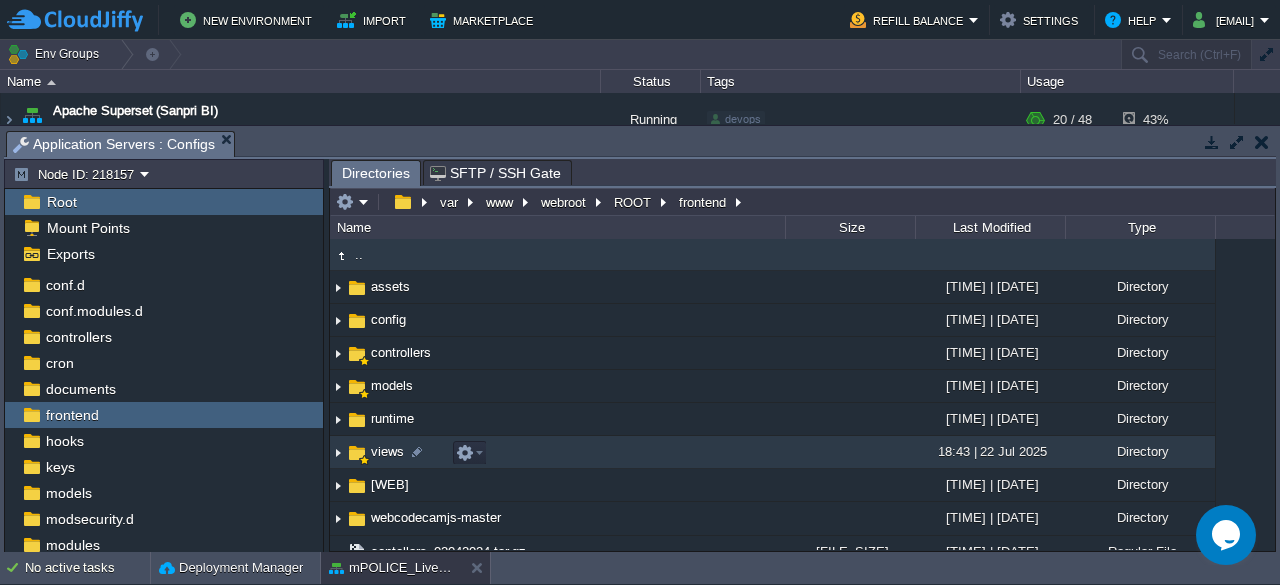 click on "views" at bounding box center (387, 451) 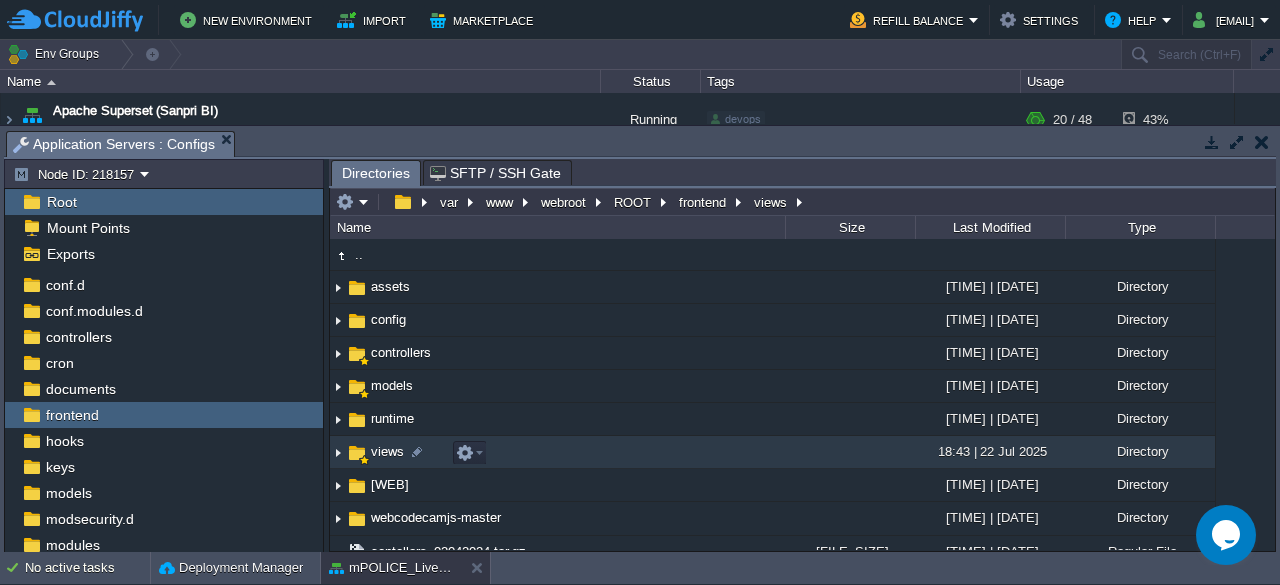 click on "views" at bounding box center (387, 451) 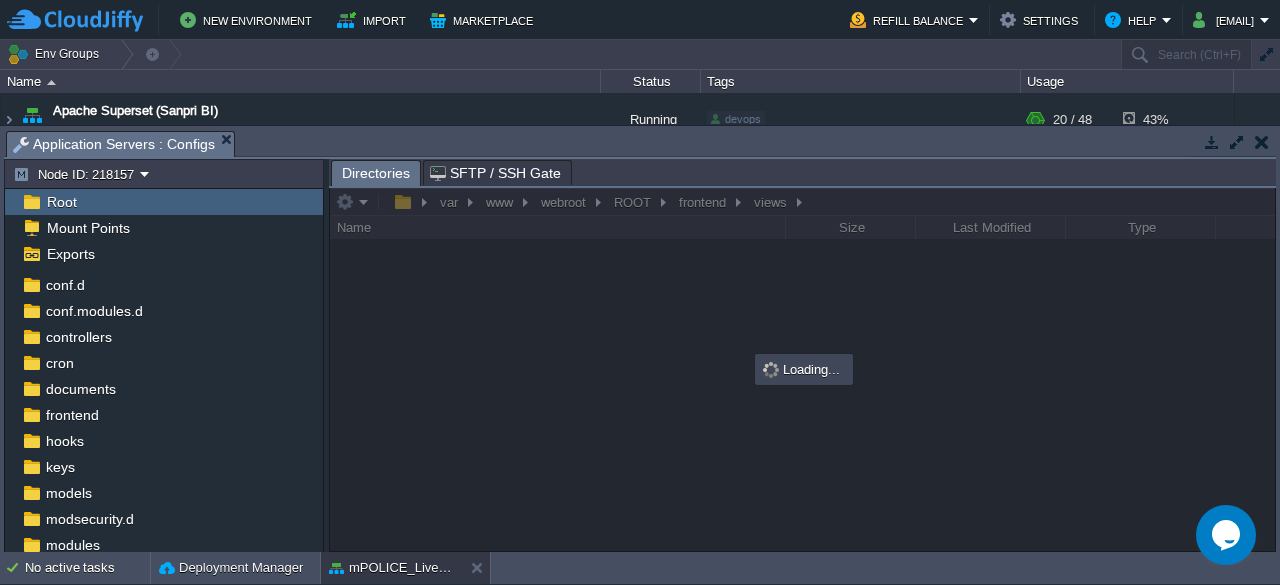 scroll, scrollTop: 237, scrollLeft: 0, axis: vertical 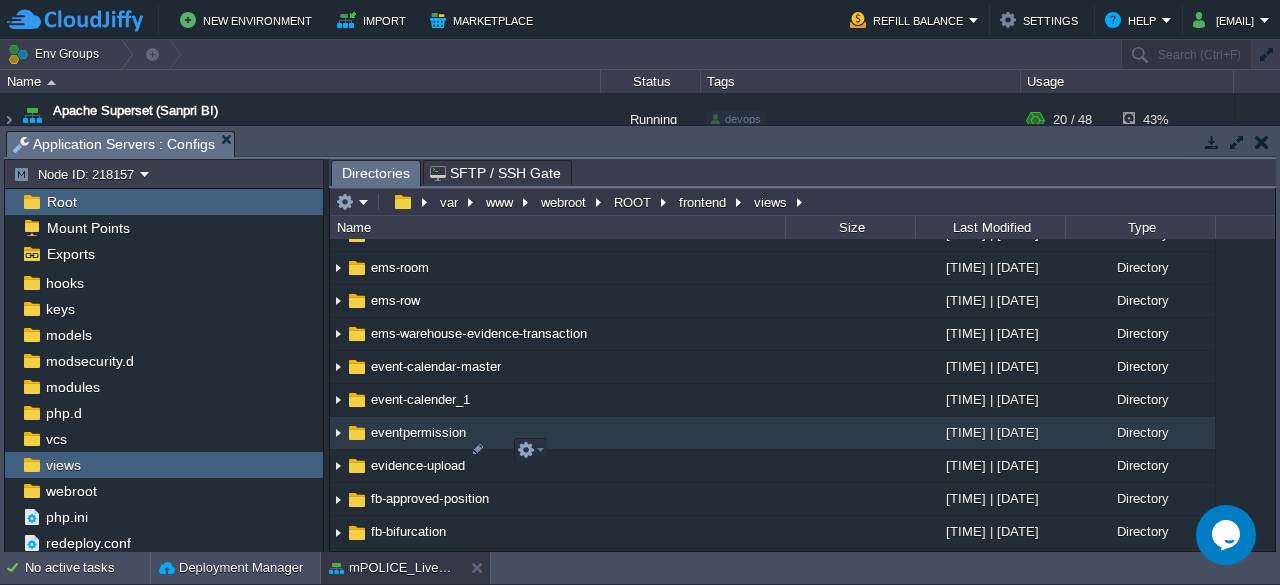 click on "eventpermission" at bounding box center (418, 432) 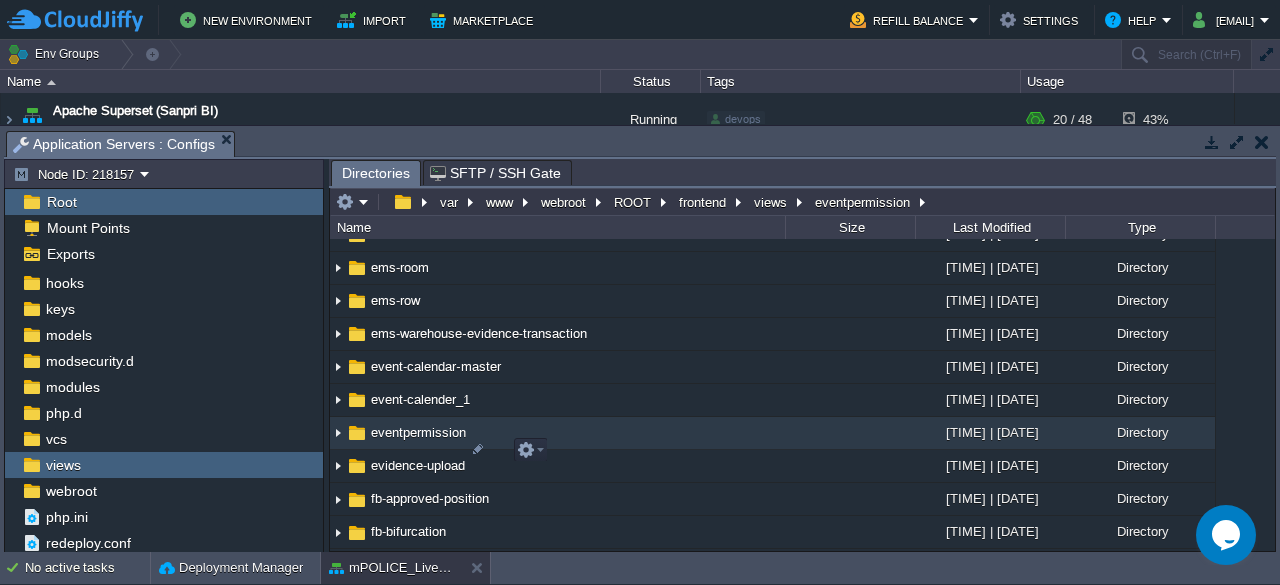 click on "eventpermission" at bounding box center (418, 432) 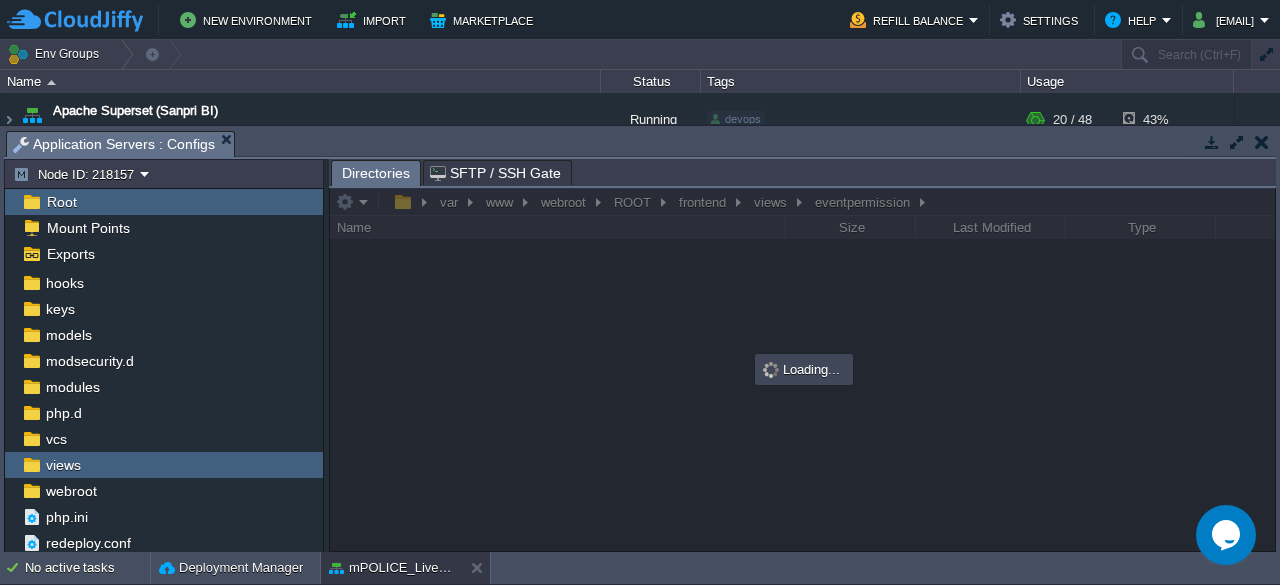 scroll, scrollTop: 0, scrollLeft: 0, axis: both 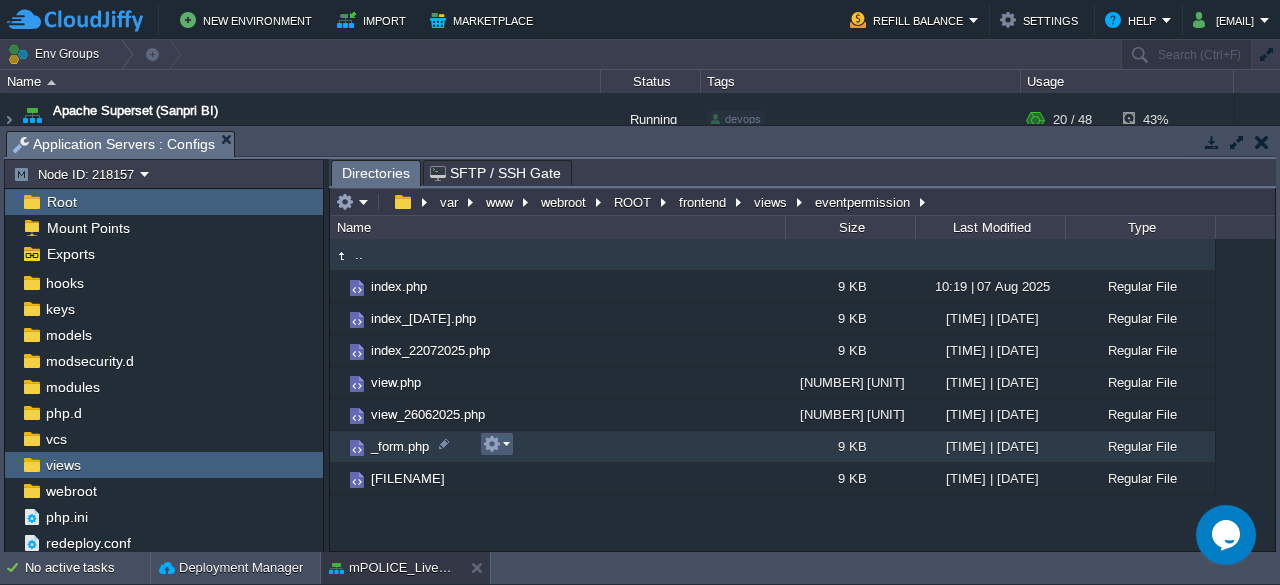 click at bounding box center (496, 444) 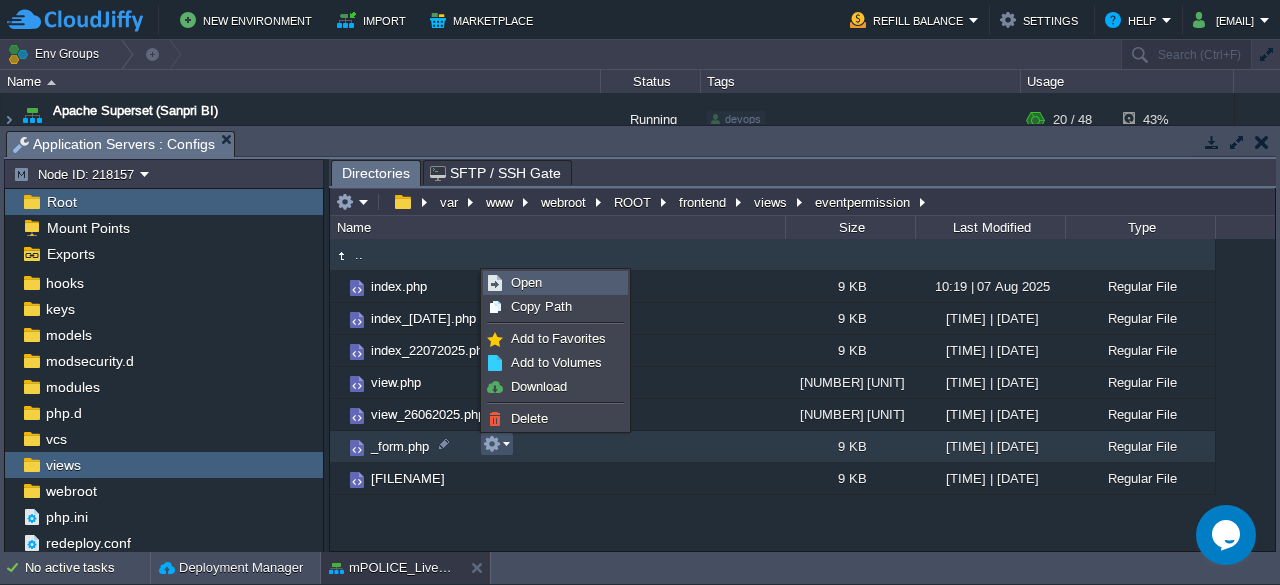 click on "Open" at bounding box center [526, 282] 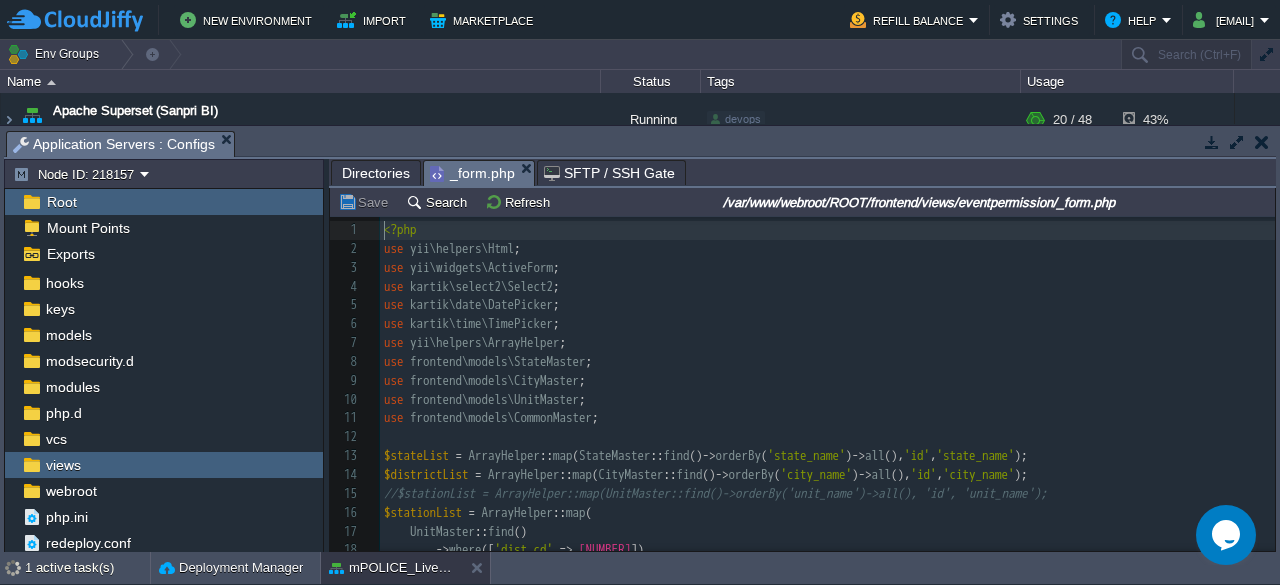 scroll, scrollTop: 6, scrollLeft: 0, axis: vertical 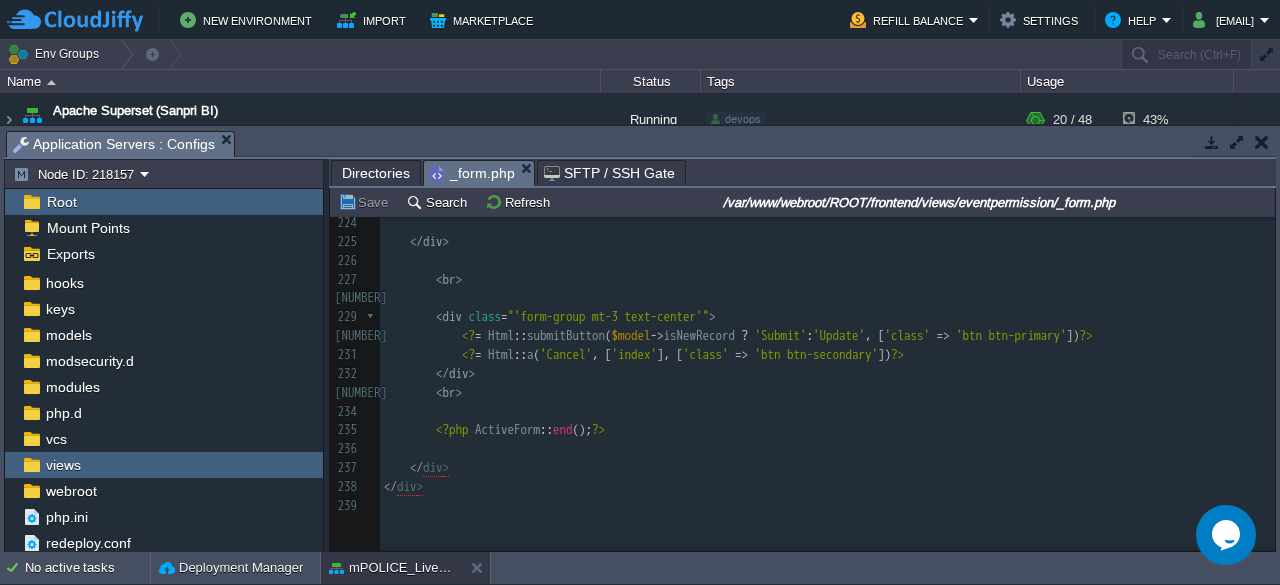 click on "[FILENAME]" at bounding box center (827, 129) 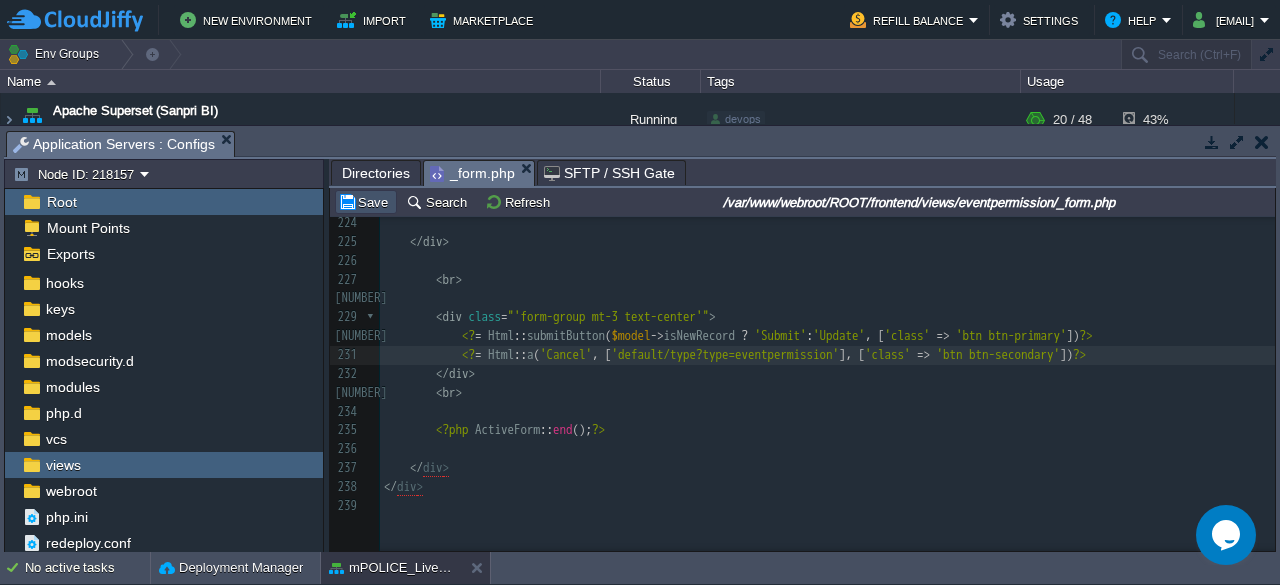click on "Save" at bounding box center [366, 202] 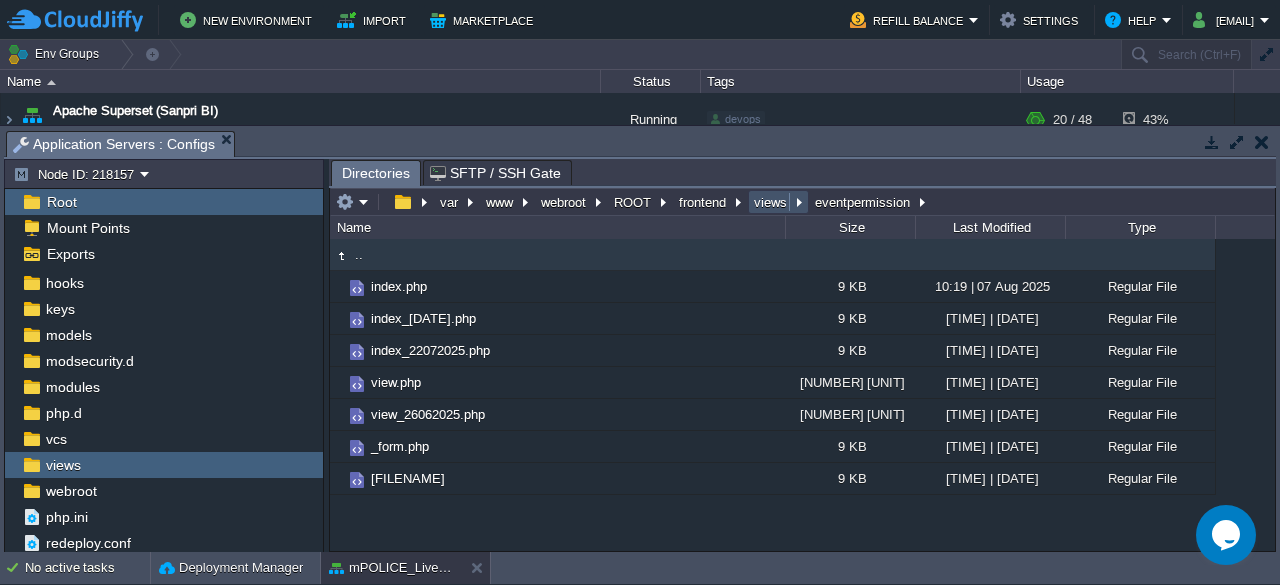 click on "views" at bounding box center [771, 202] 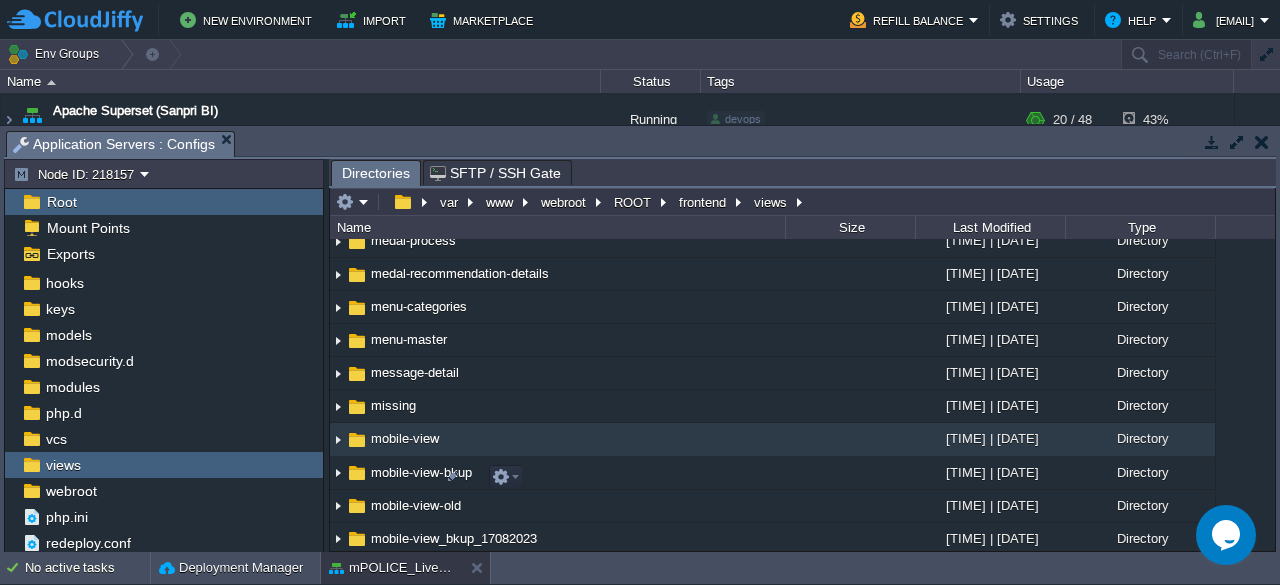 scroll, scrollTop: 5372, scrollLeft: 0, axis: vertical 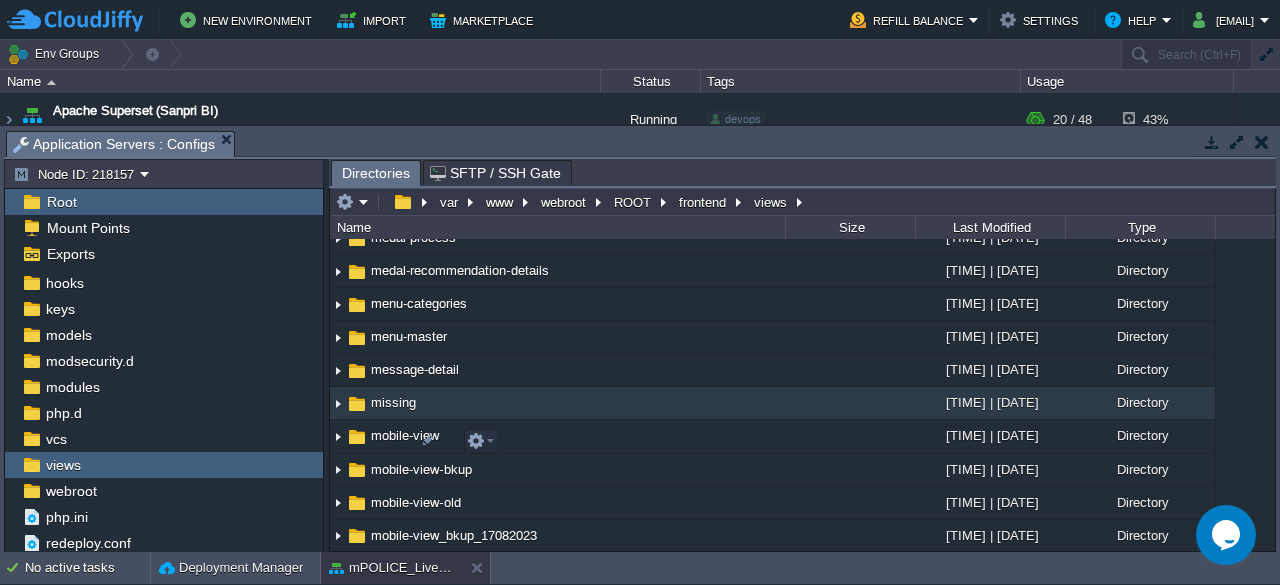 click on "missing" at bounding box center (393, 402) 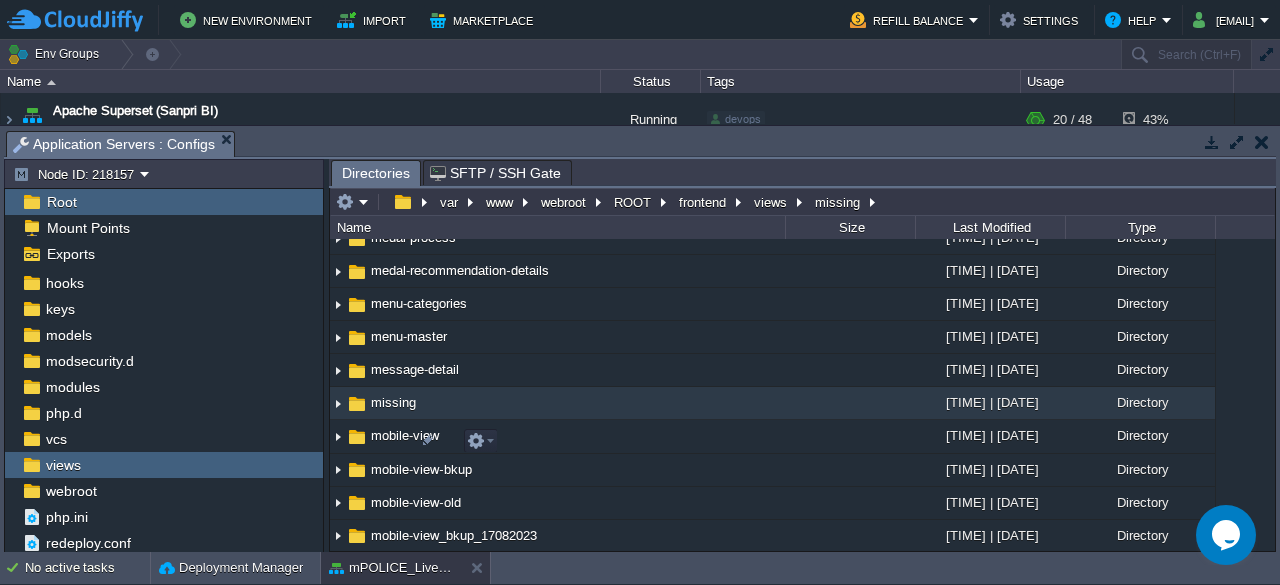 click on "missing" at bounding box center [393, 402] 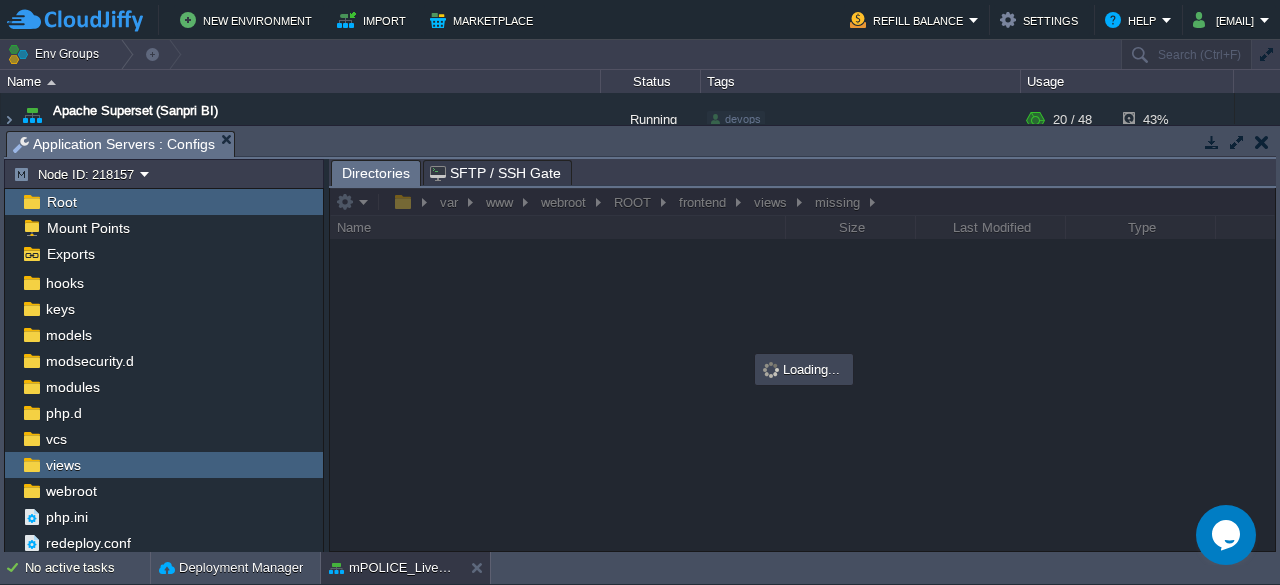 scroll, scrollTop: 0, scrollLeft: 0, axis: both 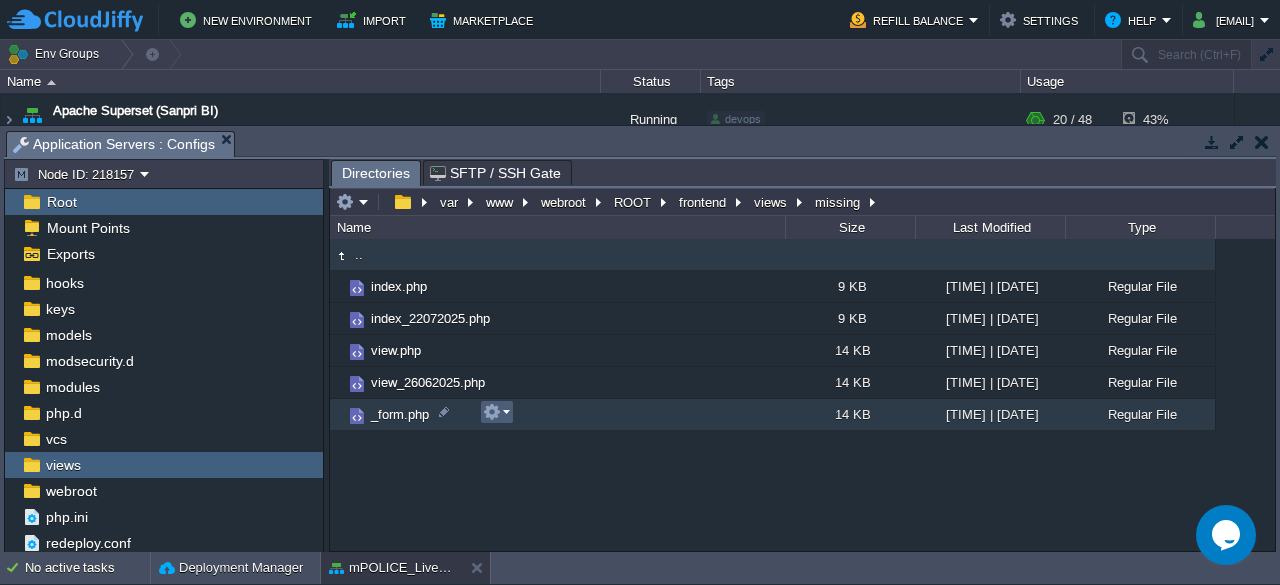 click at bounding box center (496, 412) 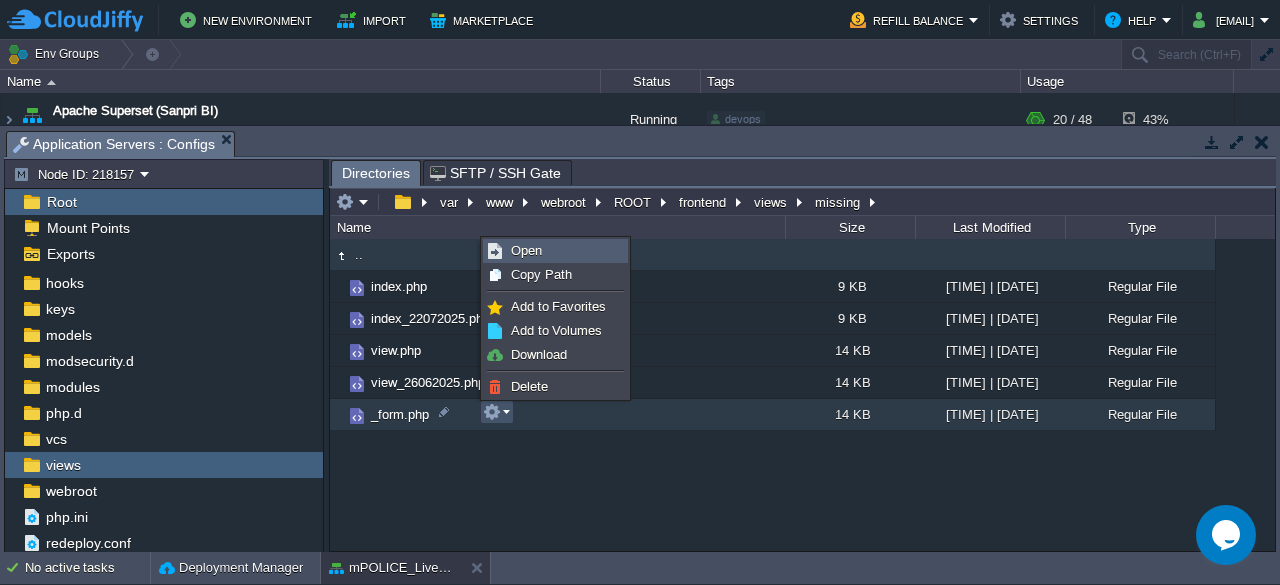 click on "Open" at bounding box center (555, 251) 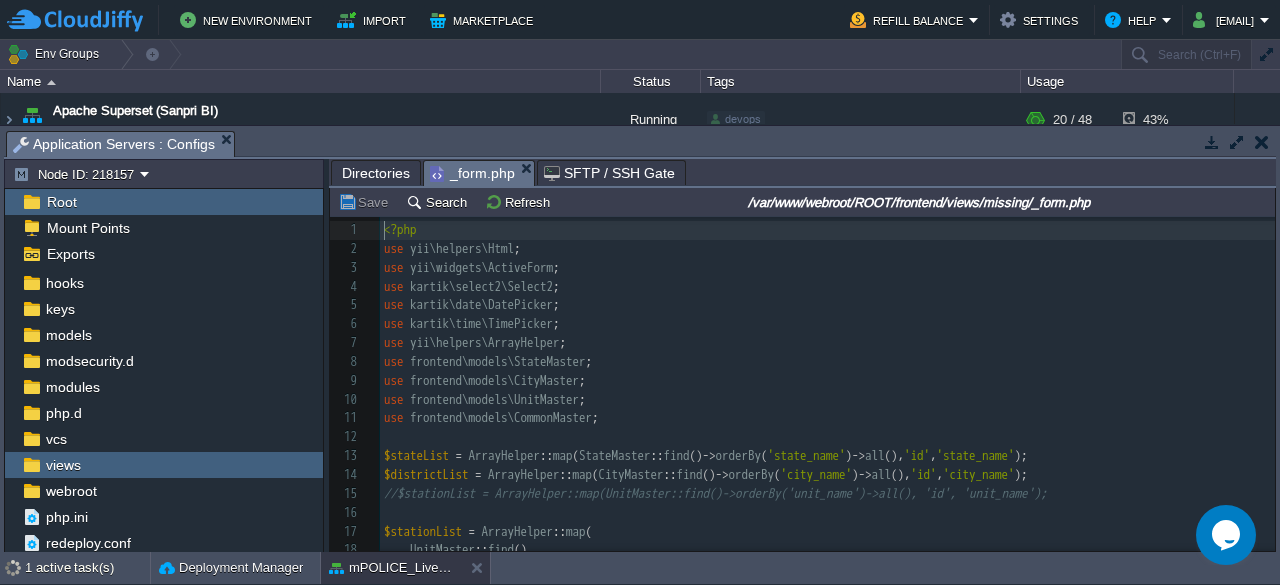scroll, scrollTop: 6, scrollLeft: 0, axis: vertical 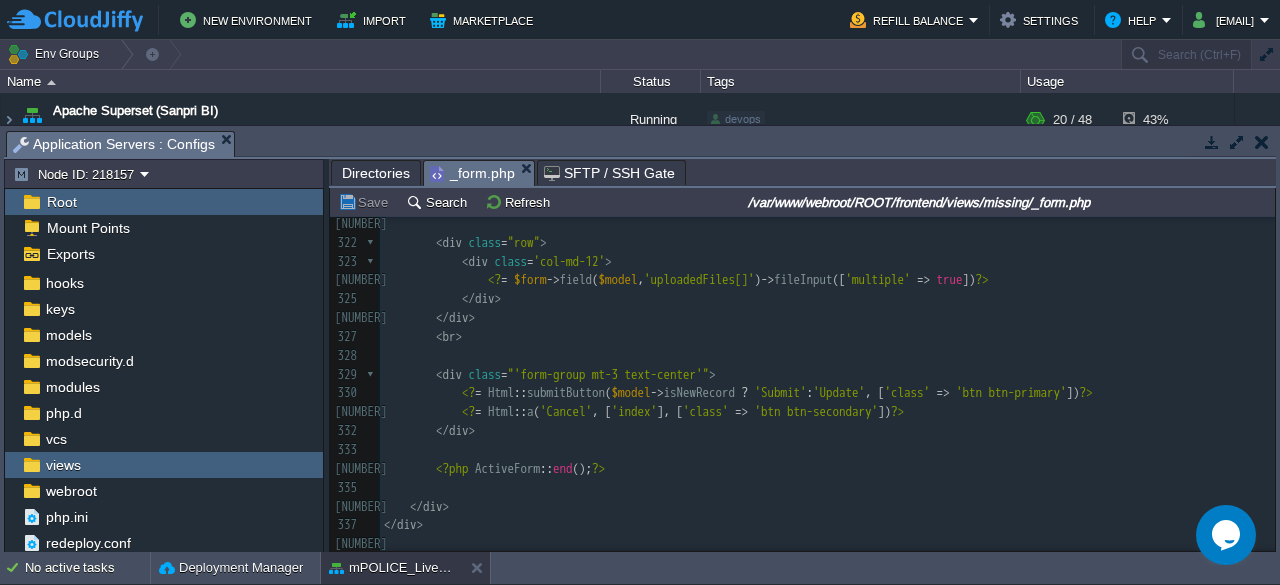 click on "338 <?php   303              < div   class = "col-md-6" > 304                  <? =   $form -> field ( $model ,  'officer_name' ) -> textInput ([ 'readonly'   =>   true ])  ?> 305              </ div > 306 ​ 307              < div   class = "col-md-6" > 308                  <? =   $form -> field ( $model ,  'officer_designation' ) -> textInput ([ 'readonly'   =>   true ])  ?> 309              </ div > 310 ​ 311              < div   class = "col-md-6" > 312                  <? =   $form -> field ( $model ,  'officer_id' ) -> textInput ([ 'readonly'   =>   true ])  ?> 313              </ div > 314 ​ 315              < div   class = "col-md-6" > 316                  <? =   $form -> field ( $model ,  'officer_mobile' ) -> textInput ([ 'readonly'   =>   true ])  ?> 317              </ div > 318          </ div > 319 ​ 320          < br > 321 ​ 322          < div   class = "row" > 323              < div   class = > 324 <?php" at bounding box center (827, 215) 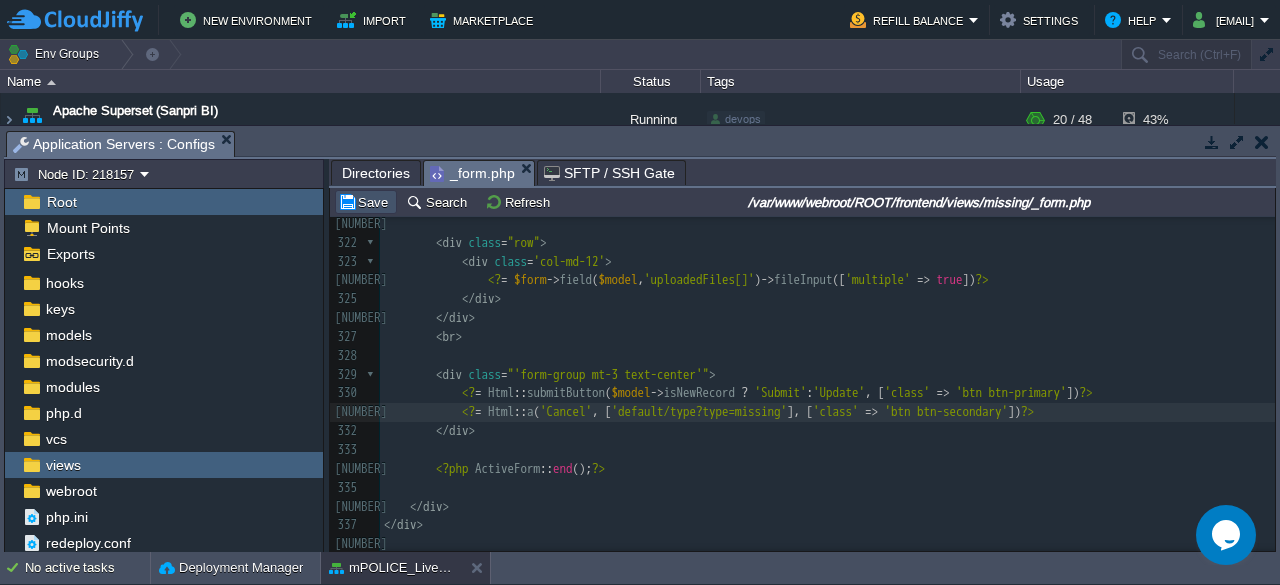 click on "Save" at bounding box center [366, 202] 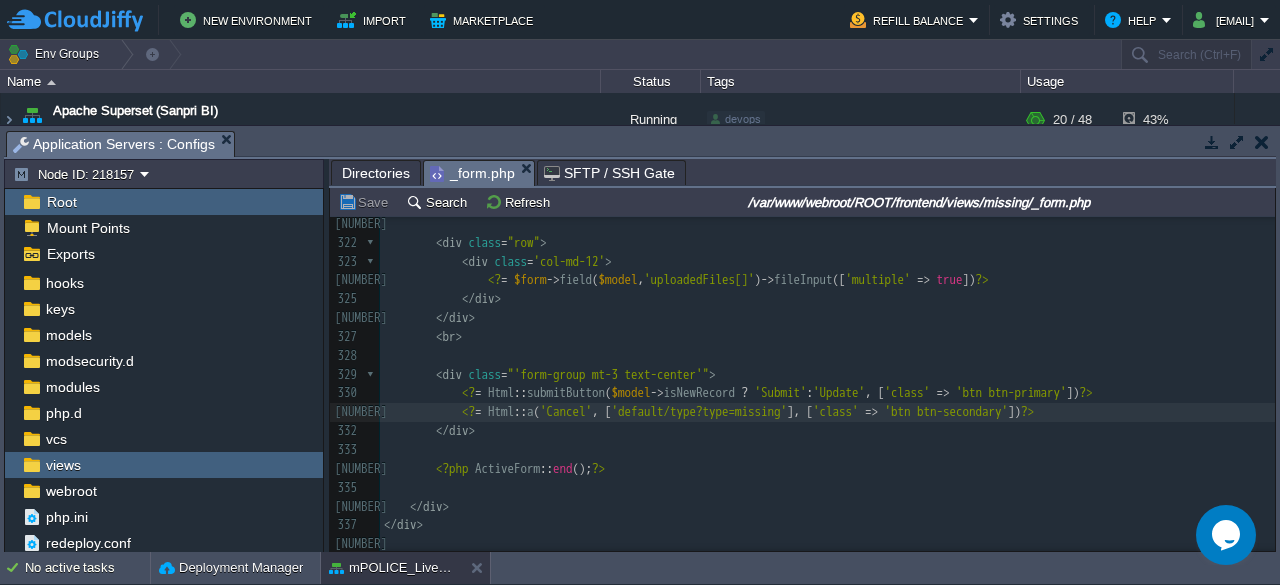 click on "_form.php" at bounding box center (482, 173) 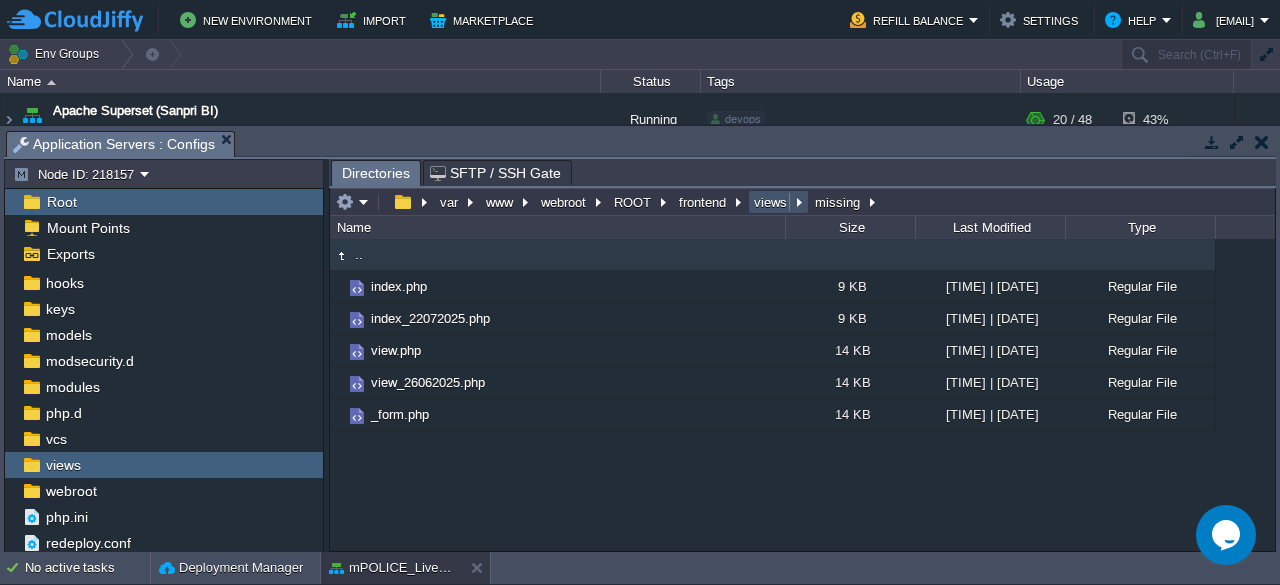 click on "views" at bounding box center [771, 202] 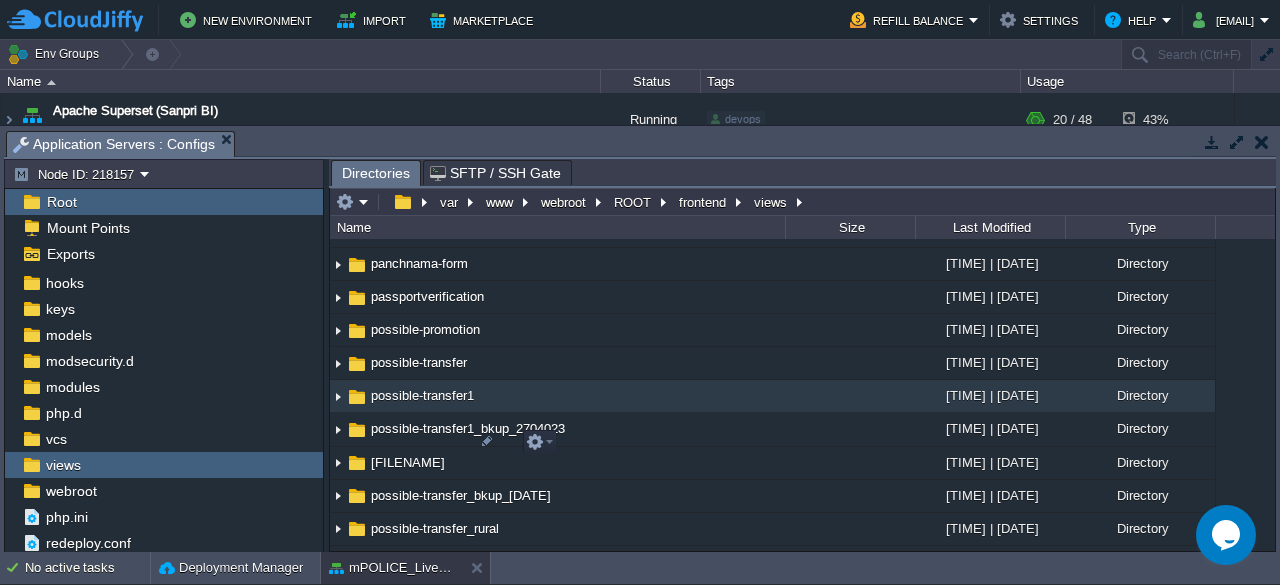 scroll, scrollTop: 6389, scrollLeft: 0, axis: vertical 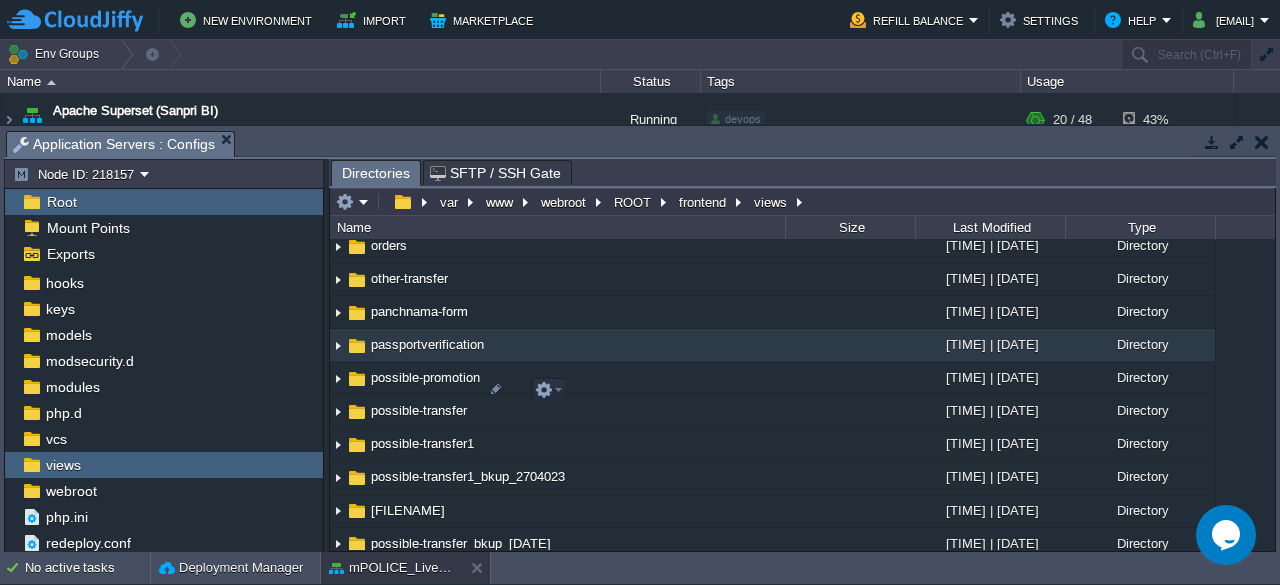 click on "passportverification" at bounding box center [427, 344] 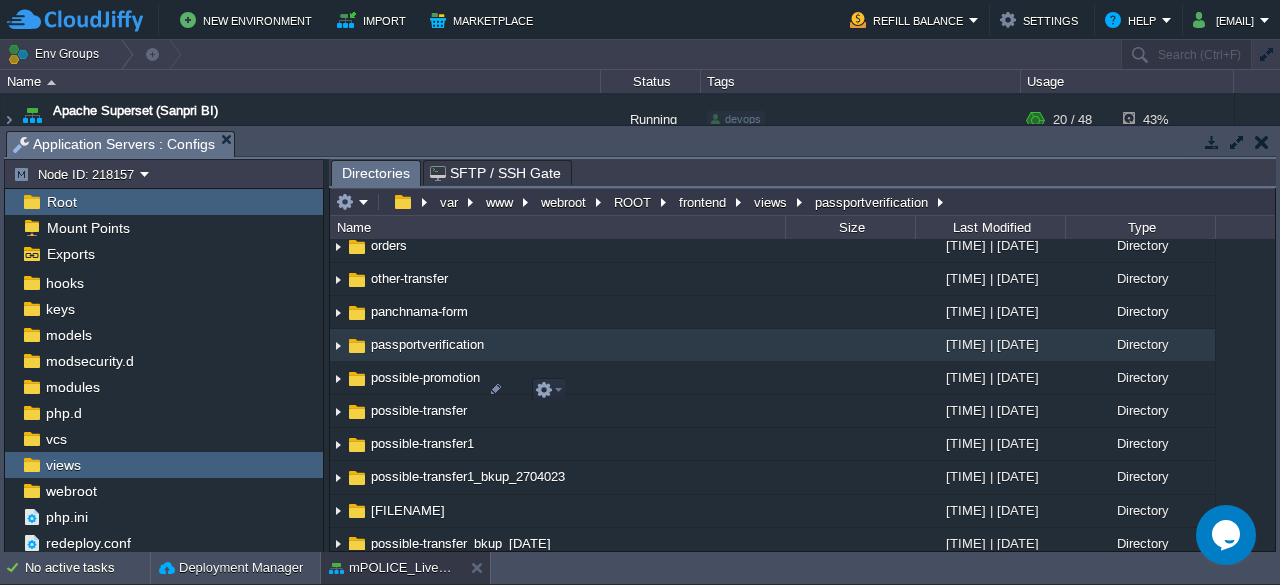 click on "passportverification" at bounding box center [427, 344] 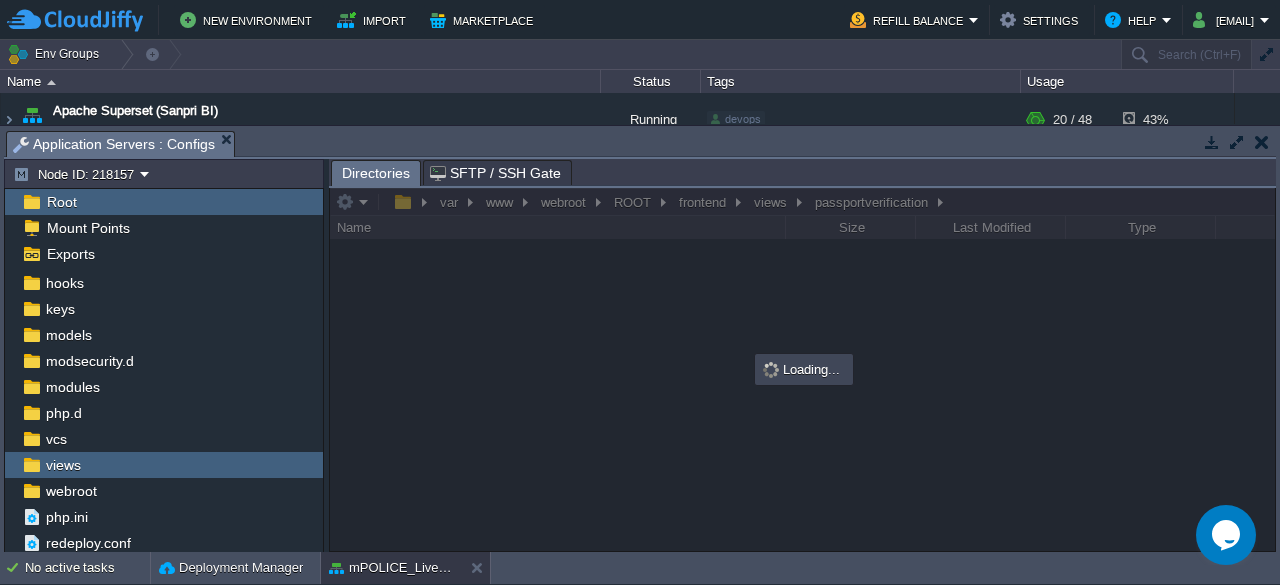 scroll, scrollTop: 0, scrollLeft: 0, axis: both 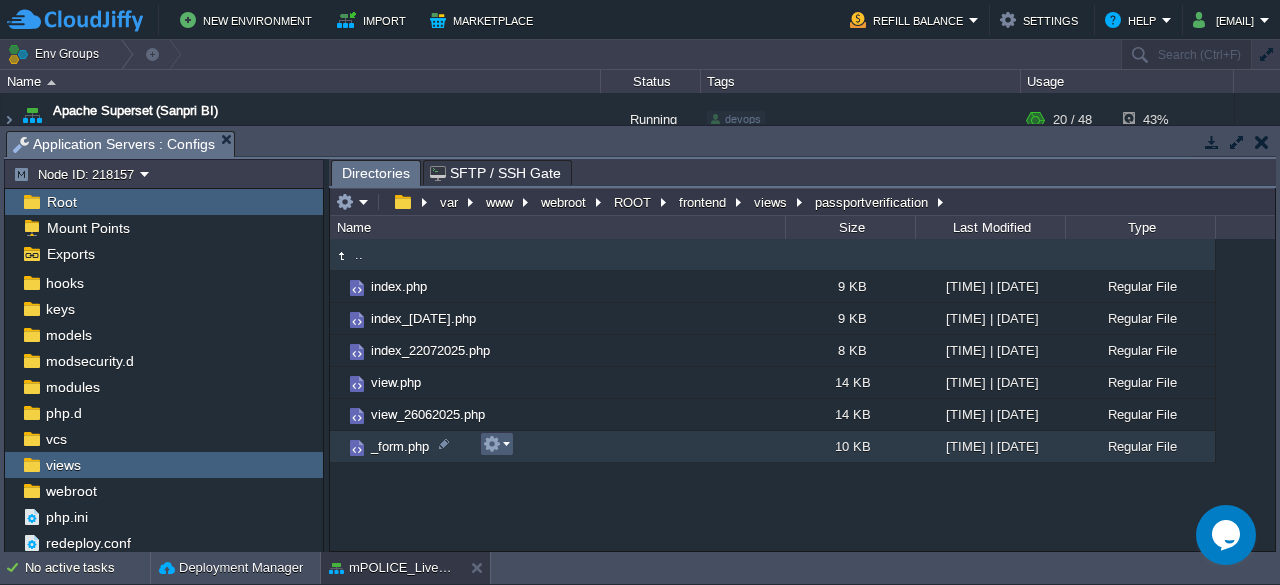 click at bounding box center [497, 444] 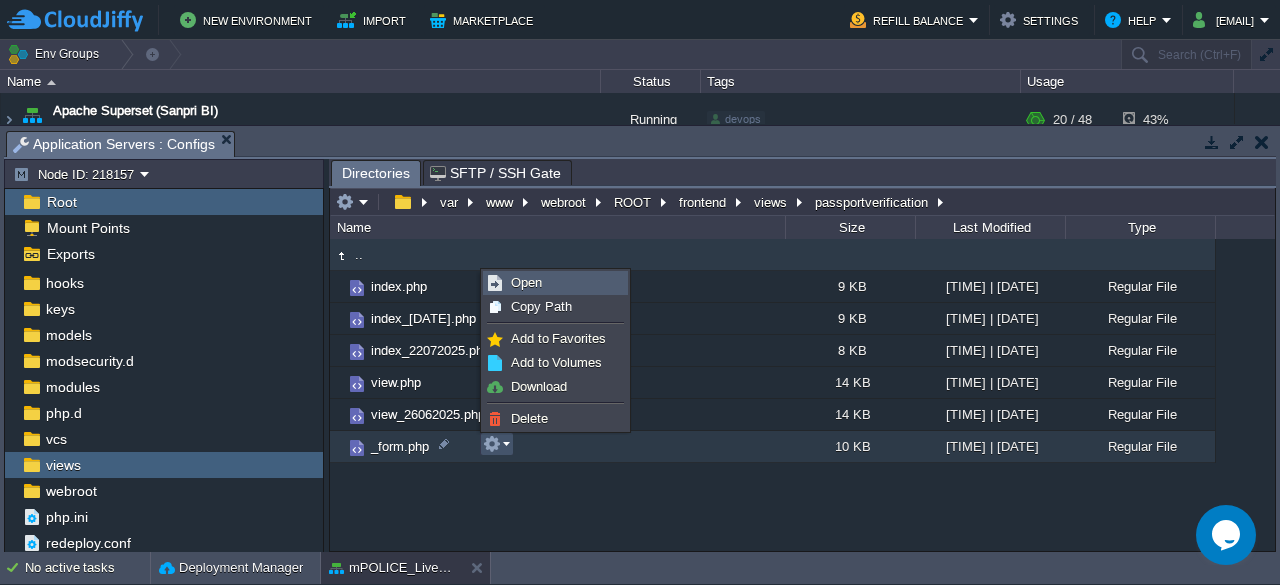 click on "Open" at bounding box center (555, 283) 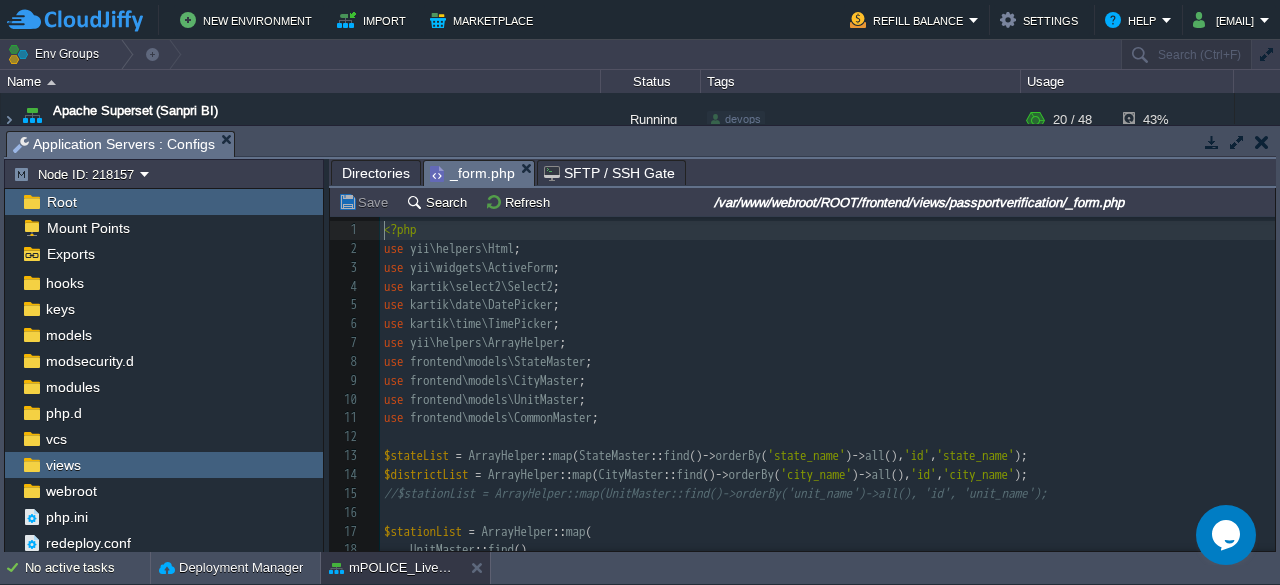 scroll, scrollTop: 6, scrollLeft: 0, axis: vertical 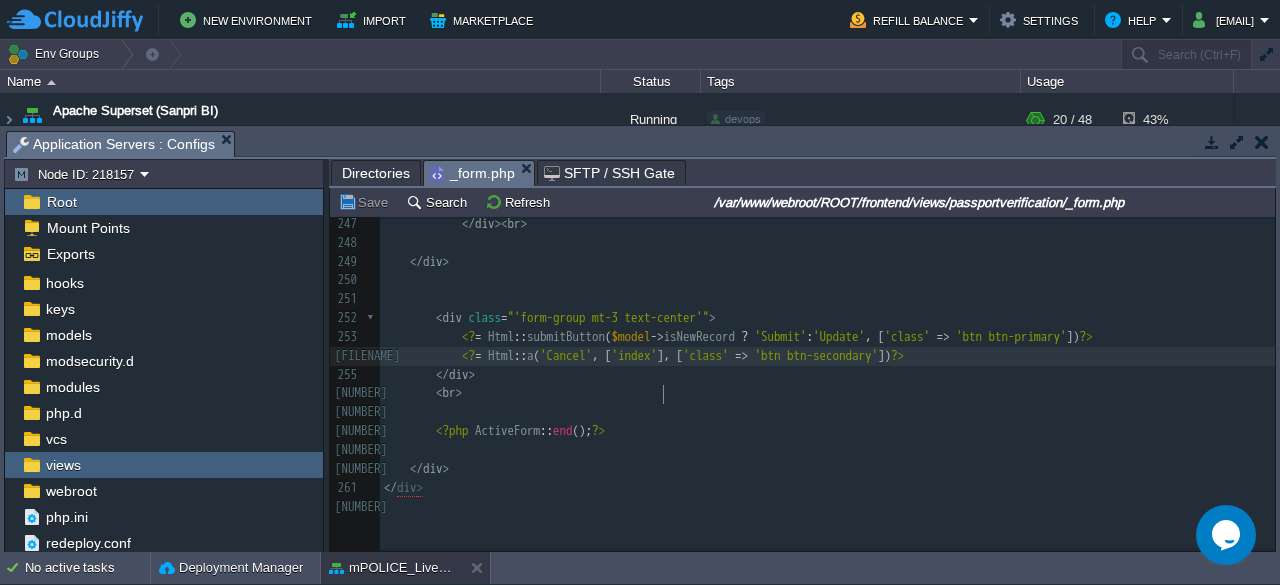 click on "'index'" at bounding box center (635, 355) 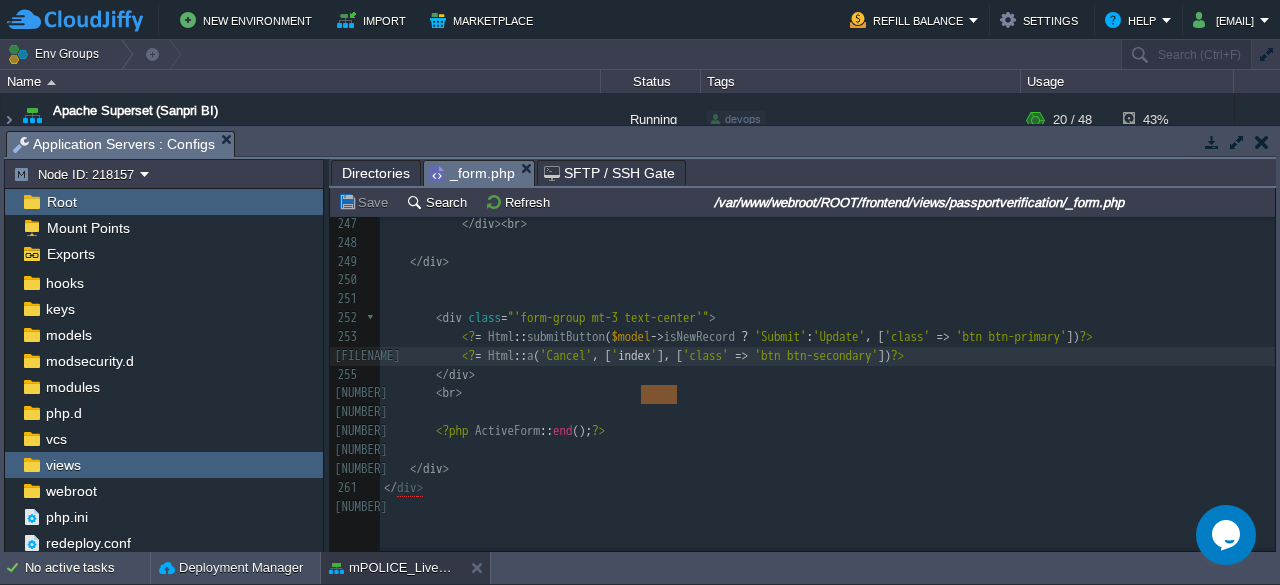 paste 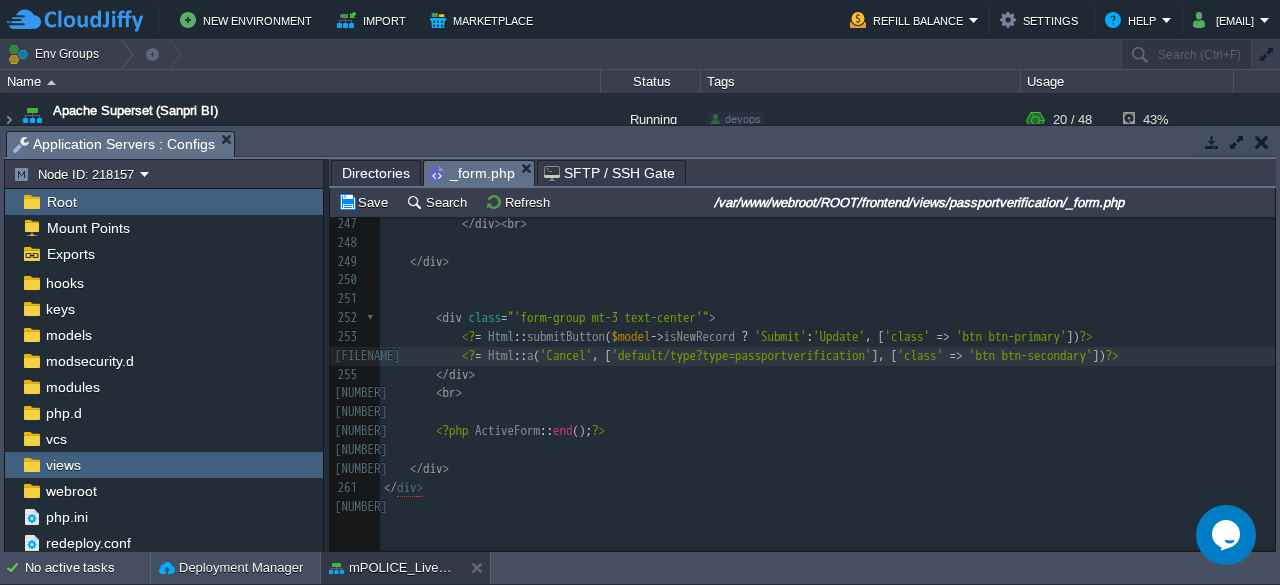 type 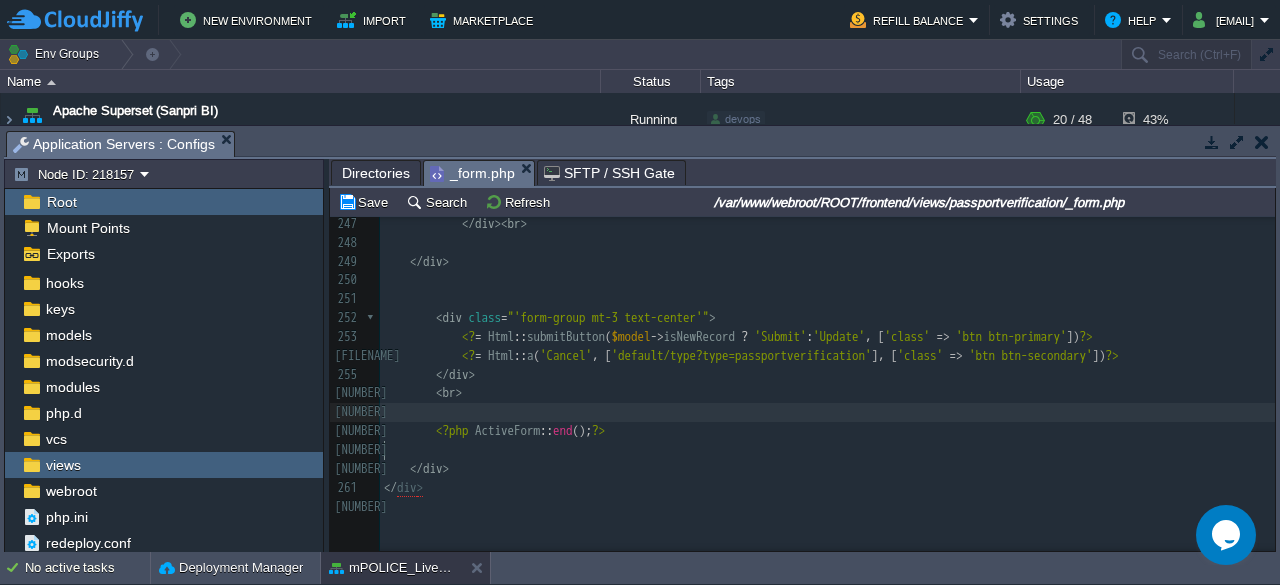 click on "'?php   ActiveForm :: end ();  ?'" at bounding box center (827, 431) 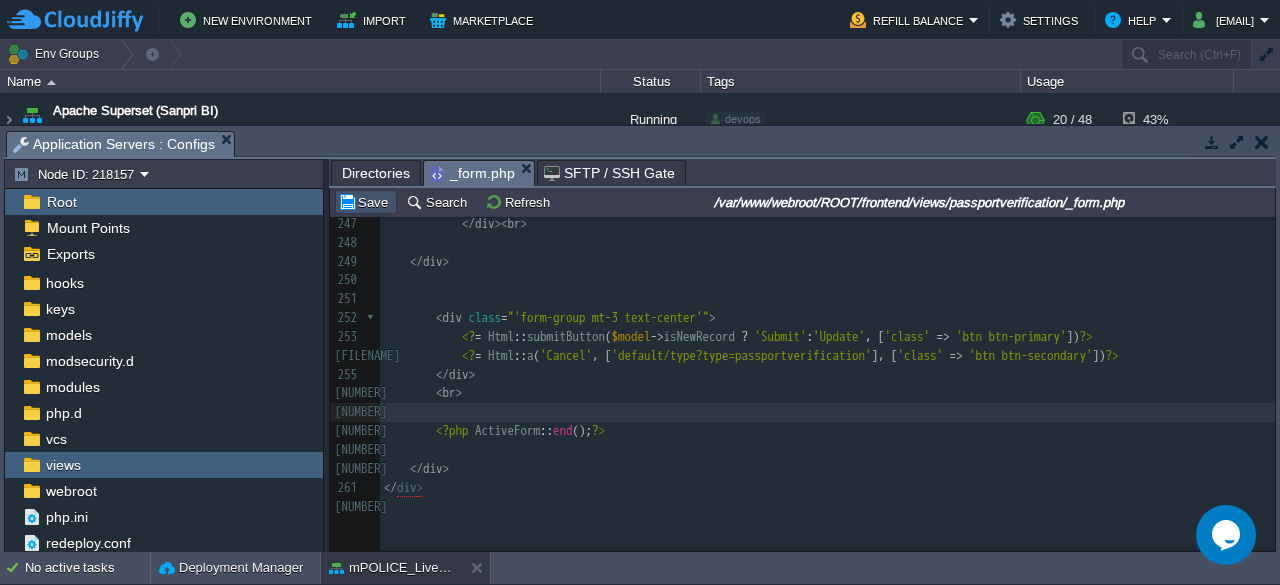 click on "Save" at bounding box center (366, 202) 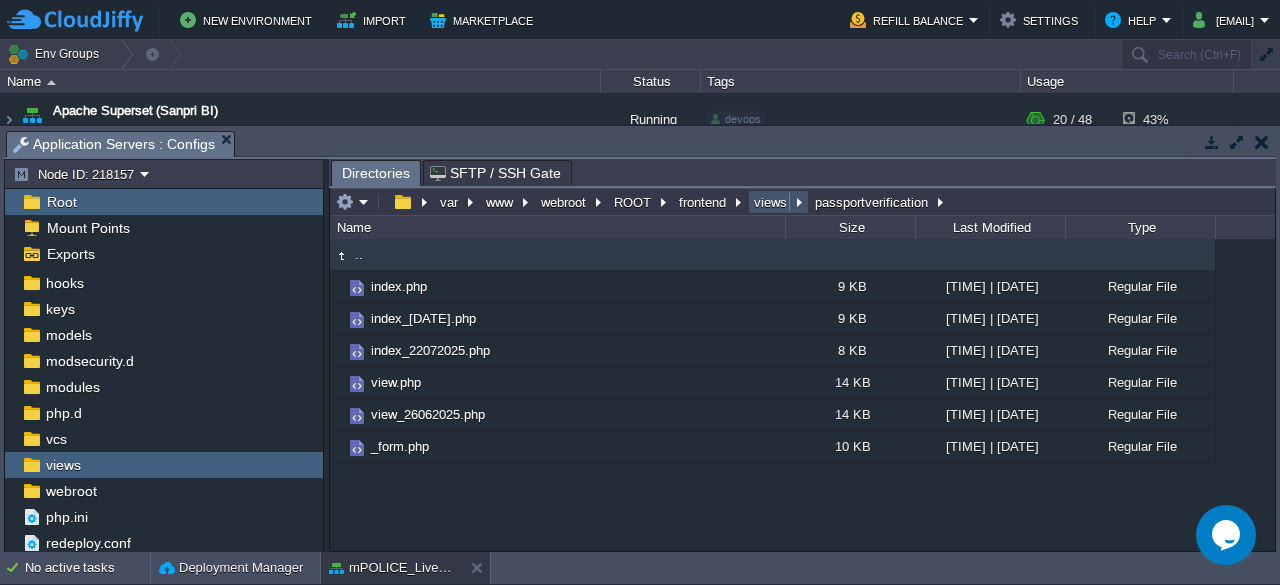 click on "views" at bounding box center (771, 202) 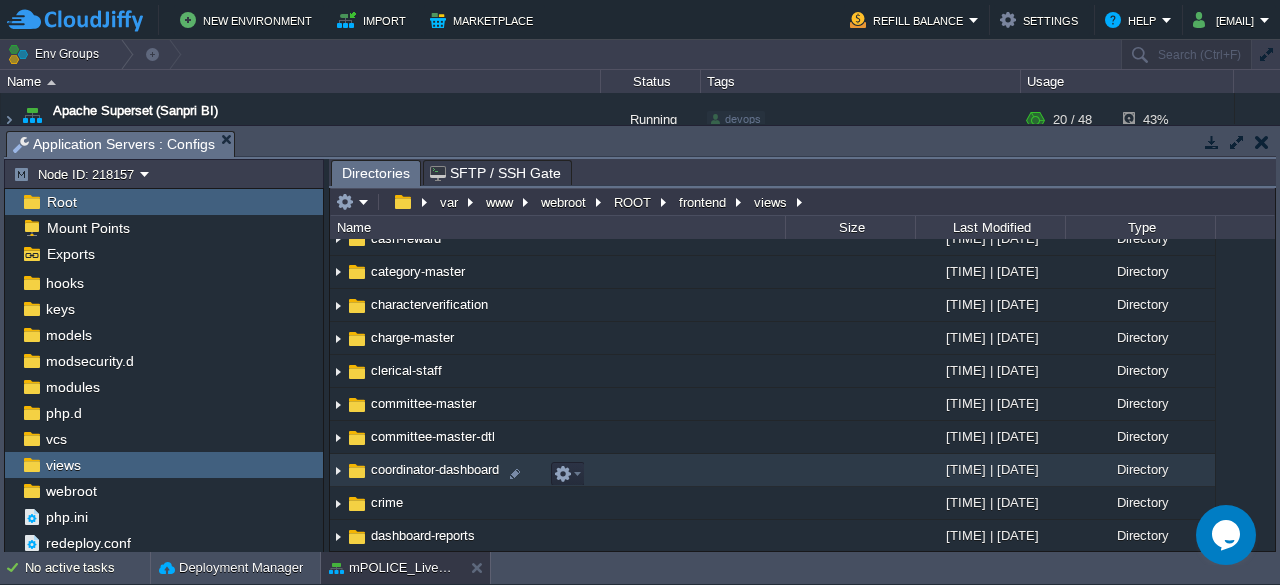 scroll, scrollTop: 479, scrollLeft: 0, axis: vertical 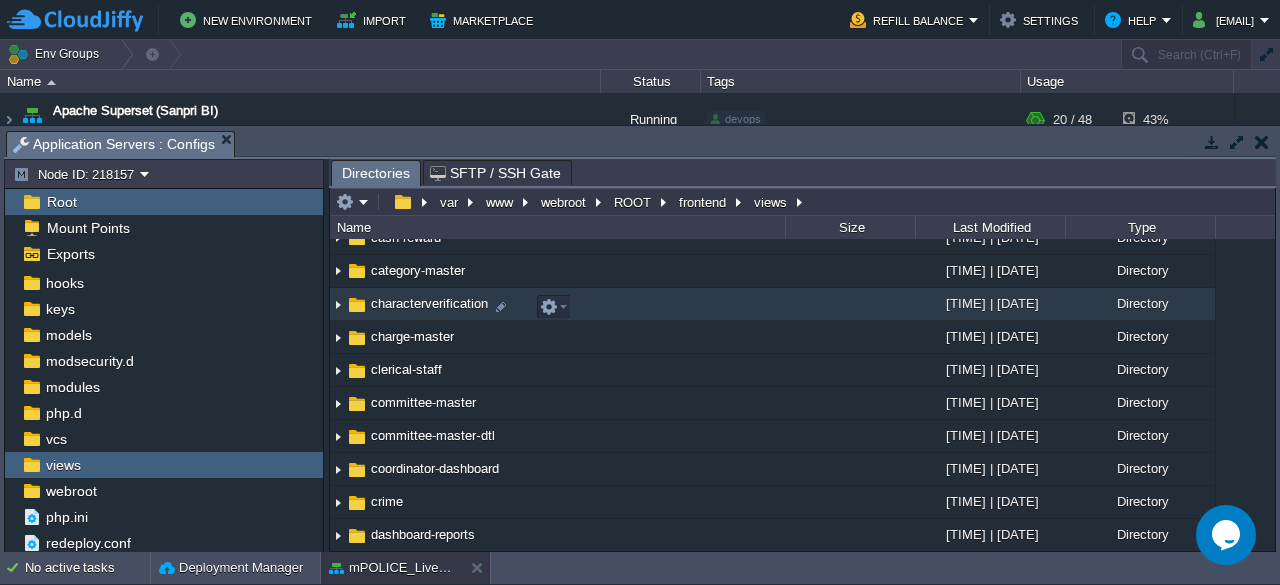 click on "characterverification" at bounding box center [429, 303] 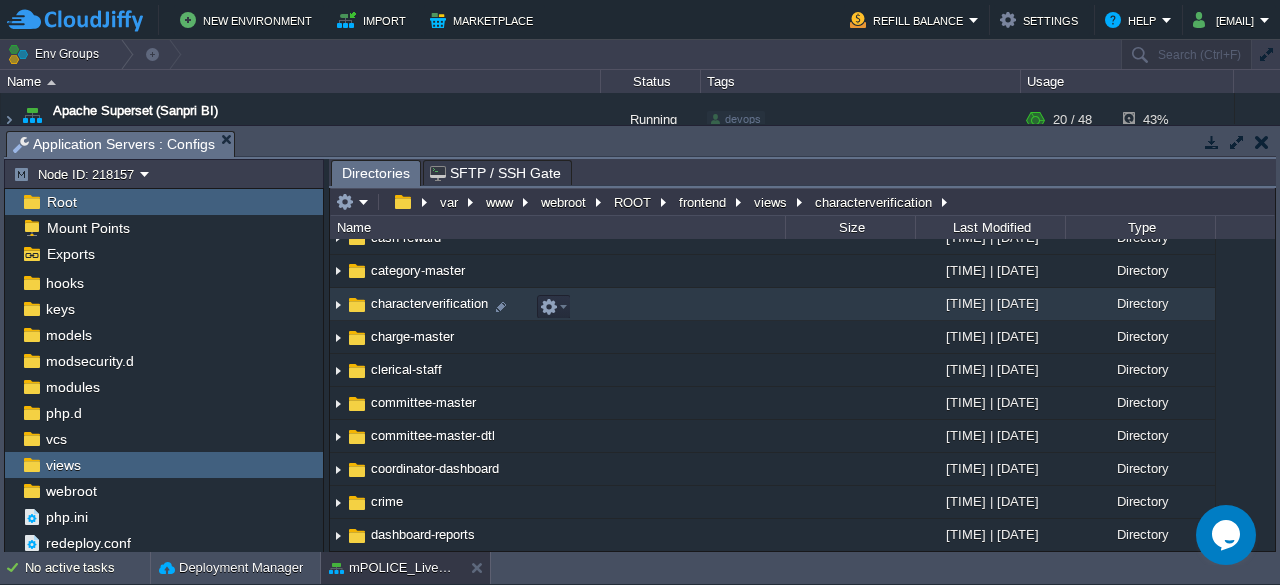 click on "characterverification" at bounding box center [429, 303] 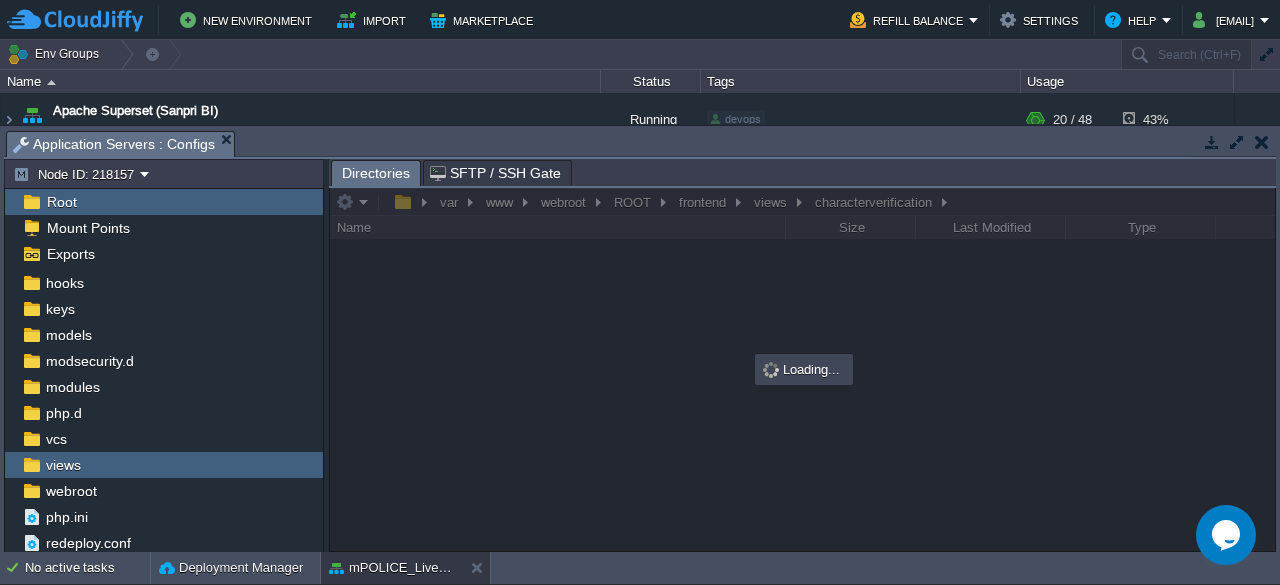 scroll, scrollTop: 0, scrollLeft: 0, axis: both 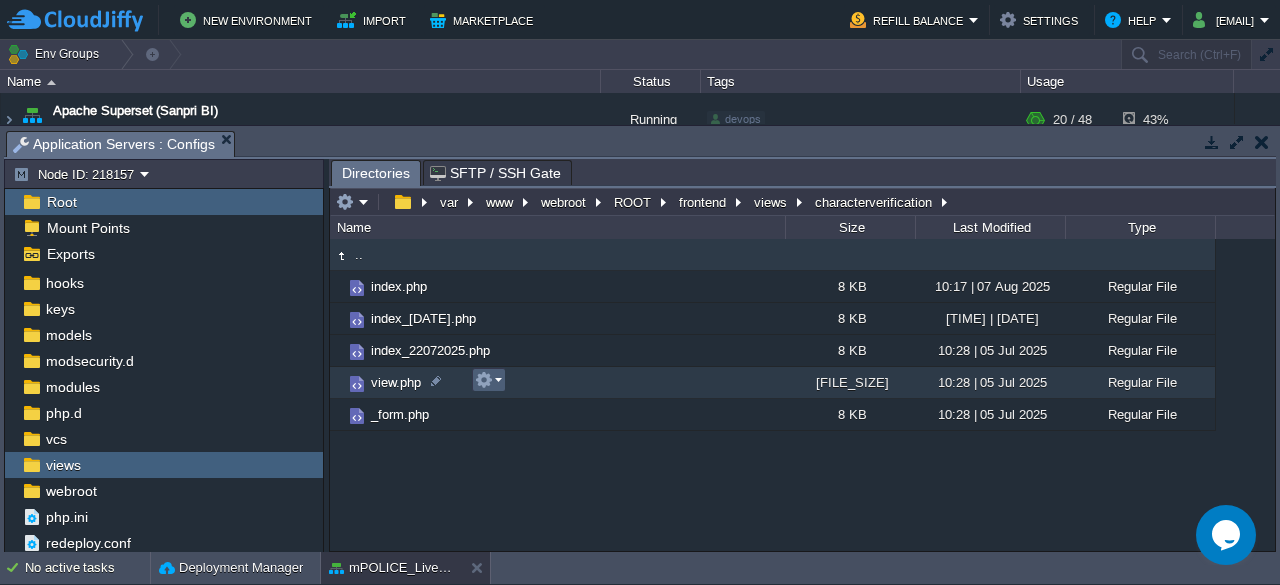 click at bounding box center [488, 380] 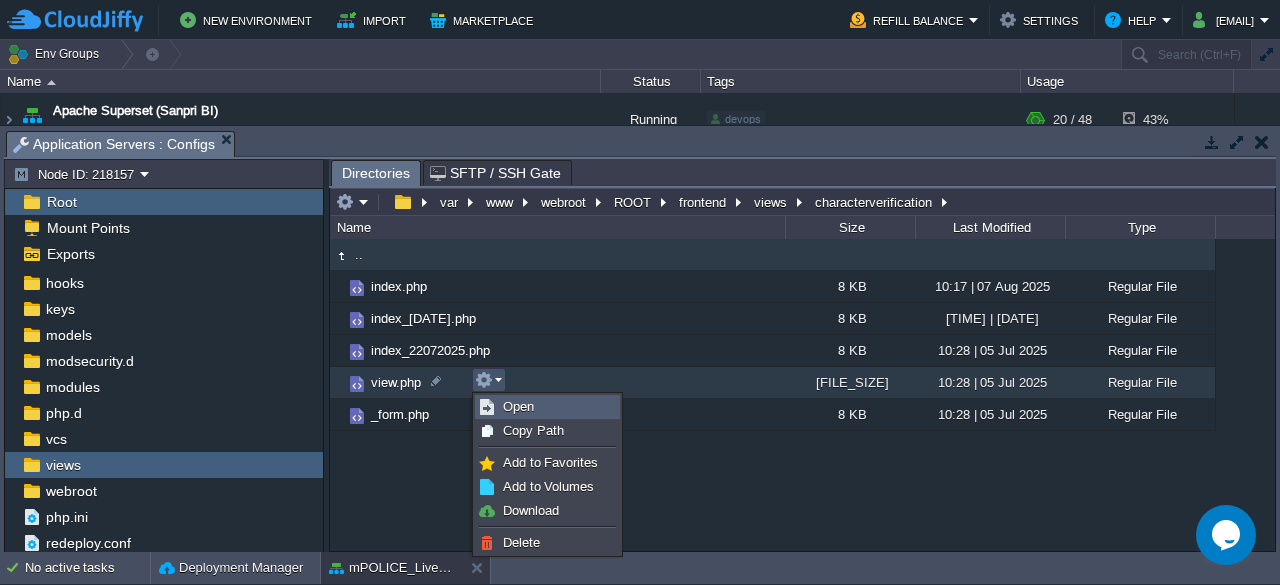 click on "Open" at bounding box center (518, 406) 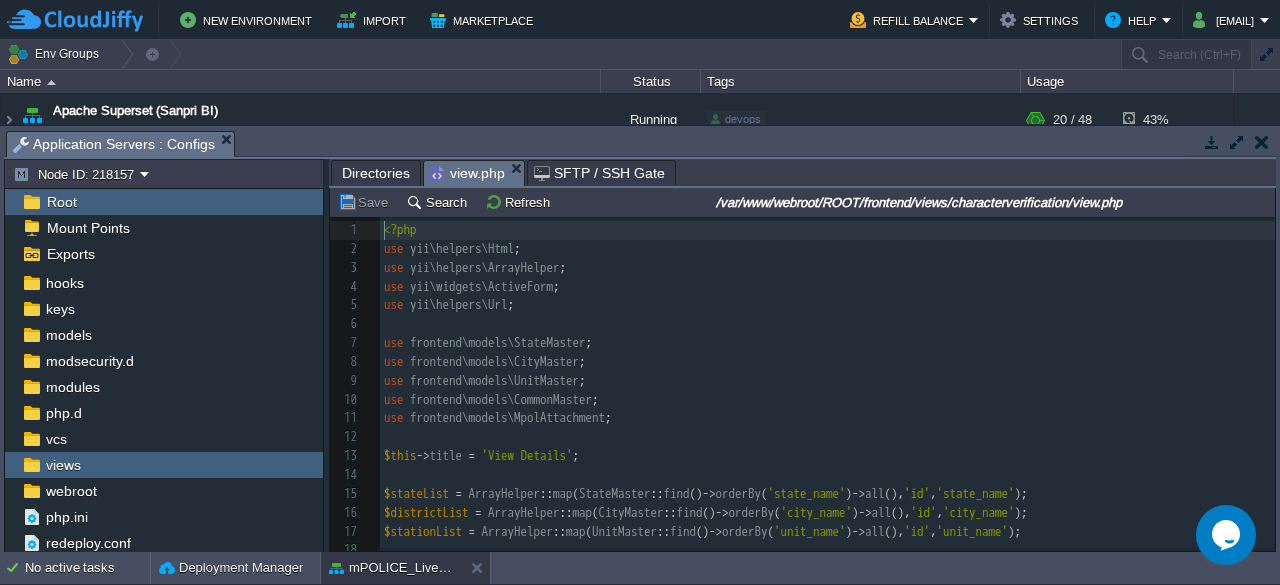 scroll, scrollTop: 6, scrollLeft: 0, axis: vertical 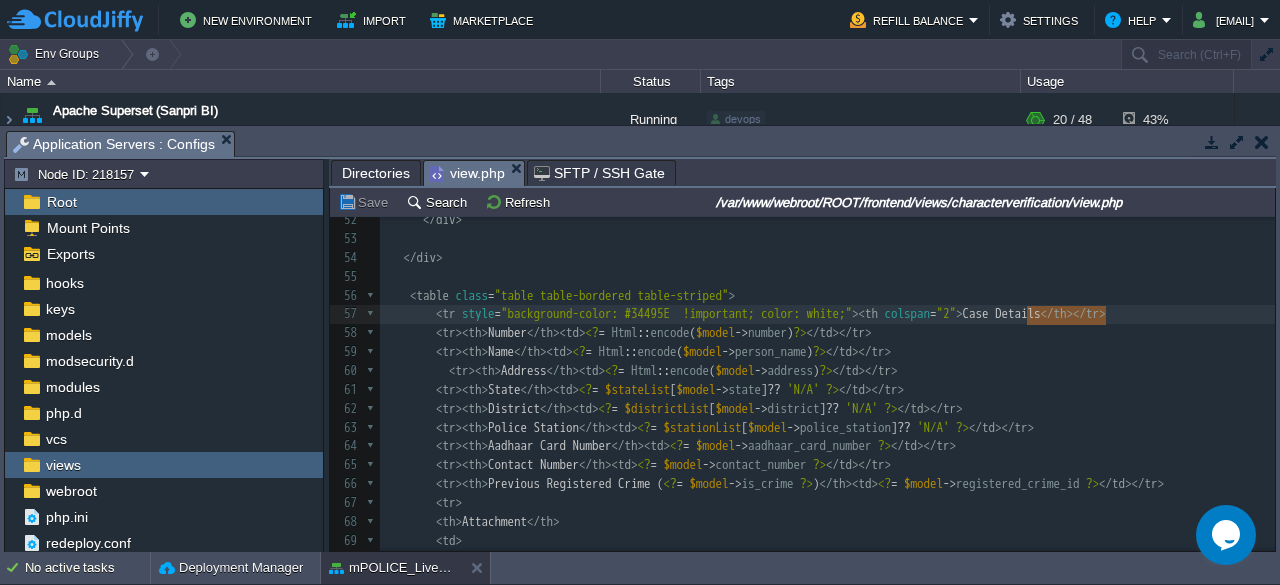 type on "Case Details" 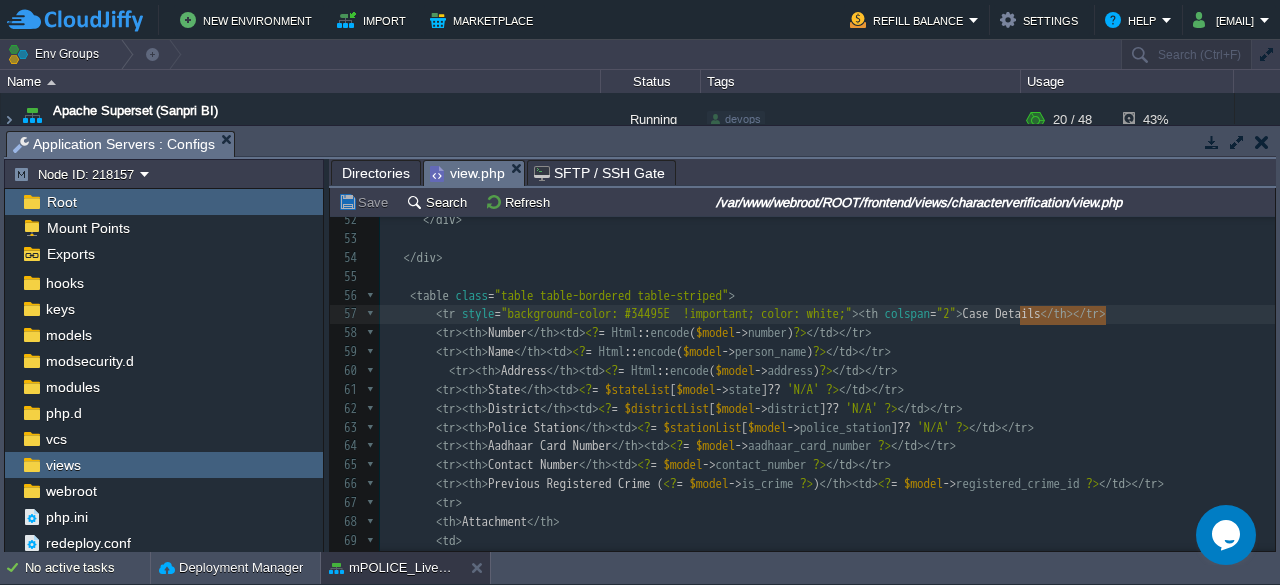 drag, startPoint x: 1104, startPoint y: 316, endPoint x: 1023, endPoint y: 316, distance: 81 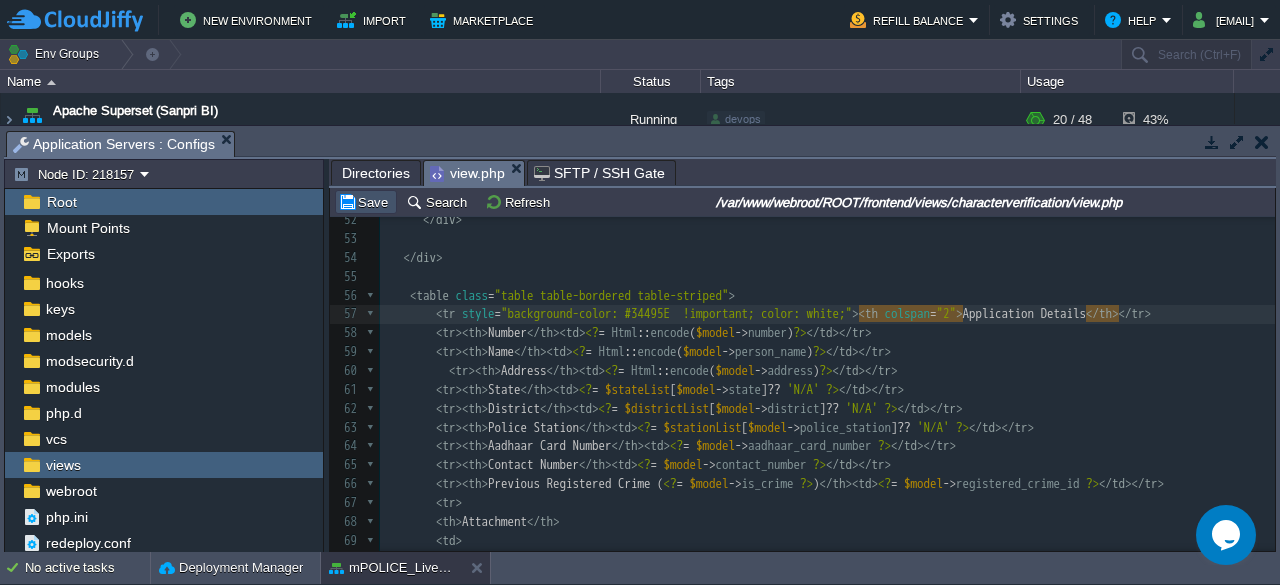 click on "Save" at bounding box center [366, 202] 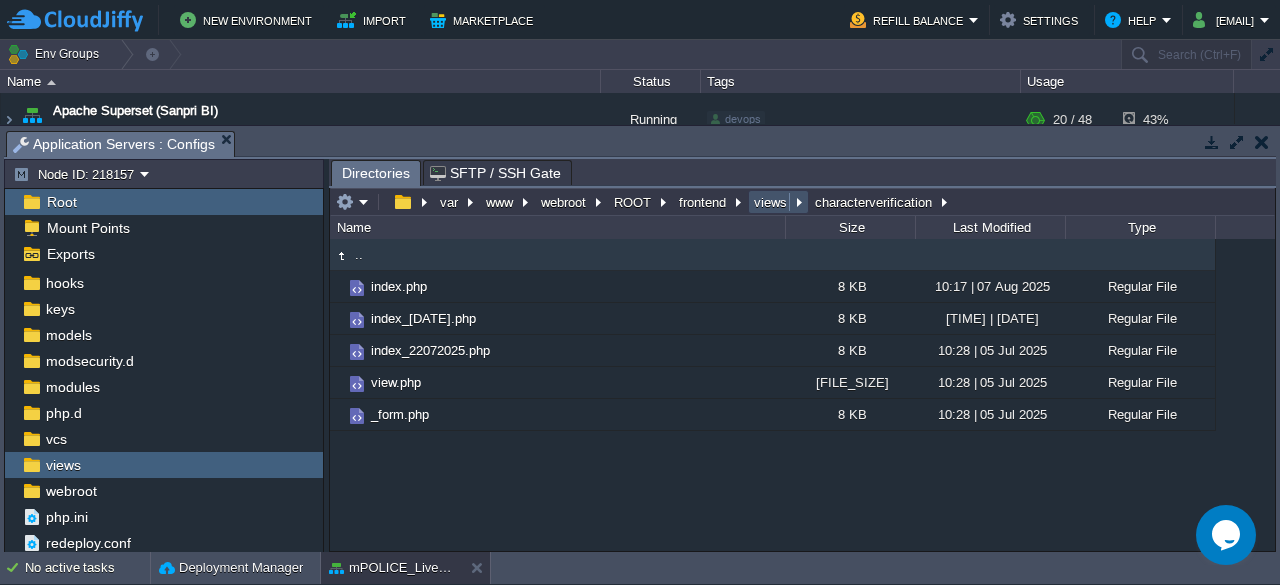 click on "views" at bounding box center (771, 202) 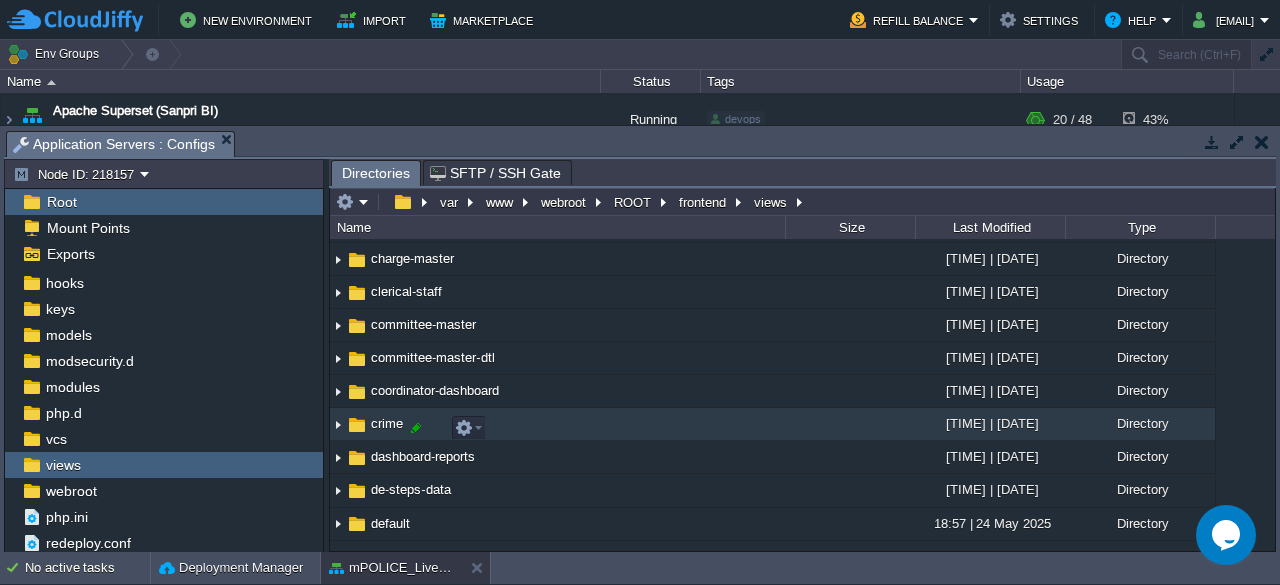 scroll, scrollTop: 558, scrollLeft: 0, axis: vertical 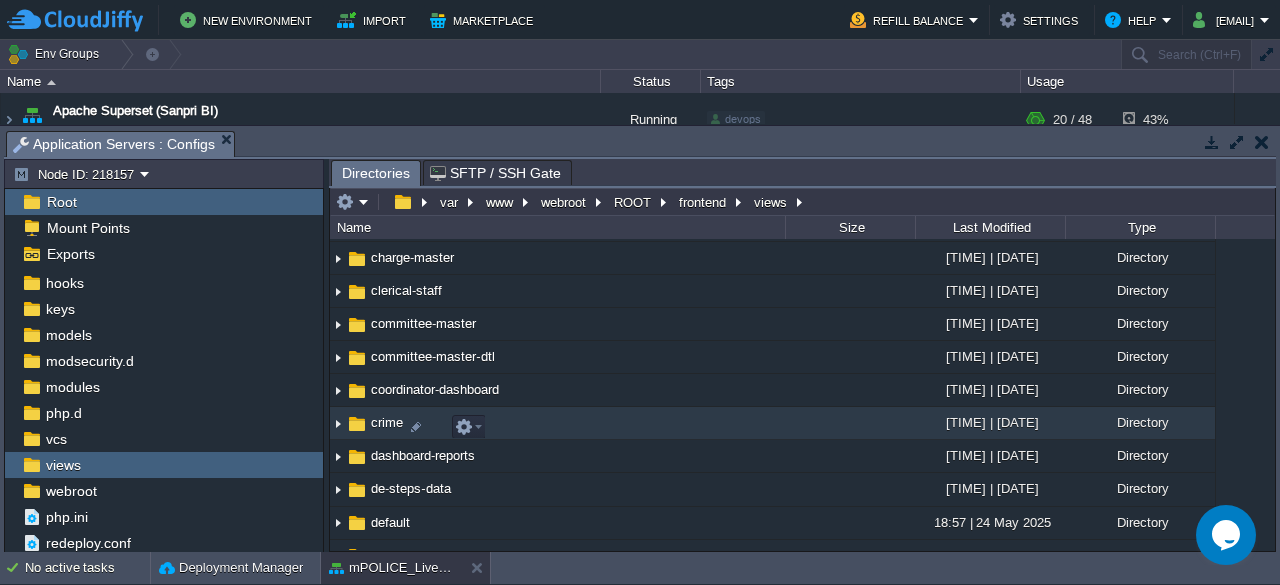 click on "crime" at bounding box center [387, 422] 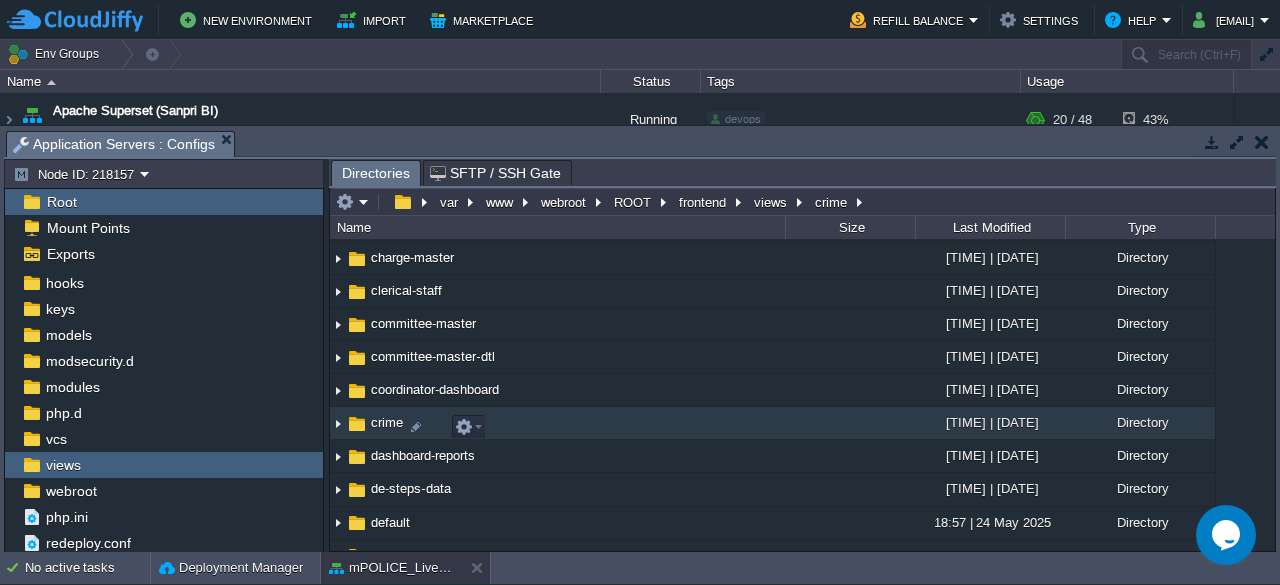 click on "crime" at bounding box center [387, 422] 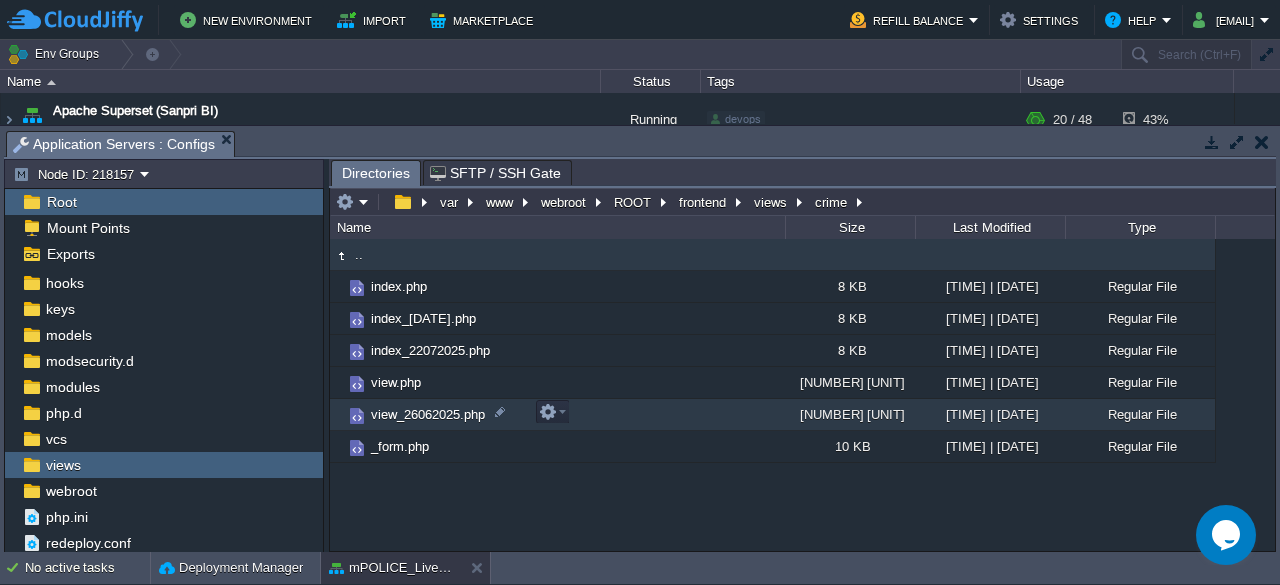 scroll, scrollTop: 0, scrollLeft: 0, axis: both 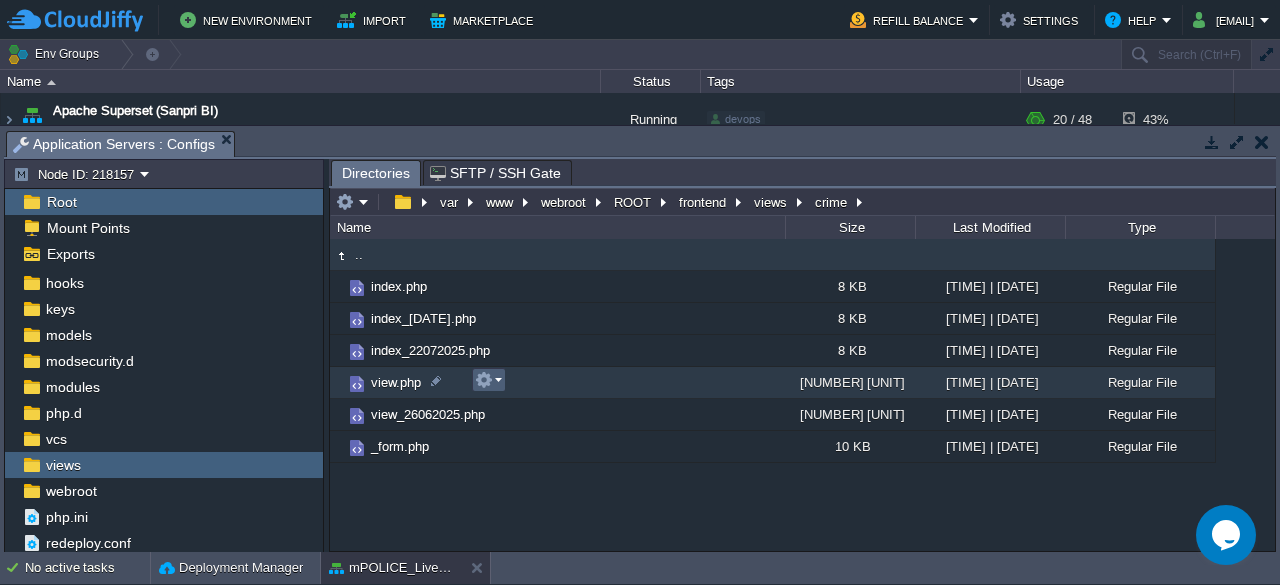 click at bounding box center (489, 380) 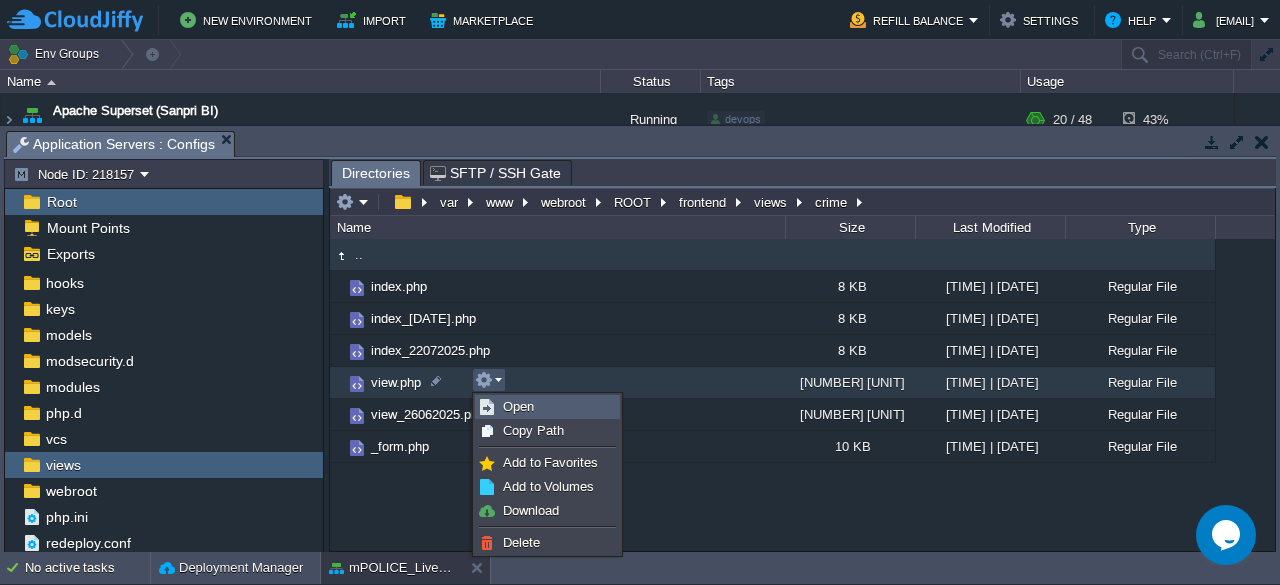 click on "Open" at bounding box center (518, 406) 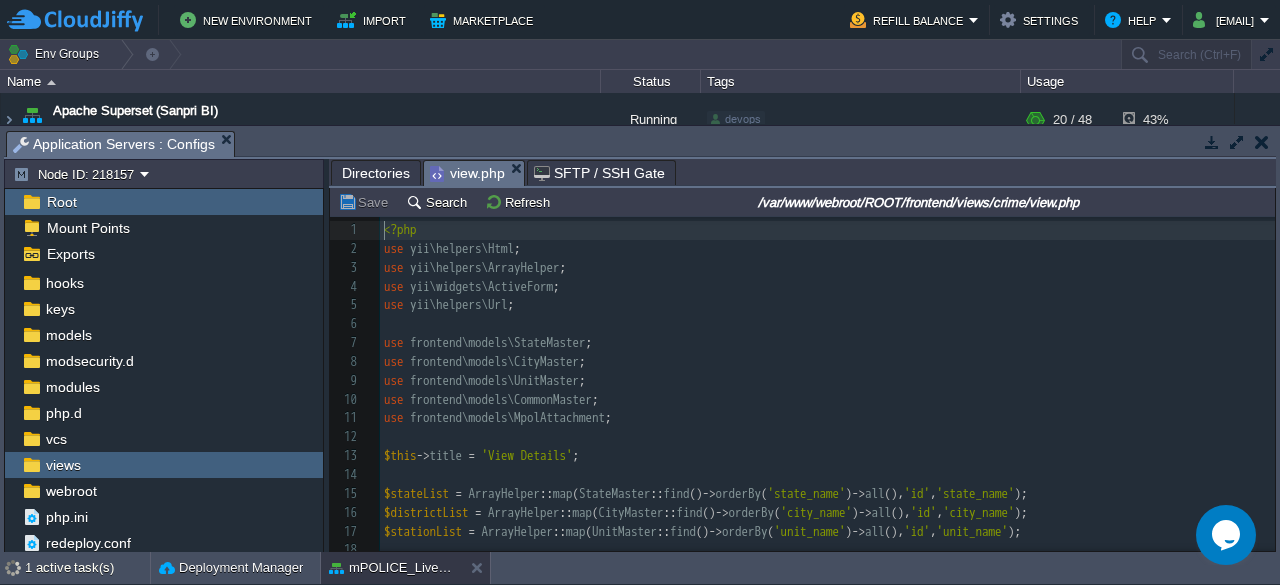 scroll, scrollTop: 6, scrollLeft: 0, axis: vertical 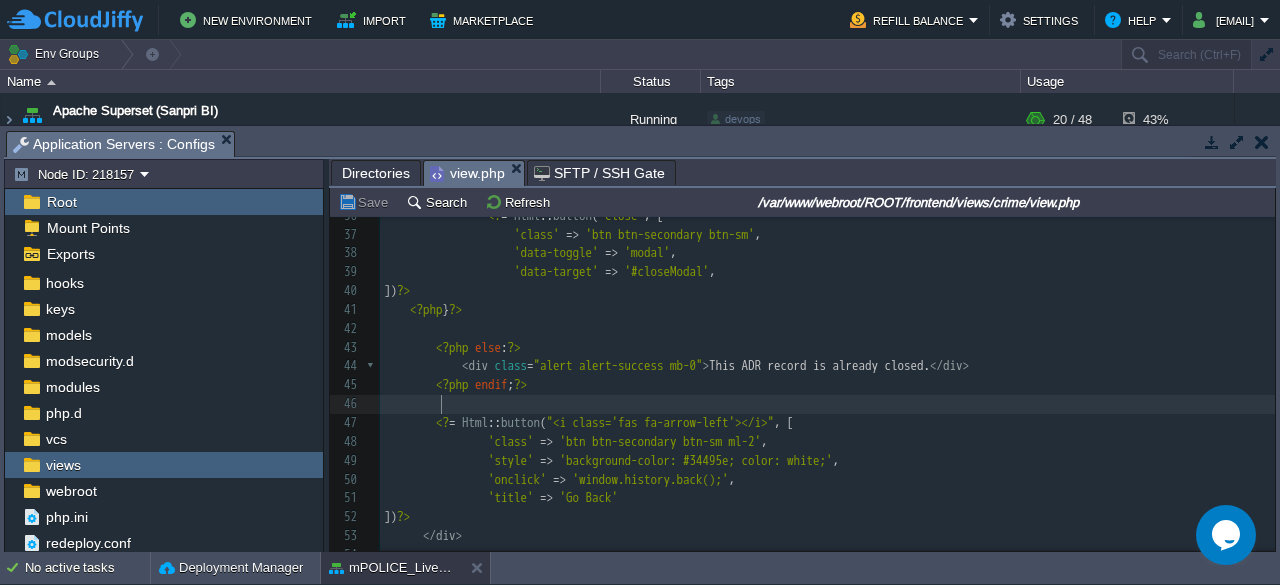 click at bounding box center (827, 404) 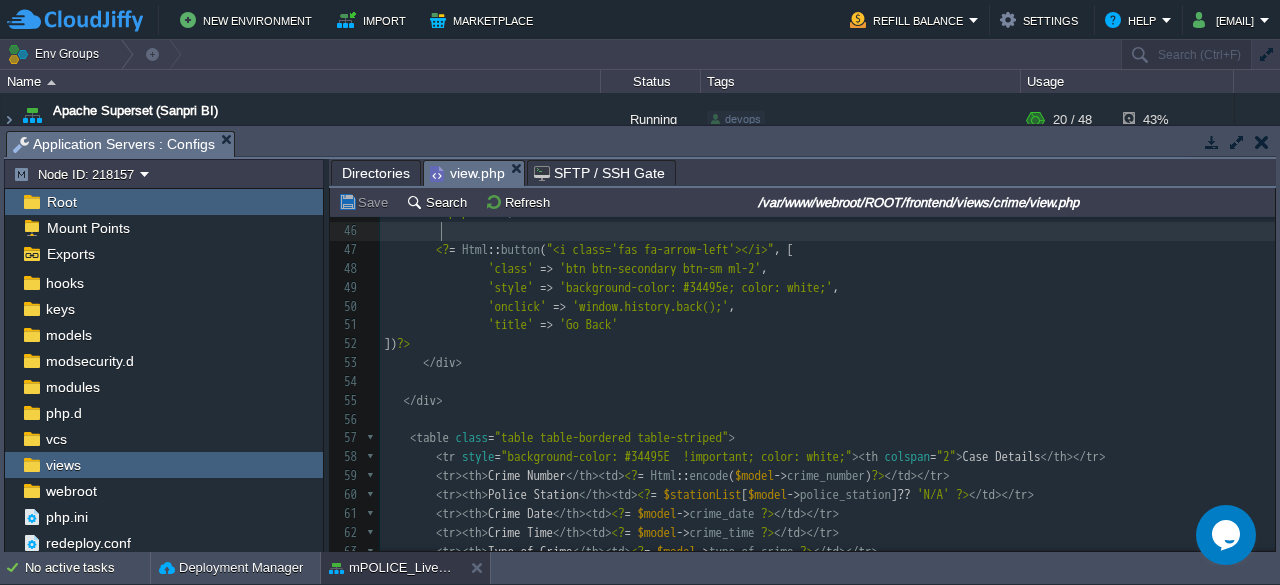 scroll, scrollTop: 900, scrollLeft: 0, axis: vertical 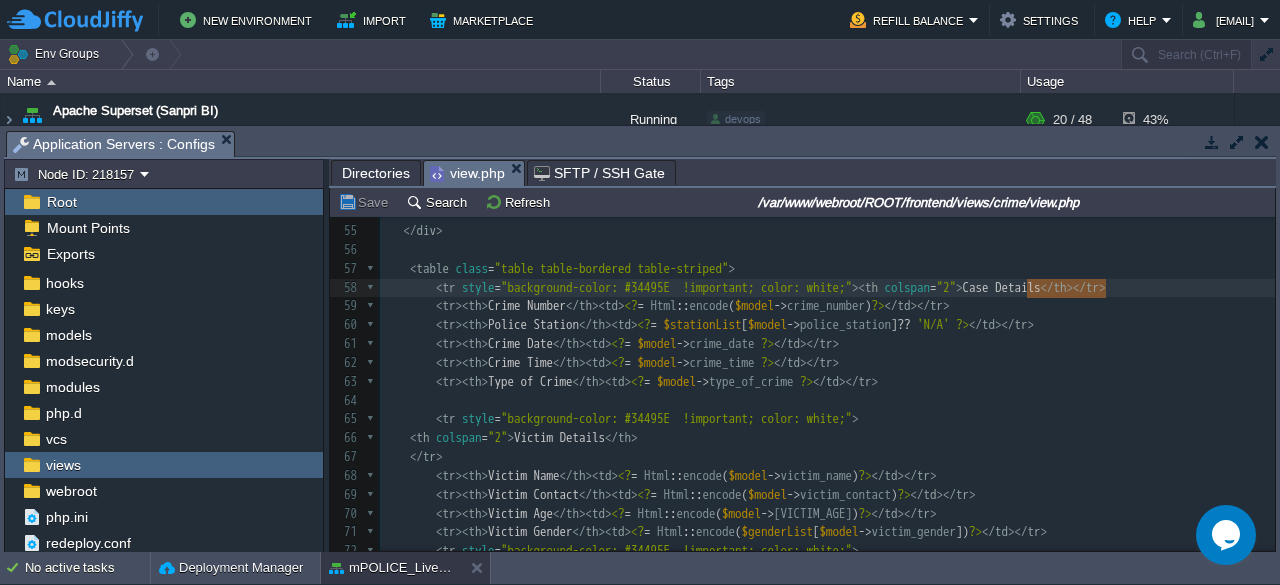 type on "Case Details" 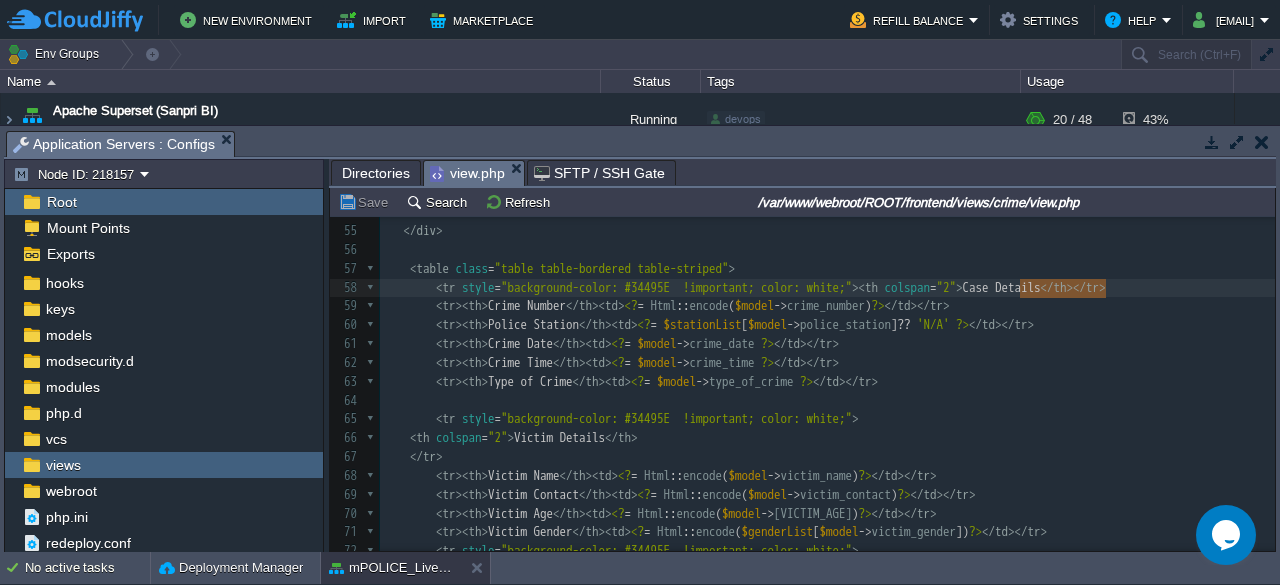drag, startPoint x: 1107, startPoint y: 291, endPoint x: 1023, endPoint y: 288, distance: 84.05355 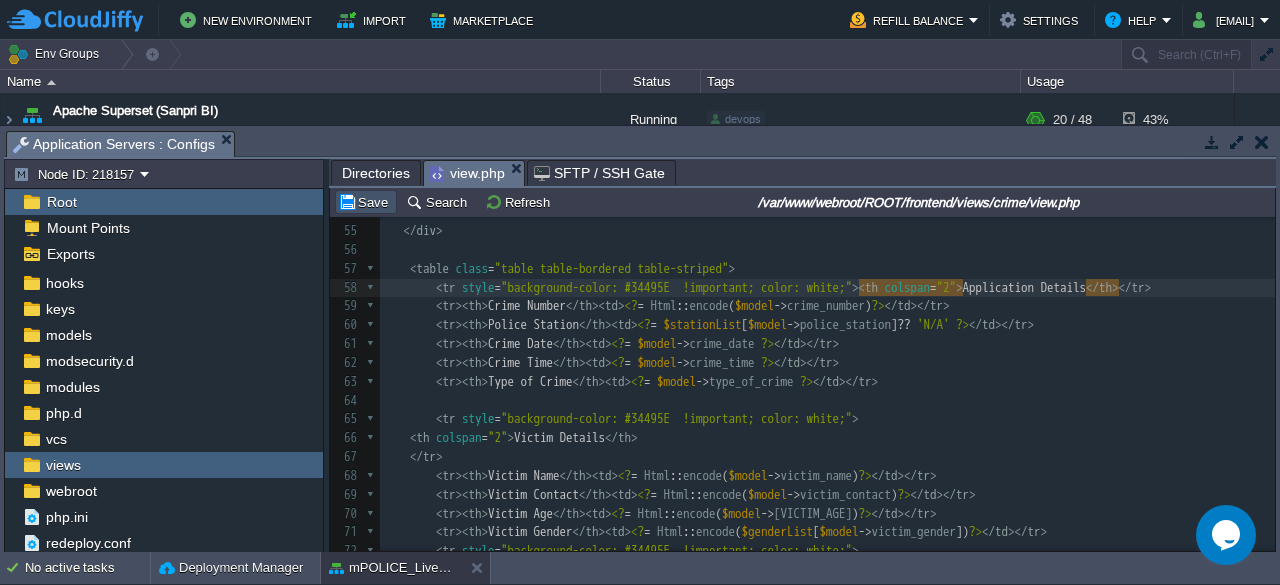 click on "Save" at bounding box center (366, 202) 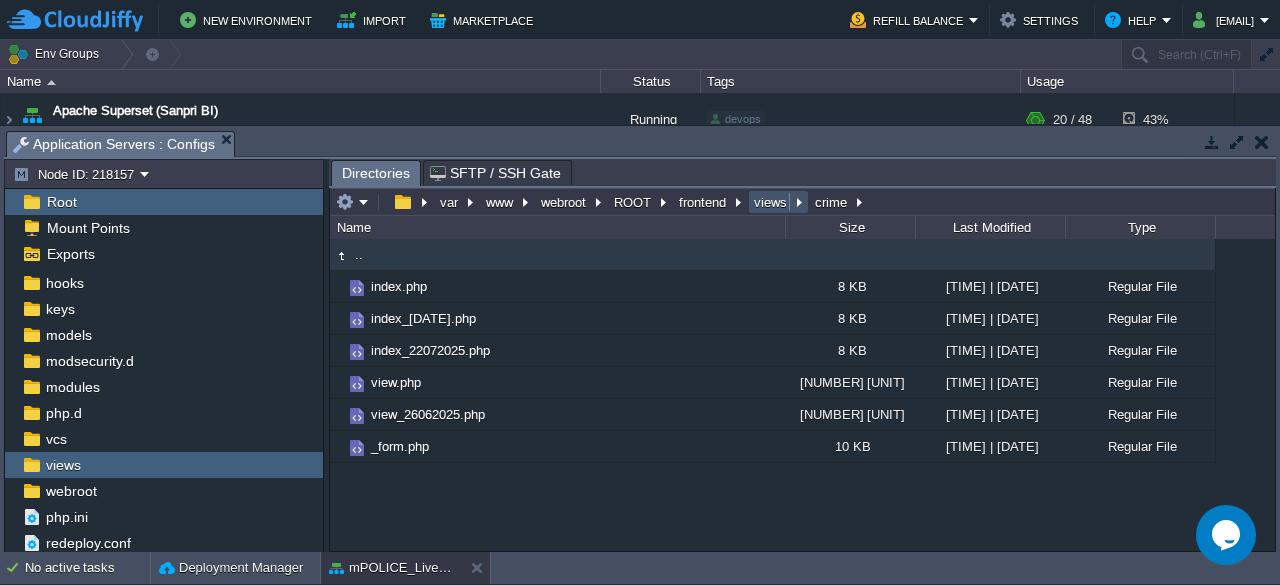 click on "views" at bounding box center (771, 202) 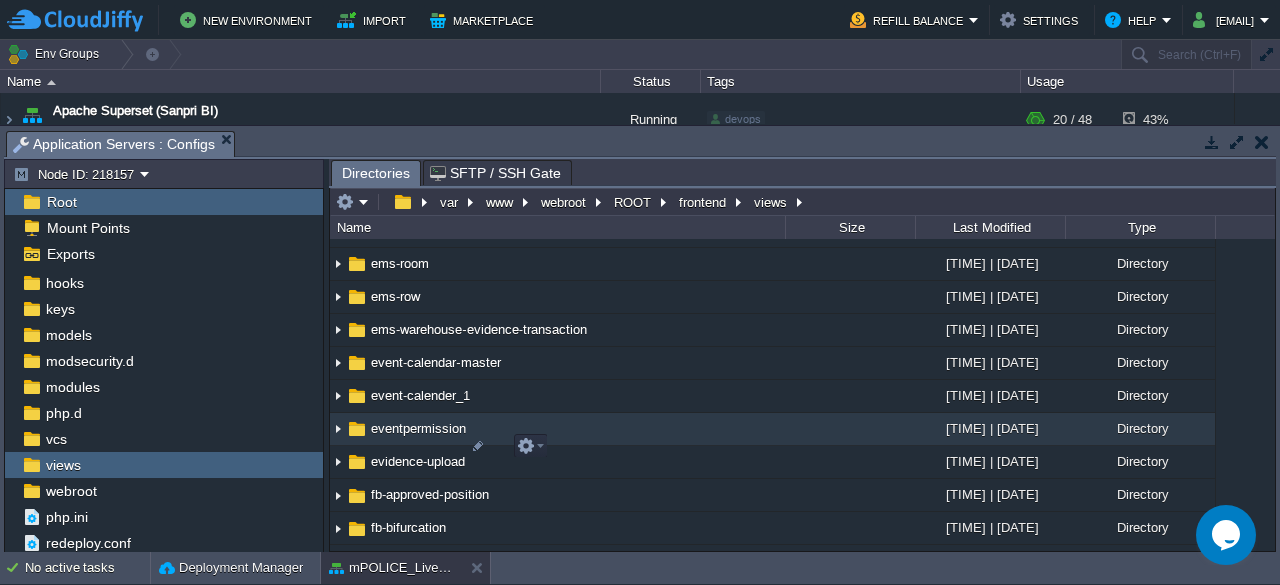 scroll, scrollTop: 2405, scrollLeft: 0, axis: vertical 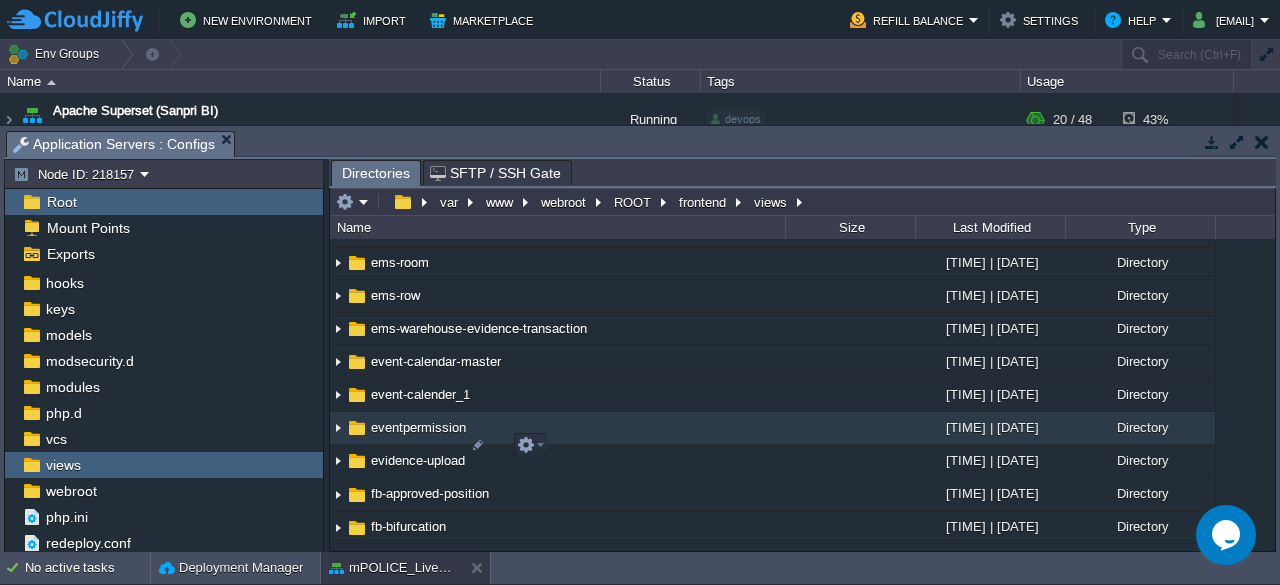 click on "eventpermission" at bounding box center (418, 427) 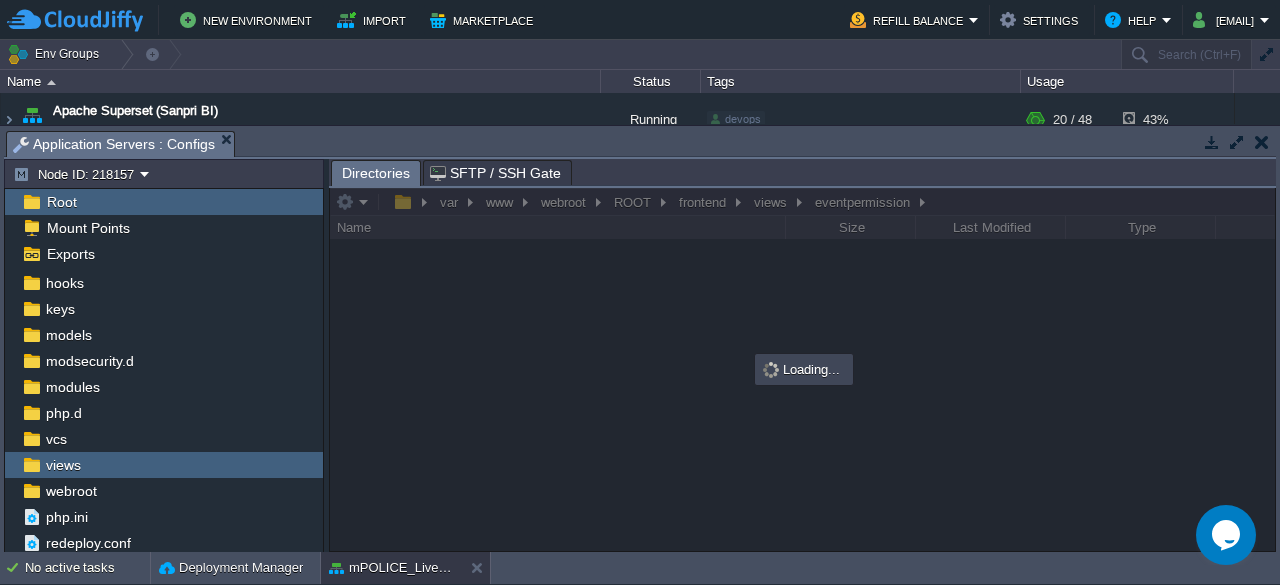 scroll, scrollTop: 0, scrollLeft: 0, axis: both 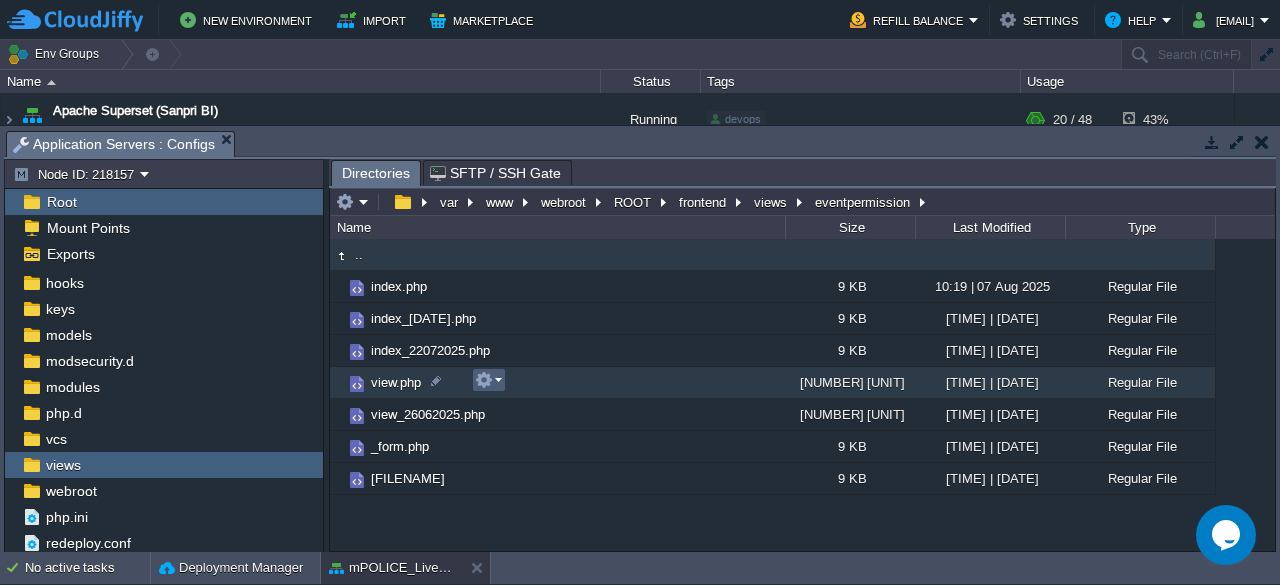 click at bounding box center (488, 380) 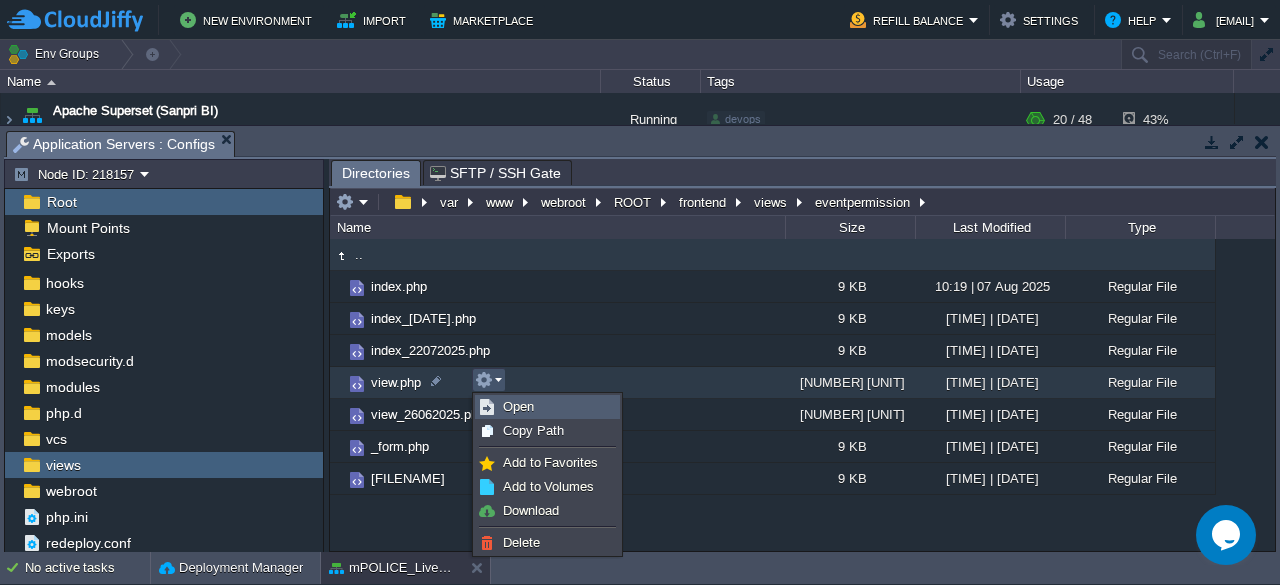 click on "Open" at bounding box center [518, 406] 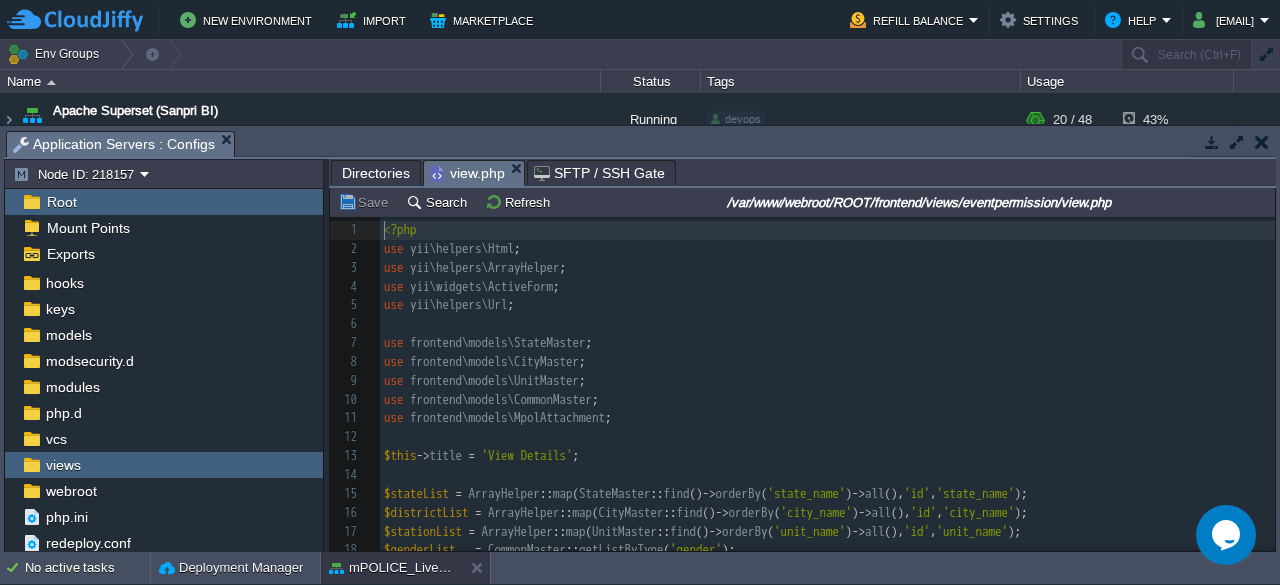 scroll, scrollTop: 6, scrollLeft: 0, axis: vertical 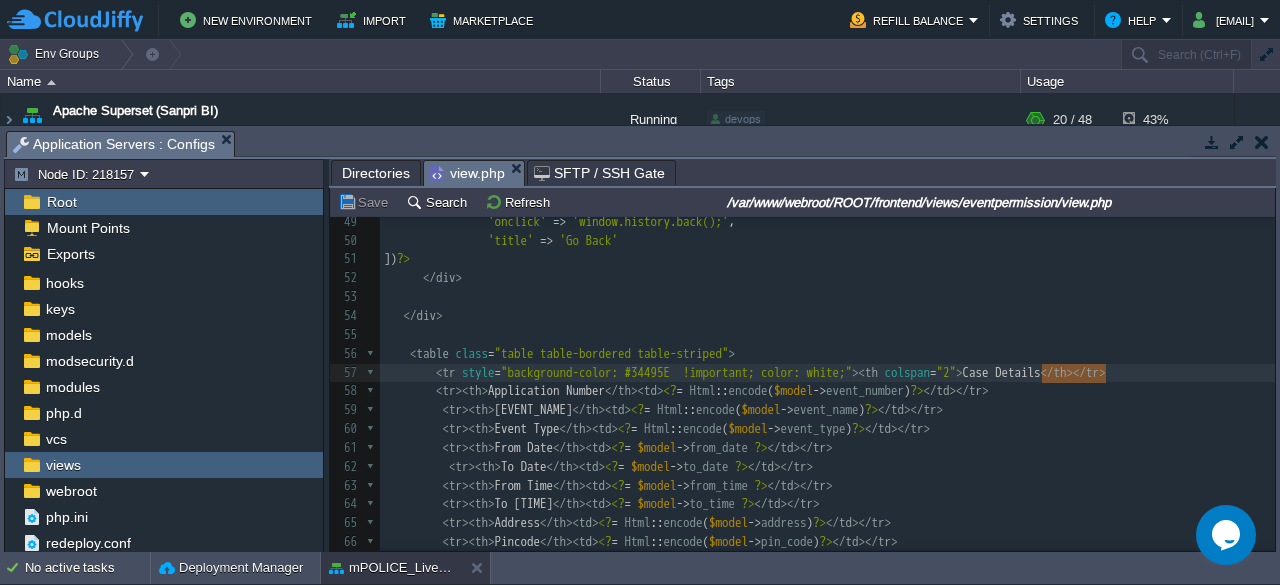 type on "Case Details" 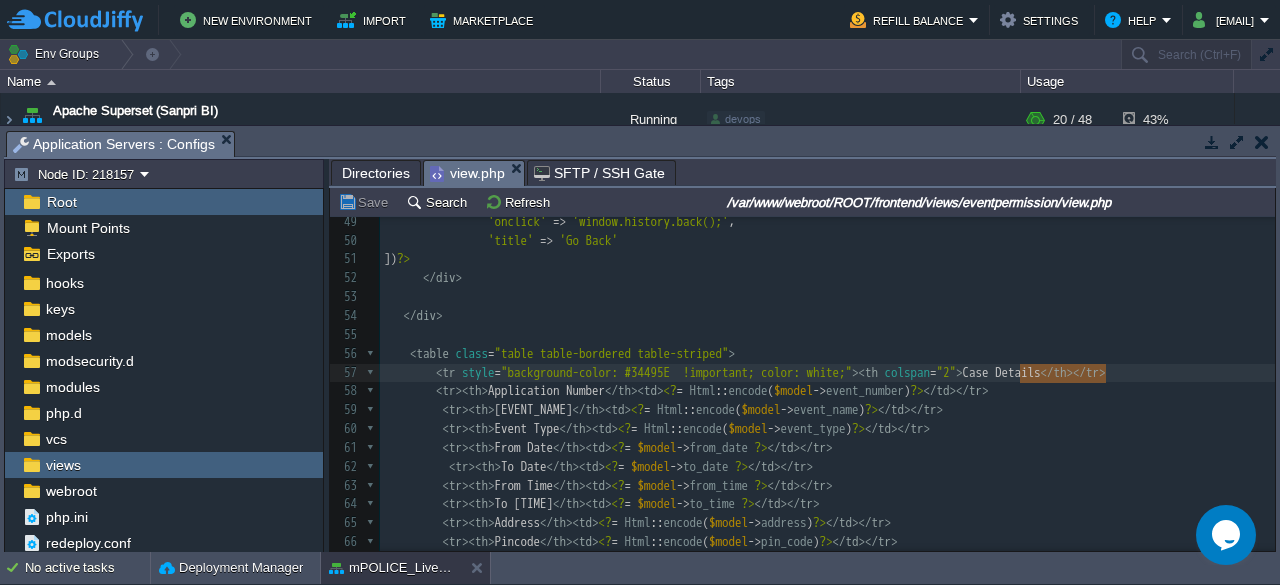 drag, startPoint x: 1104, startPoint y: 372, endPoint x: 1019, endPoint y: 367, distance: 85.146935 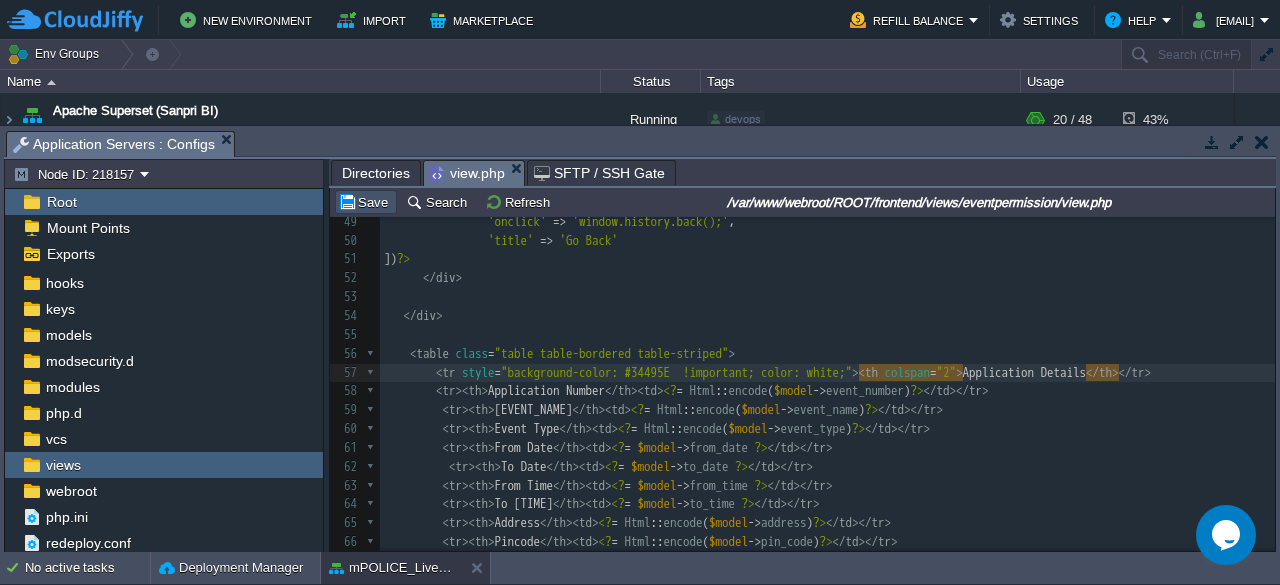 click on "Save" at bounding box center (366, 202) 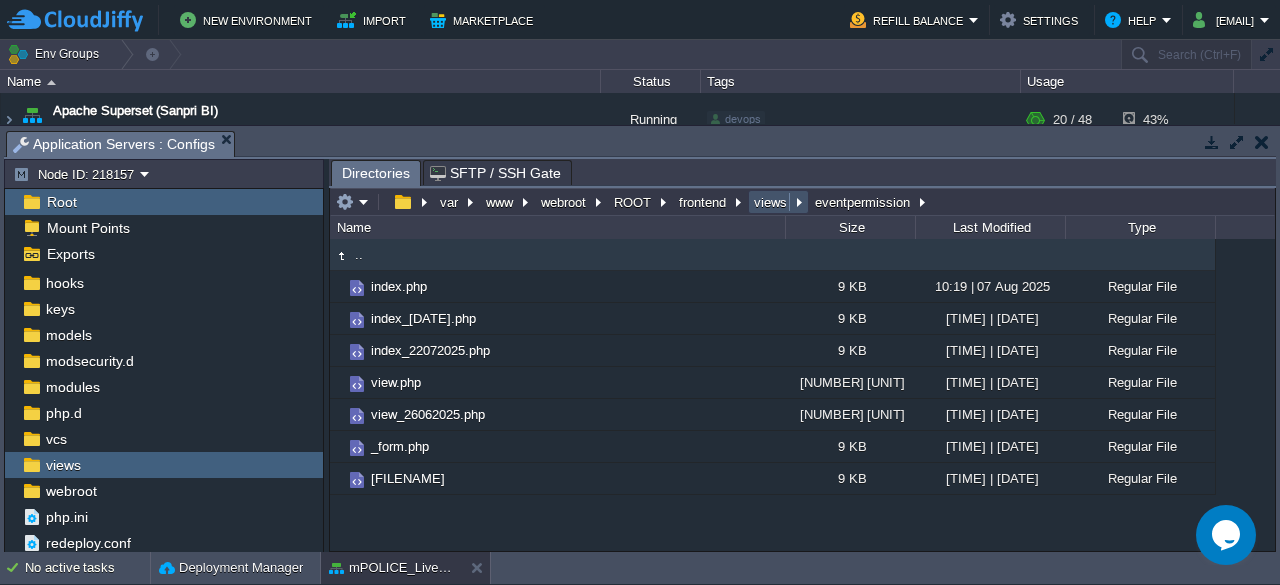 click on "views" at bounding box center (771, 202) 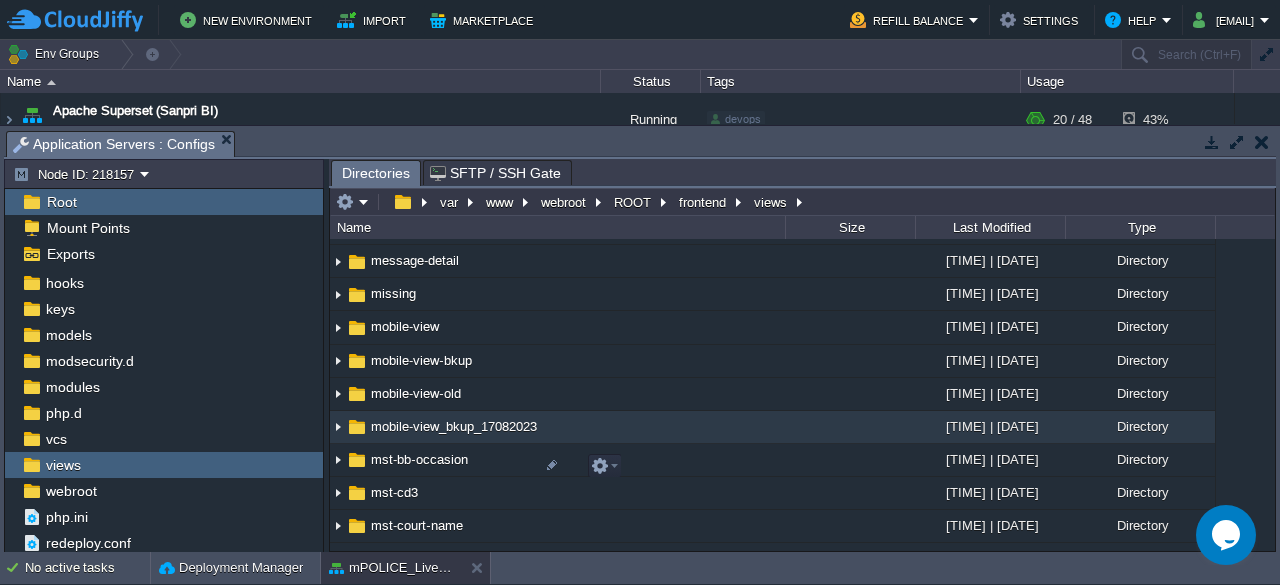scroll, scrollTop: 5457, scrollLeft: 0, axis: vertical 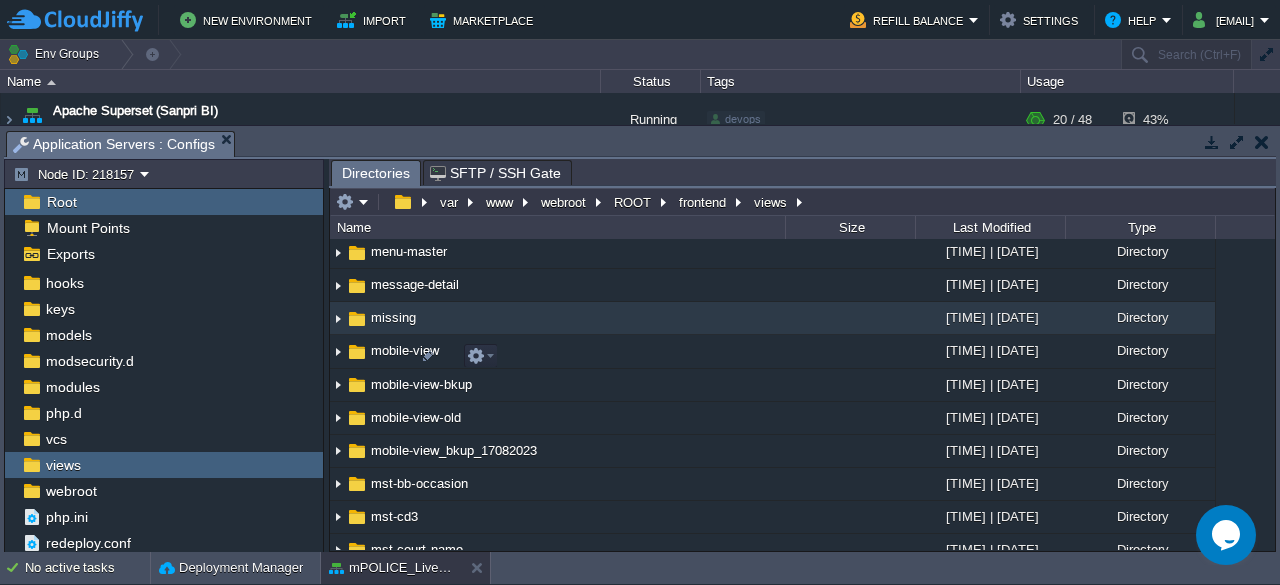 click on "missing" at bounding box center [393, 317] 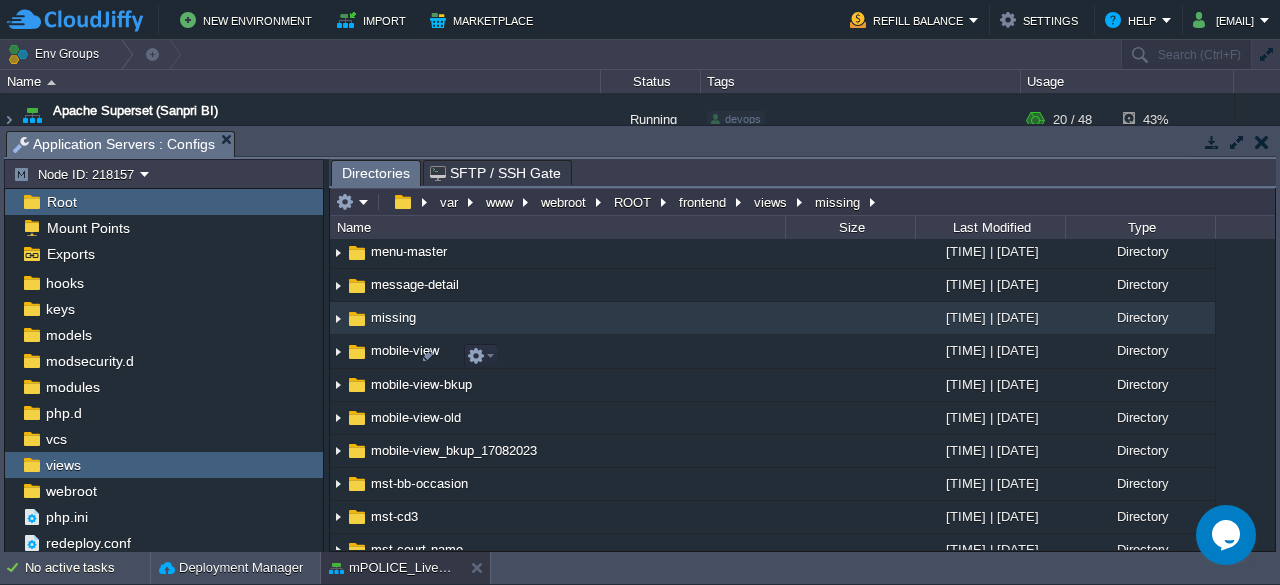 click on "missing" at bounding box center (393, 317) 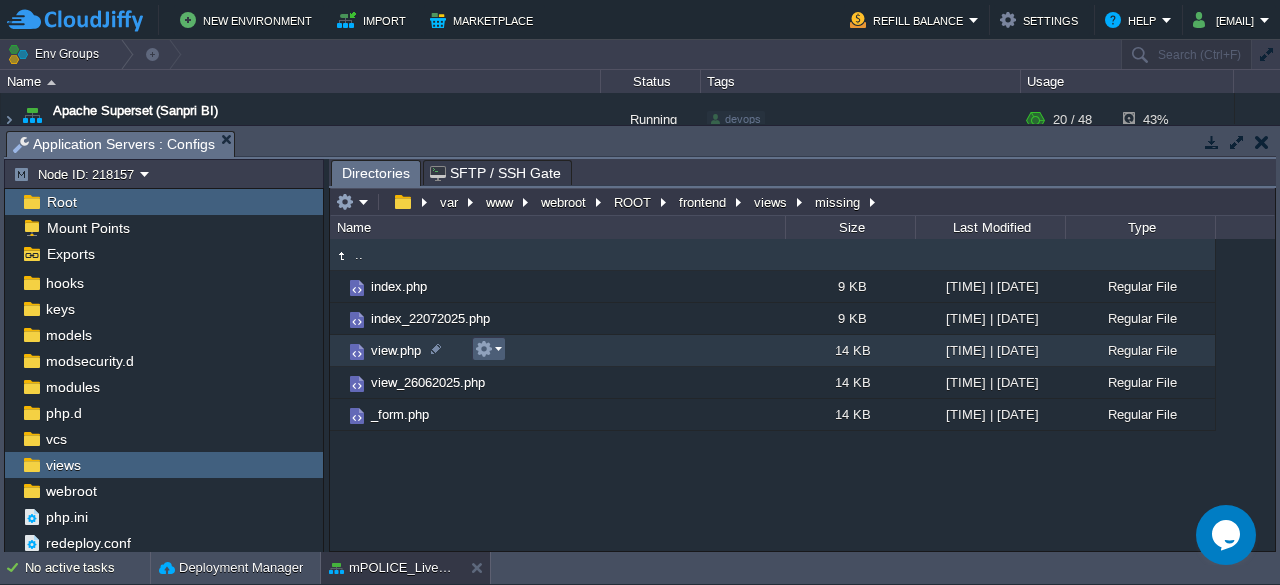 click at bounding box center [488, 349] 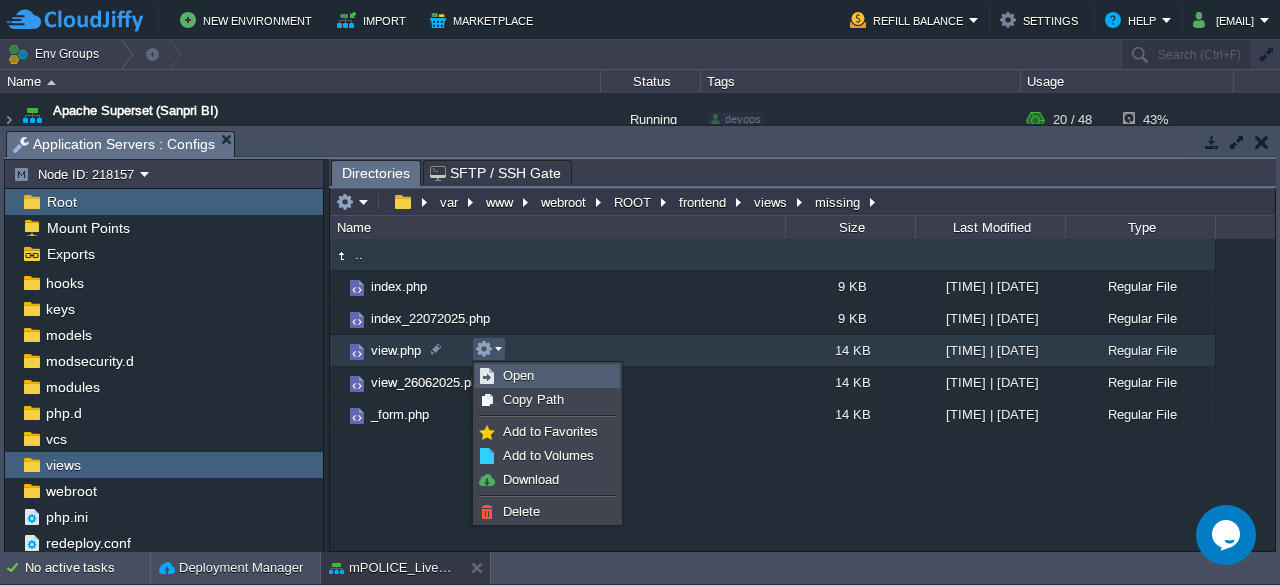 click on "Open" at bounding box center (518, 375) 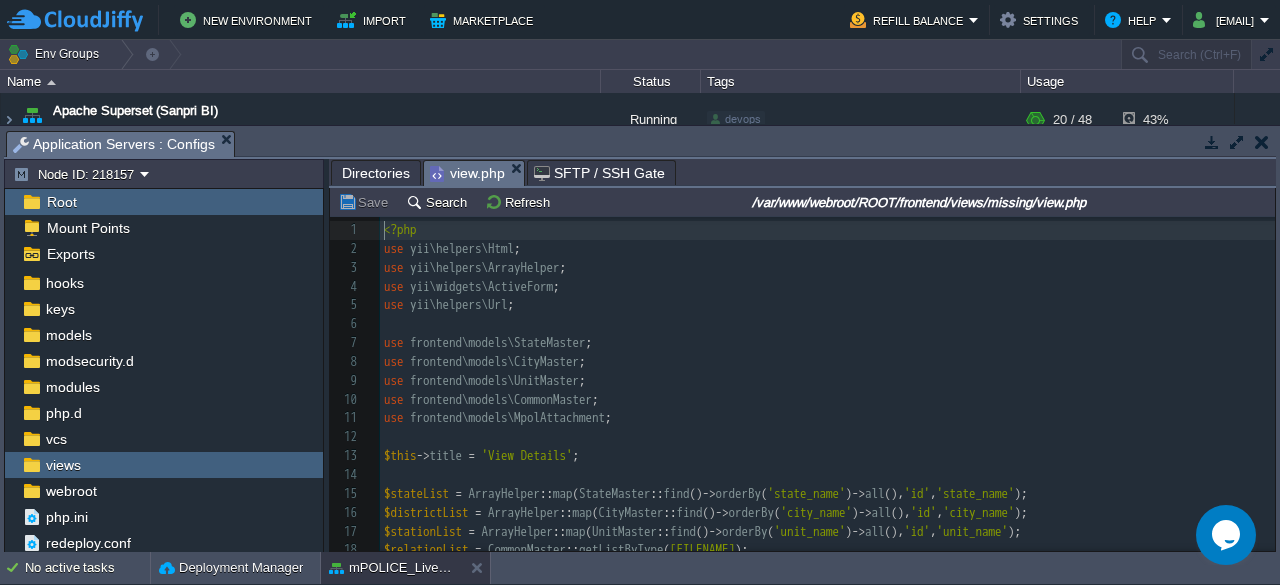 scroll, scrollTop: 6, scrollLeft: 0, axis: vertical 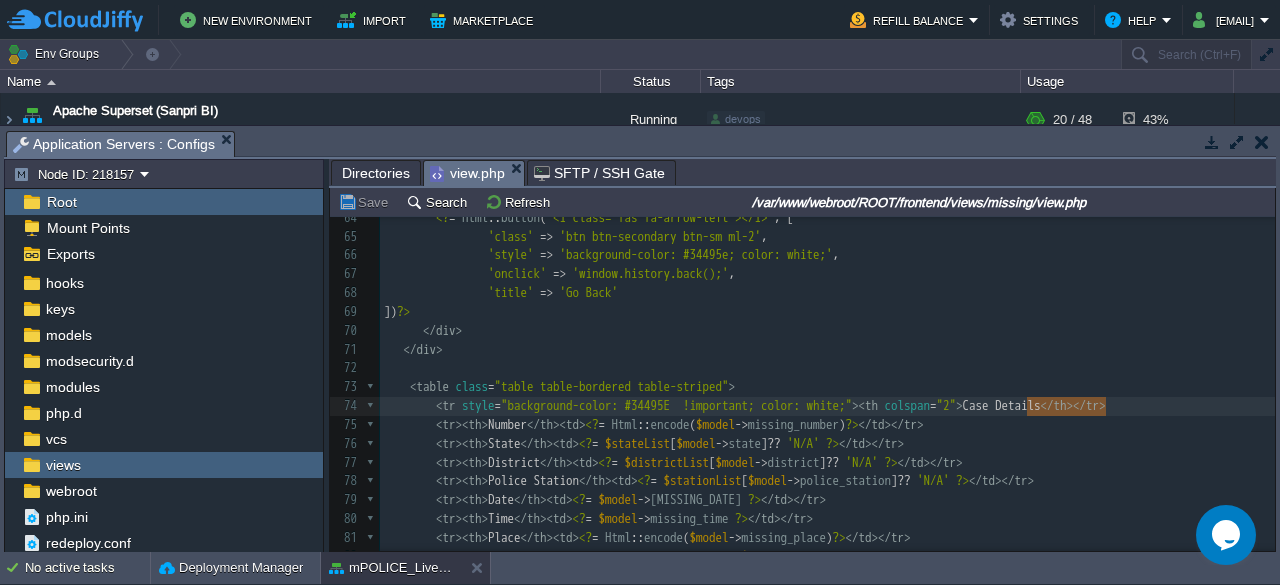 type on "Case Details" 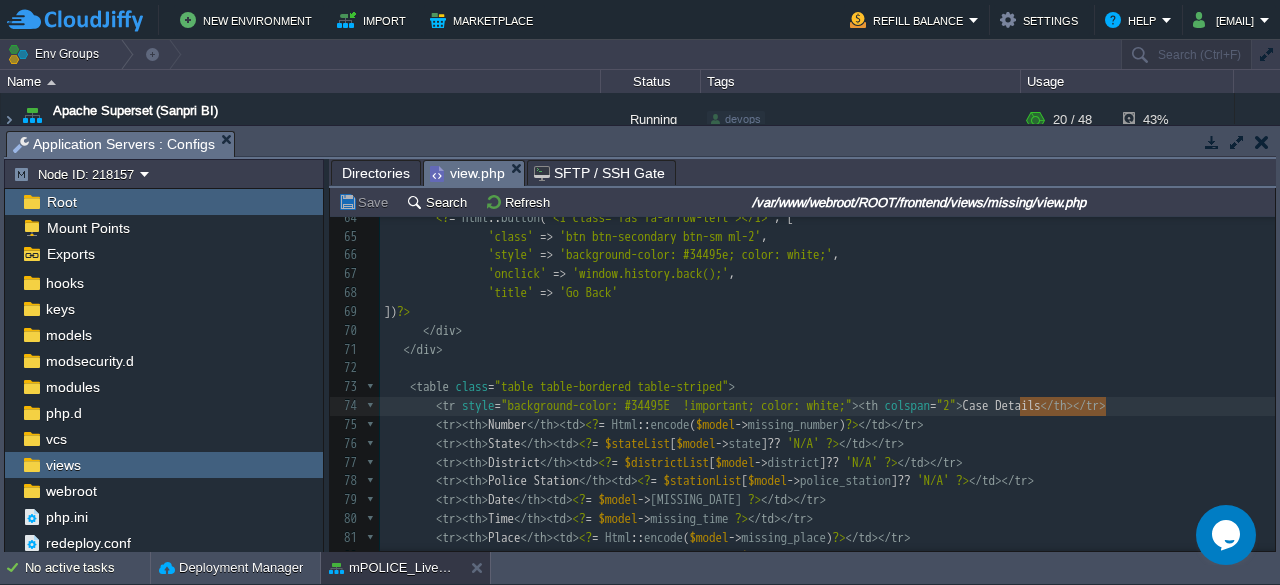 drag, startPoint x: 1108, startPoint y: 405, endPoint x: 1023, endPoint y: 406, distance: 85.00588 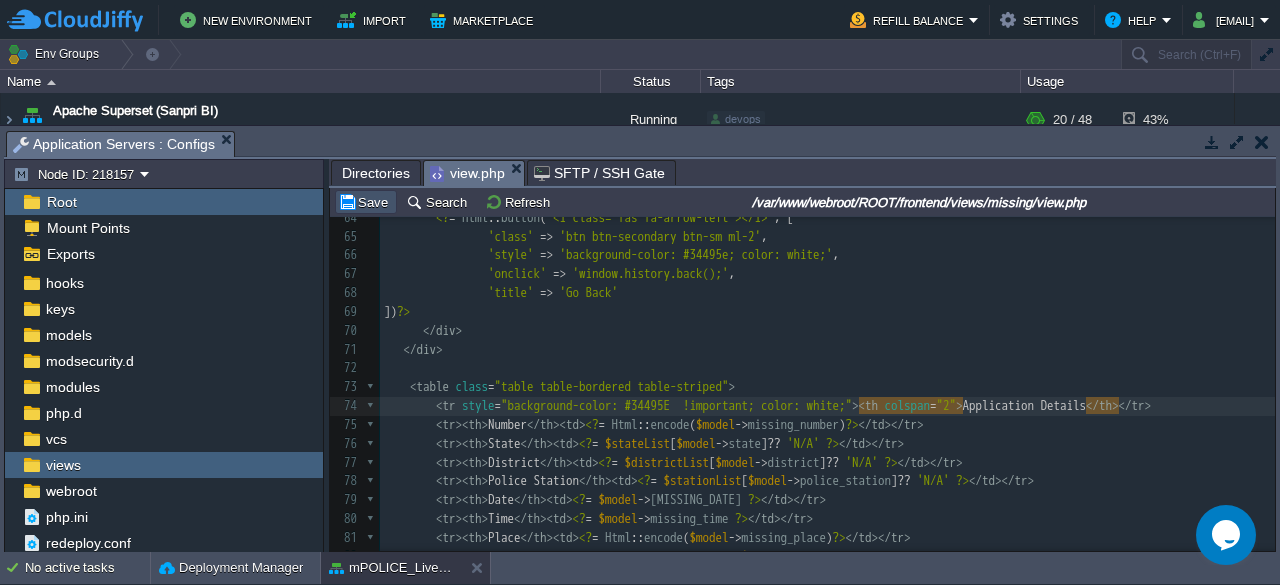 click on "Save" at bounding box center [366, 202] 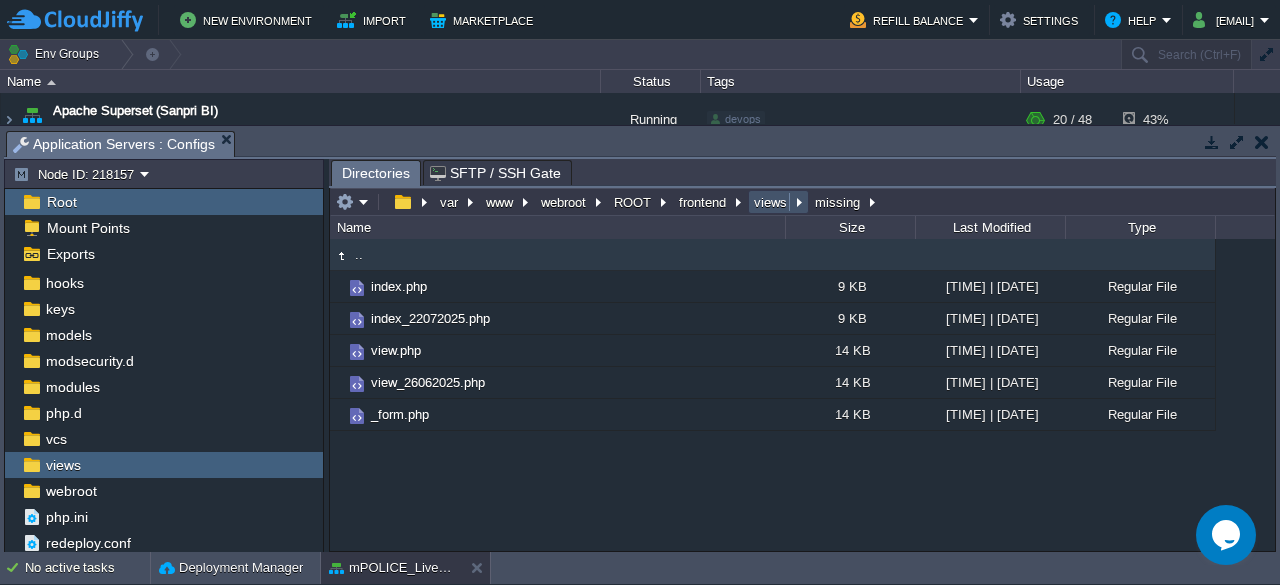 click on "views" at bounding box center [771, 202] 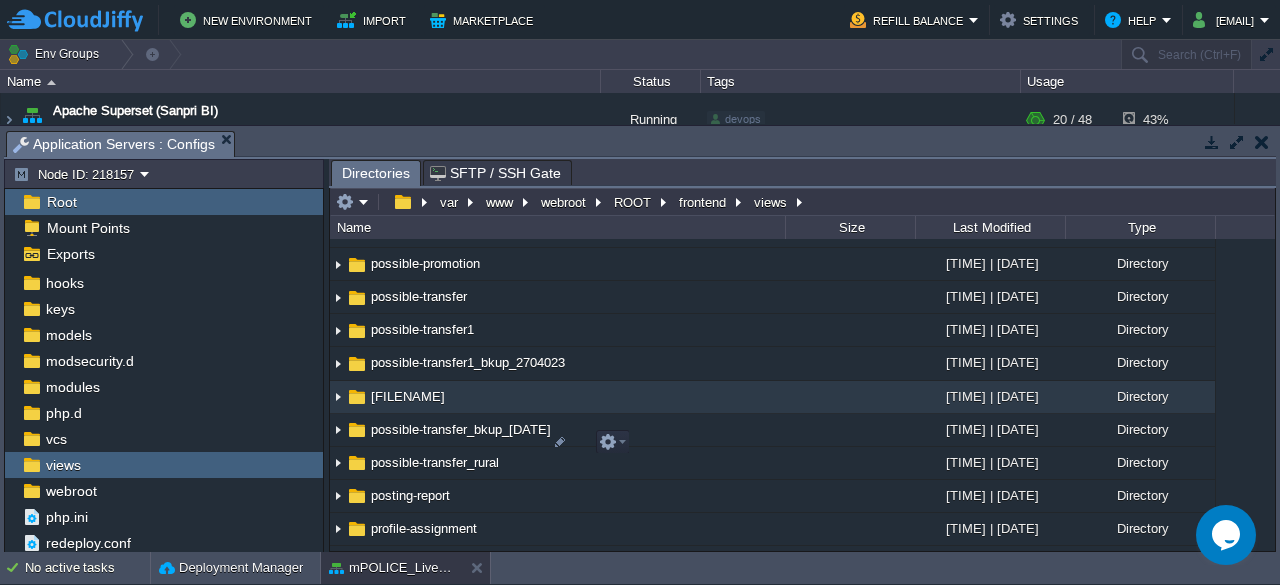 scroll, scrollTop: 6493, scrollLeft: 0, axis: vertical 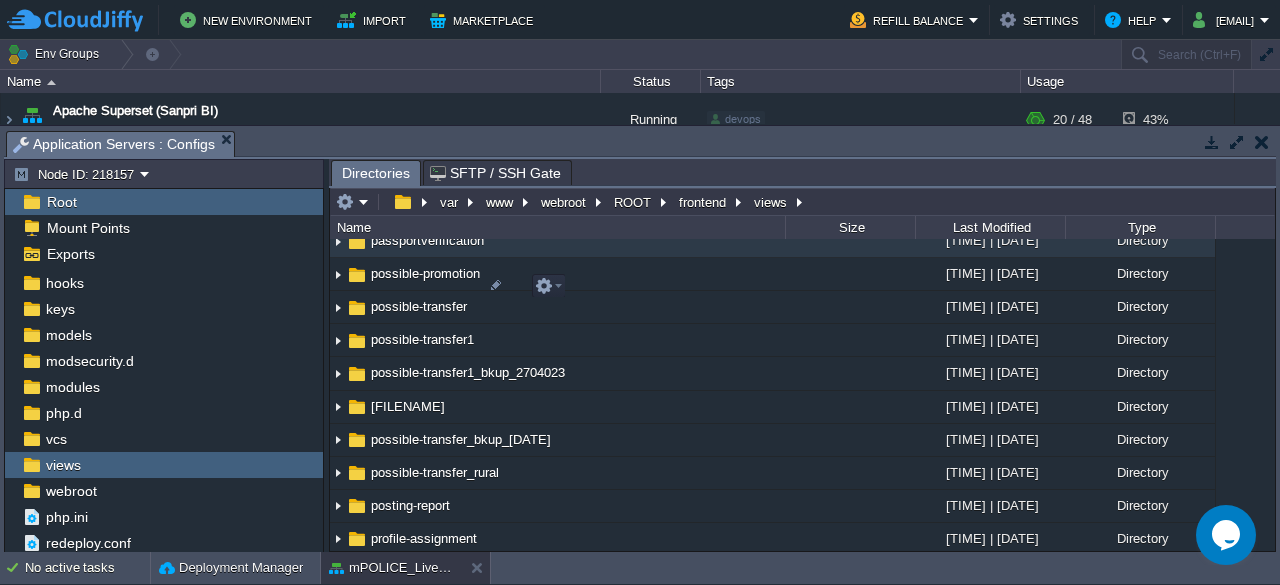 click on "passportverification" at bounding box center (427, 240) 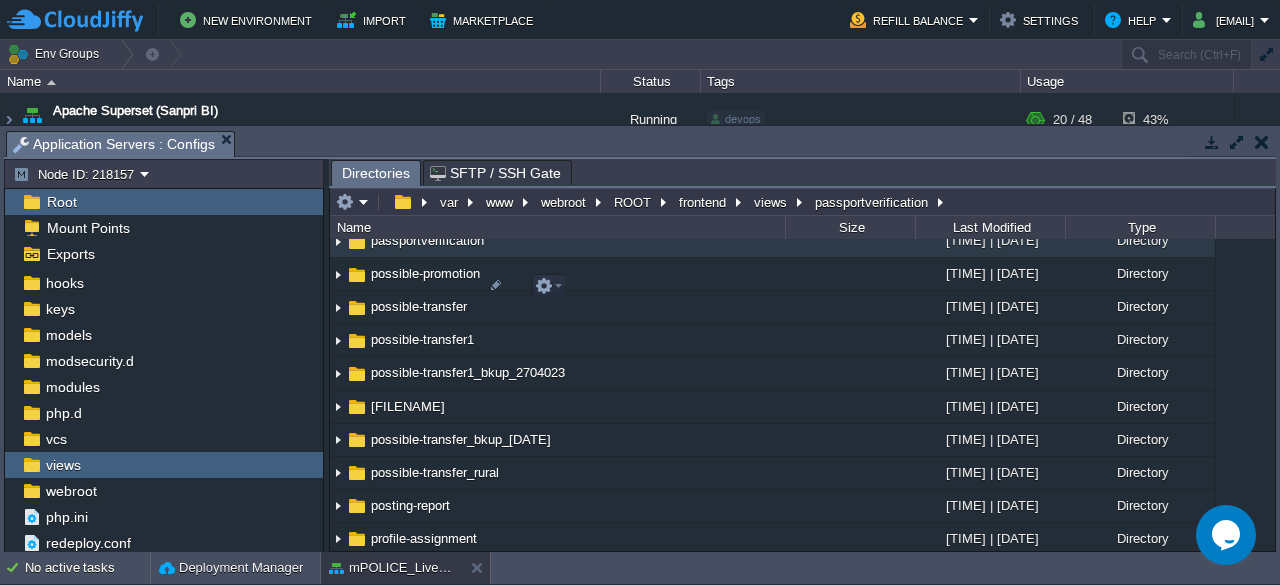 click on "passportverification" at bounding box center (427, 240) 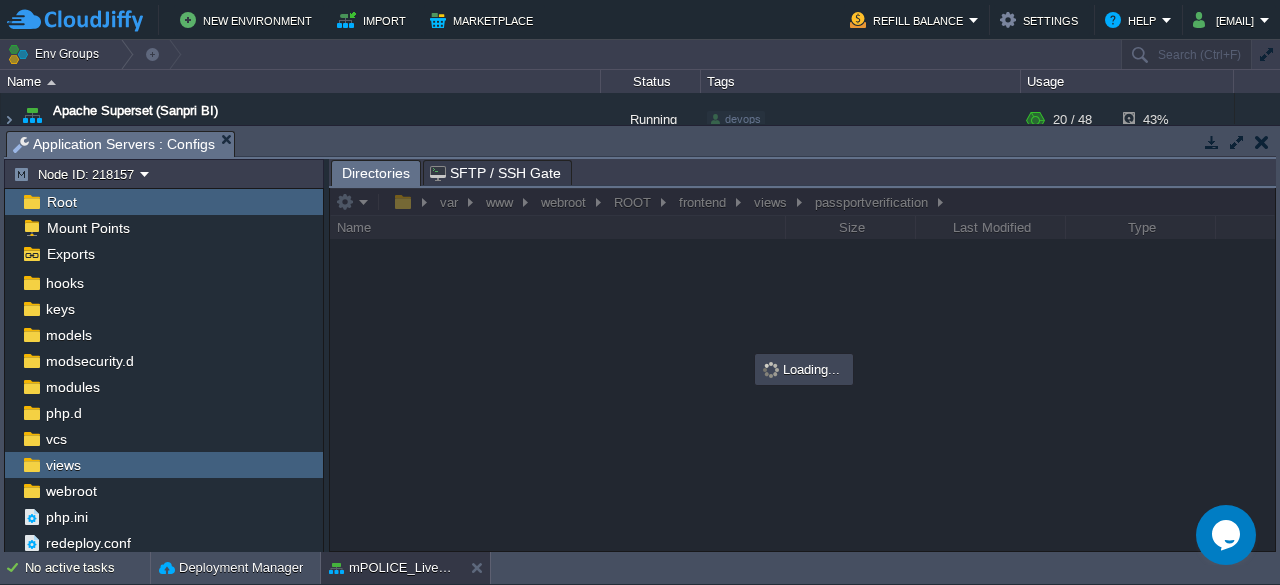 scroll, scrollTop: 0, scrollLeft: 0, axis: both 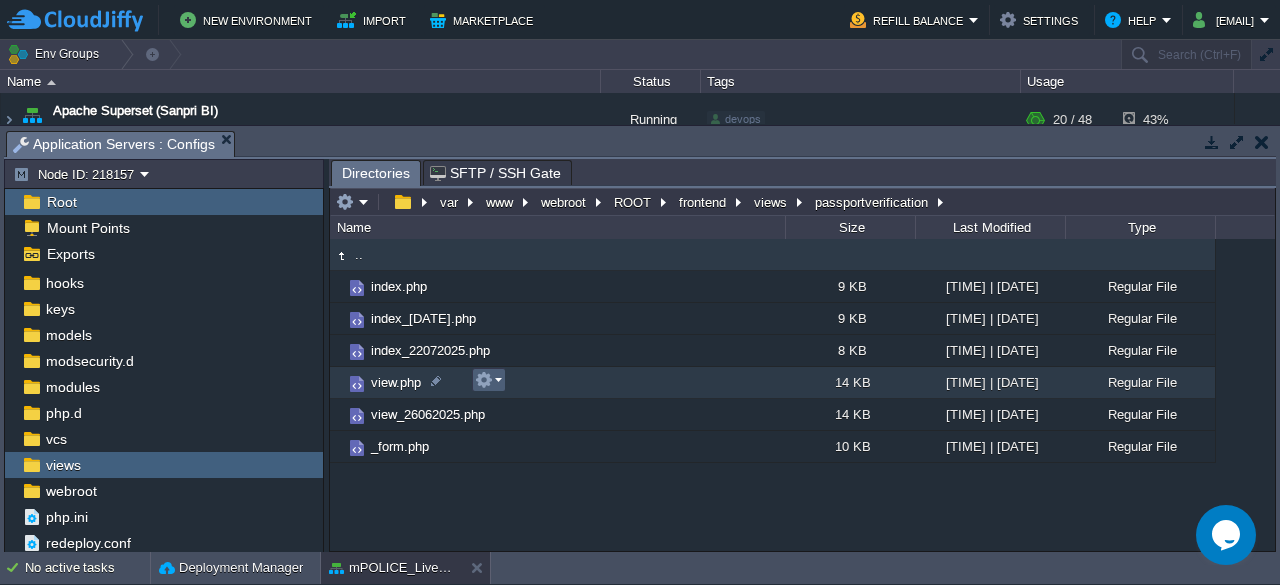 click at bounding box center [488, 380] 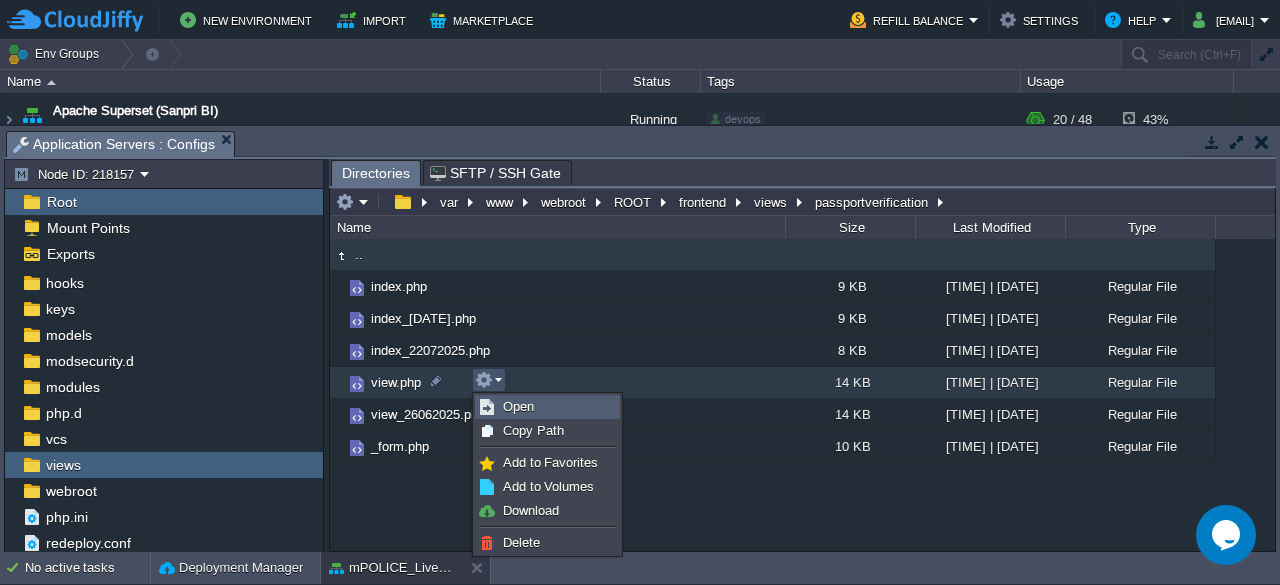 click on "Open" at bounding box center [518, 406] 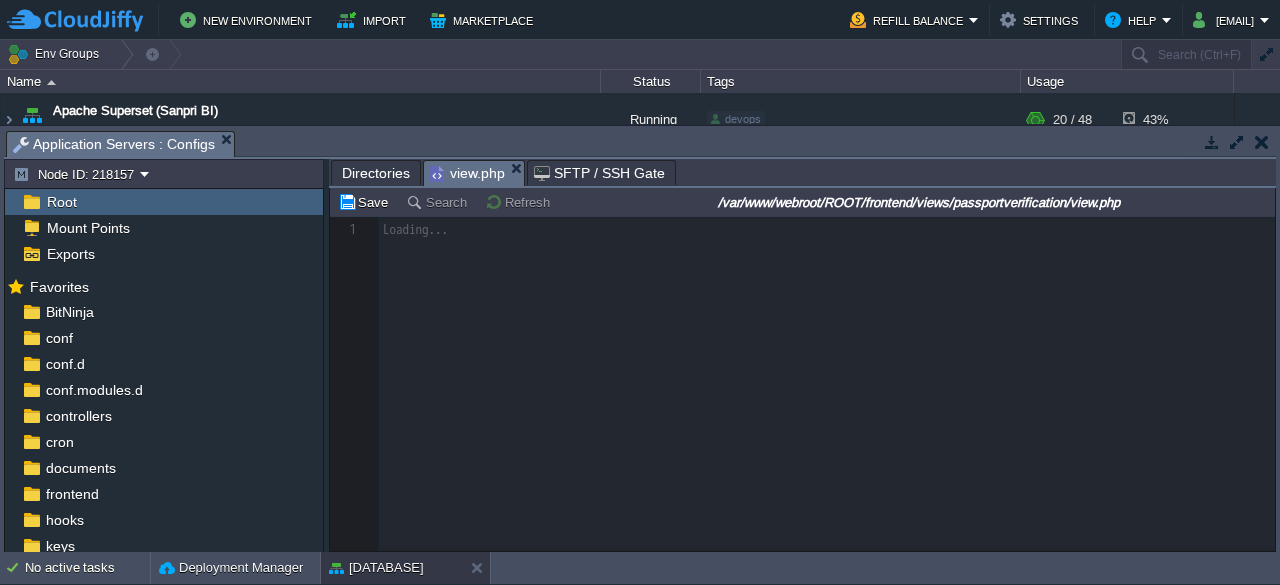 scroll, scrollTop: 0, scrollLeft: 0, axis: both 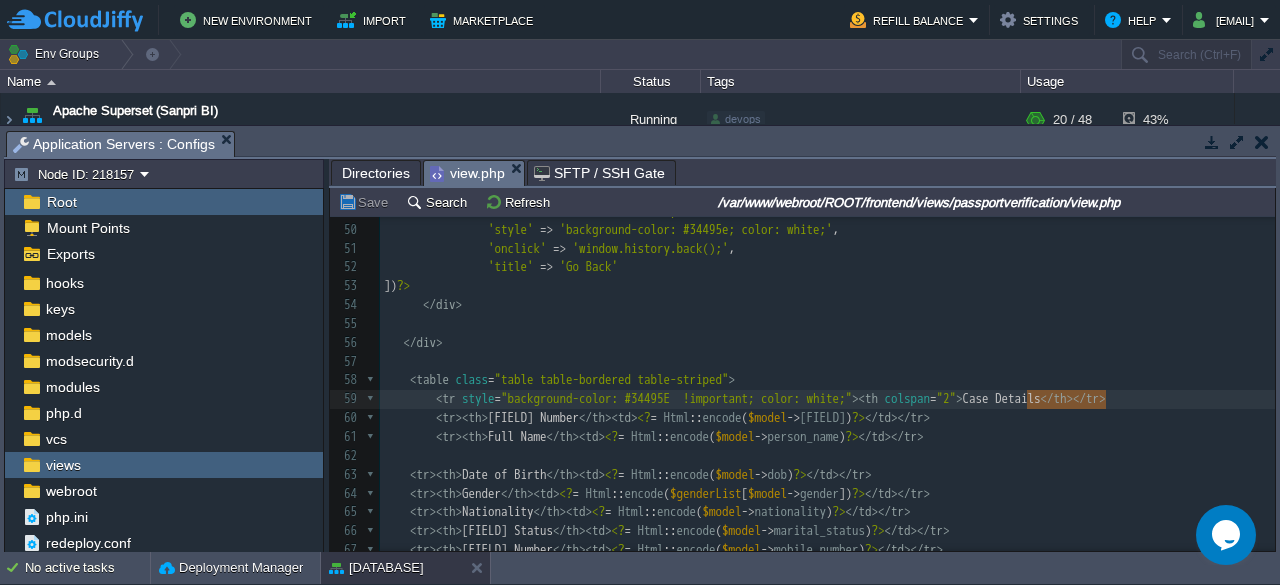 type on "Case Details" 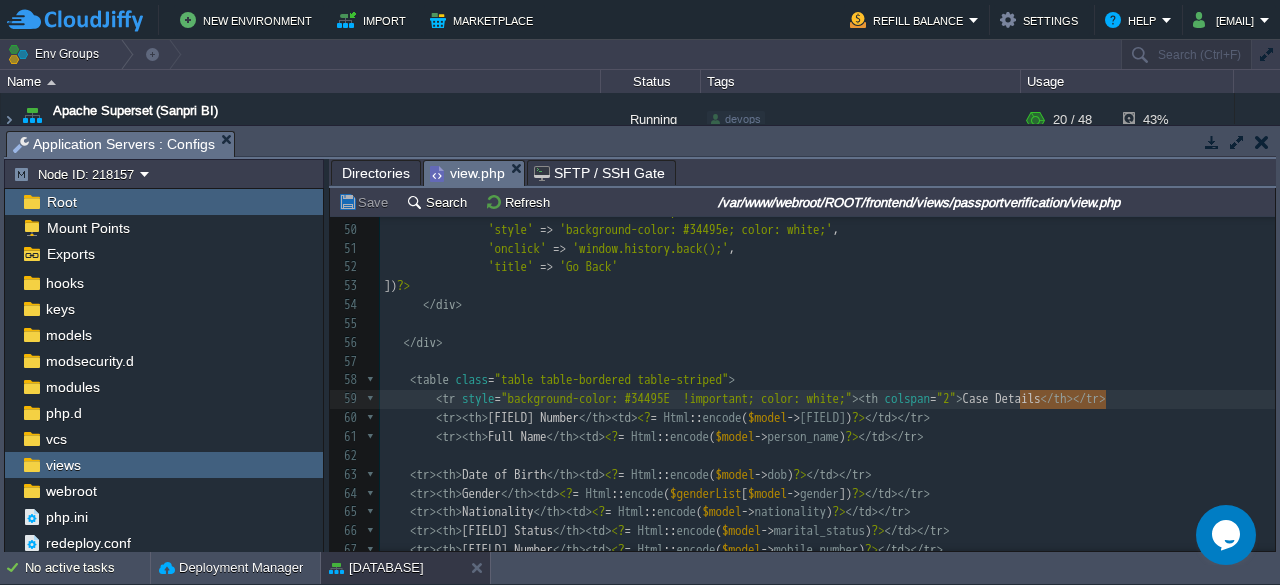 drag, startPoint x: 1103, startPoint y: 396, endPoint x: 1021, endPoint y: 404, distance: 82.38932 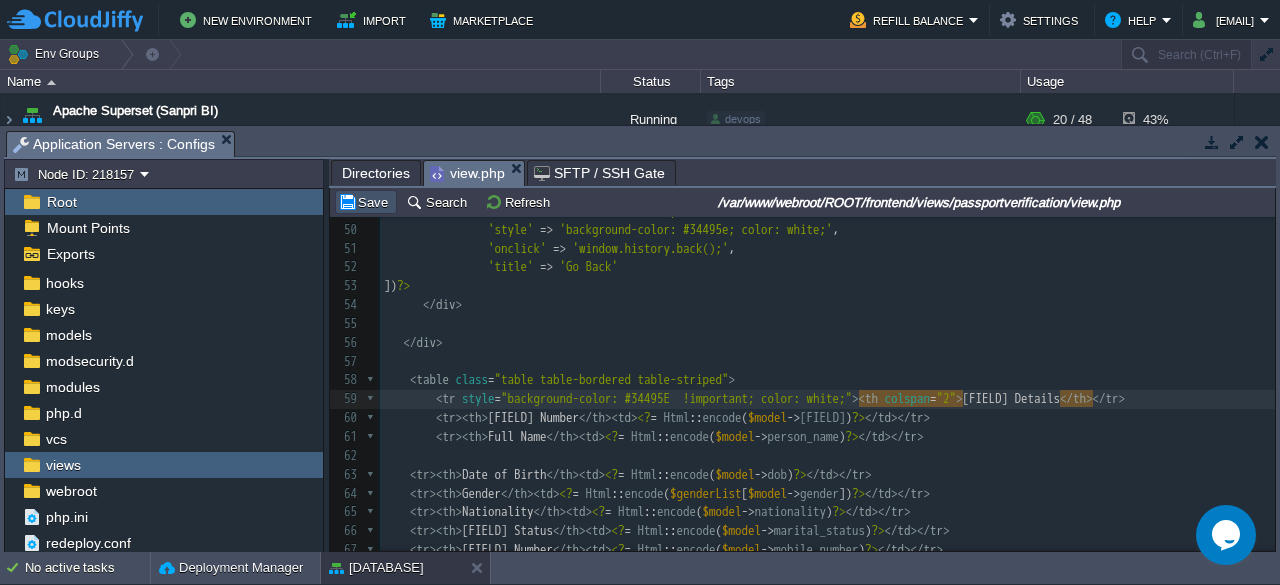 click on "Save" at bounding box center (366, 202) 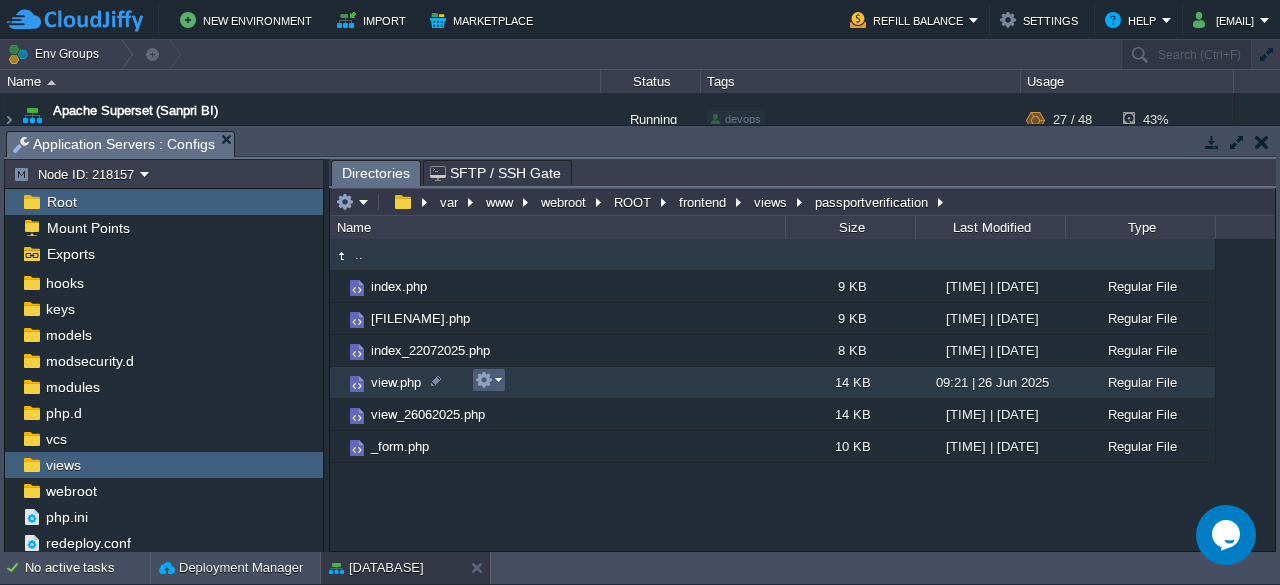 click at bounding box center [488, 380] 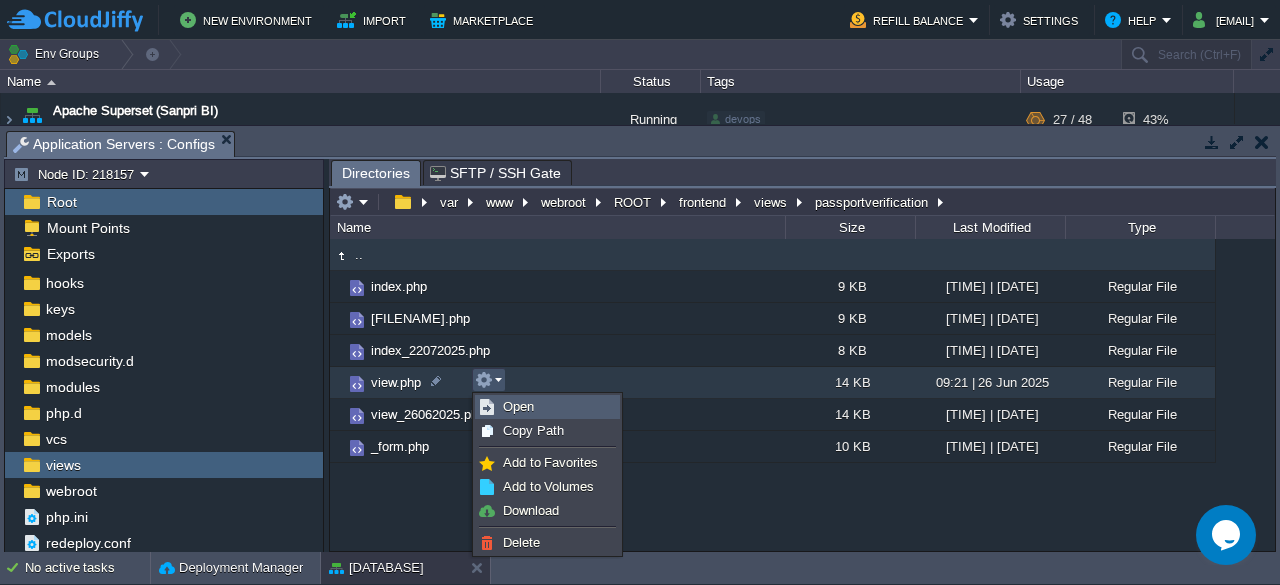 click on "Open" at bounding box center [518, 406] 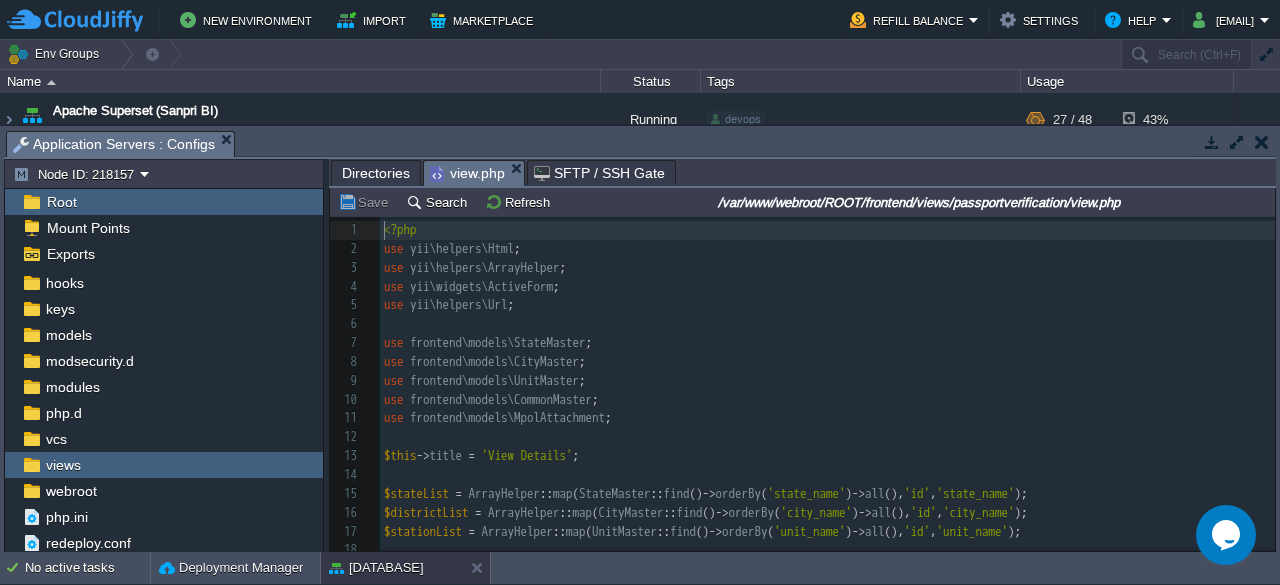 scroll, scrollTop: 6, scrollLeft: 0, axis: vertical 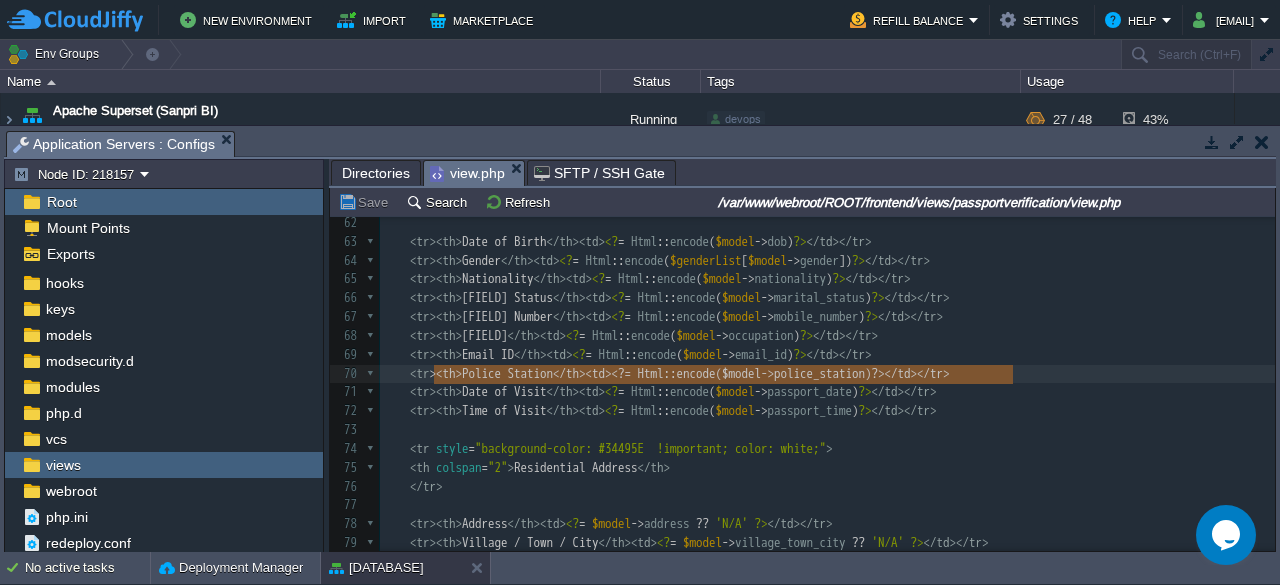type on "<tr><th>Police Station</th><td><?= Html::encode($model->police_station) ?></td></tr>" 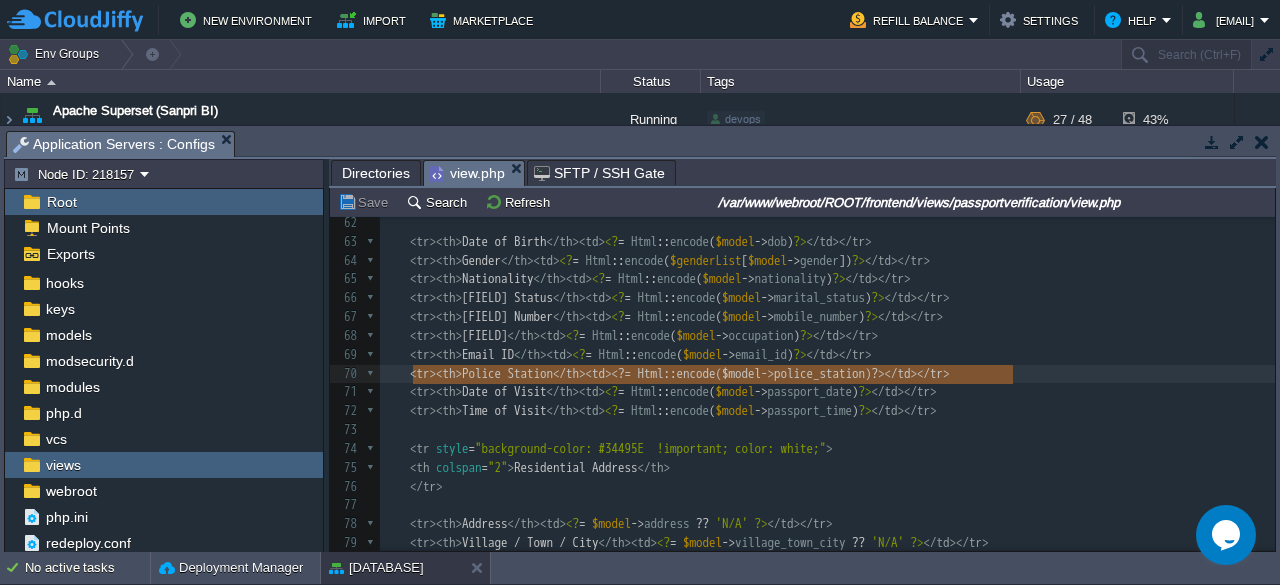 drag, startPoint x: 1019, startPoint y: 377, endPoint x: 410, endPoint y: 368, distance: 609.0665 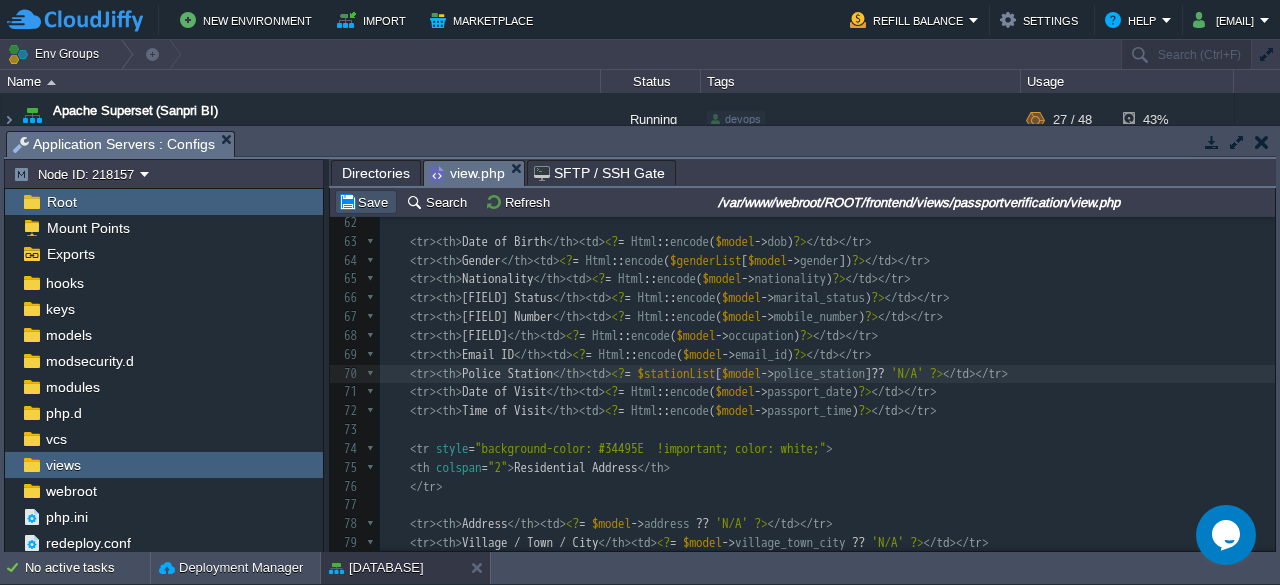 click on "Save" at bounding box center [366, 202] 